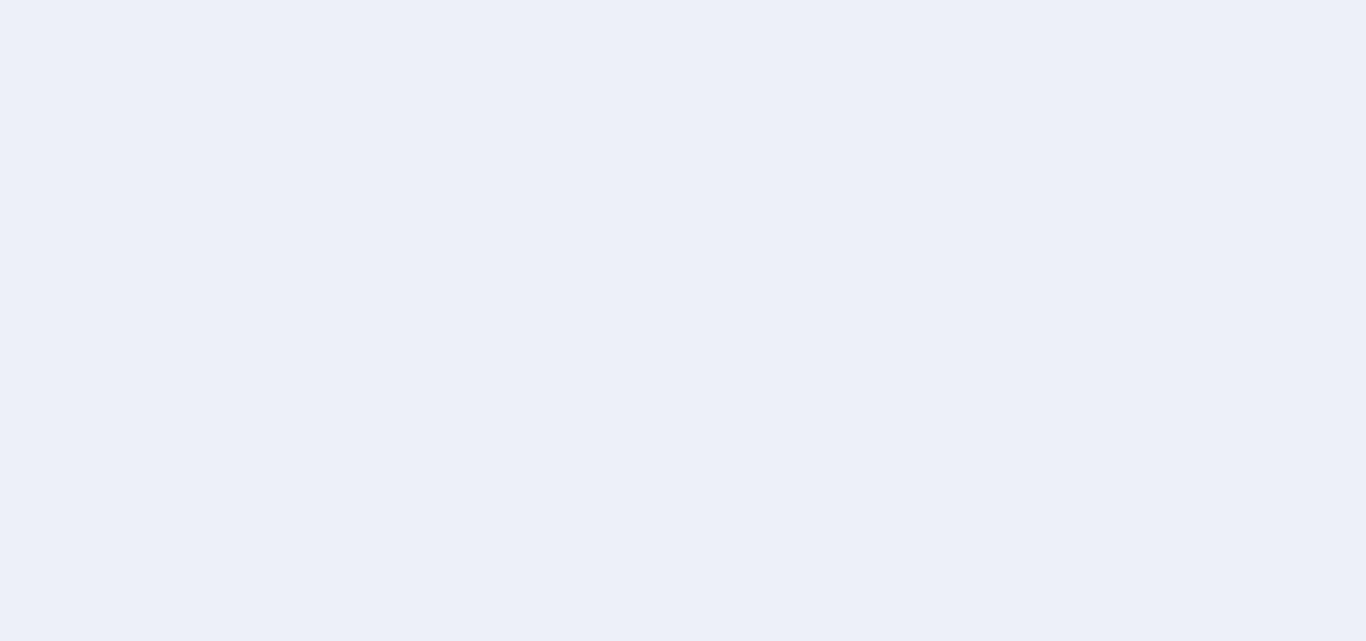 scroll, scrollTop: 0, scrollLeft: 0, axis: both 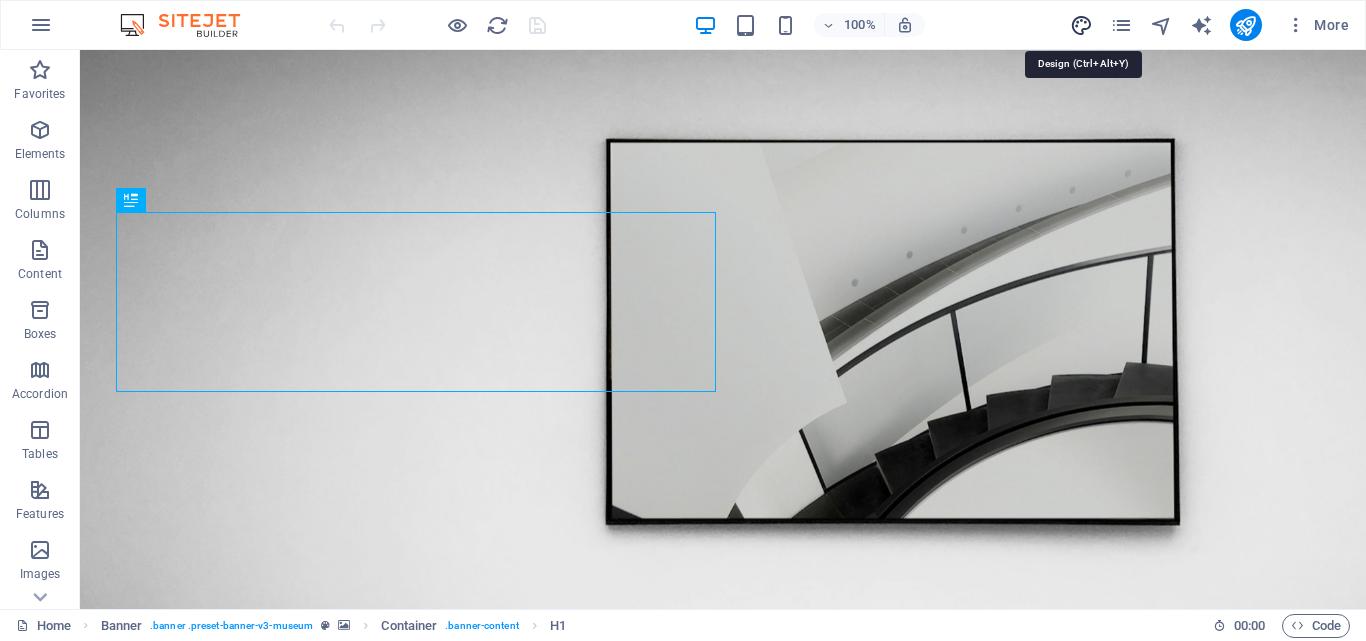 click at bounding box center [1081, 25] 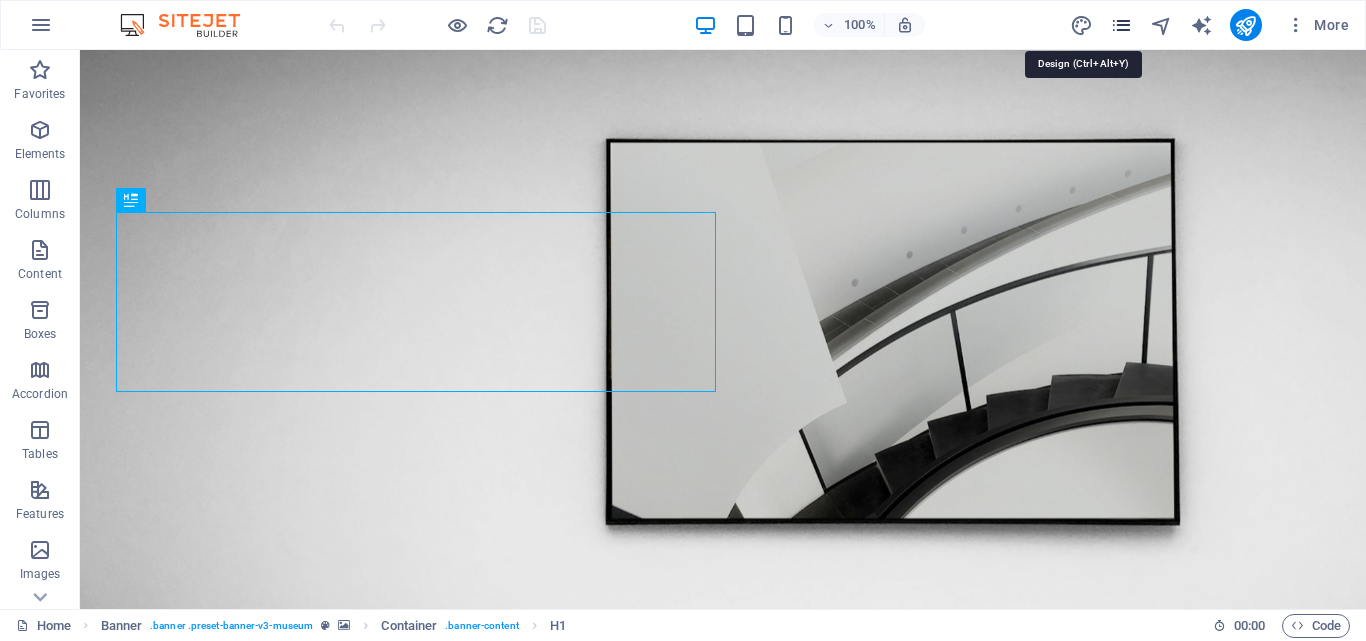 select on "px" 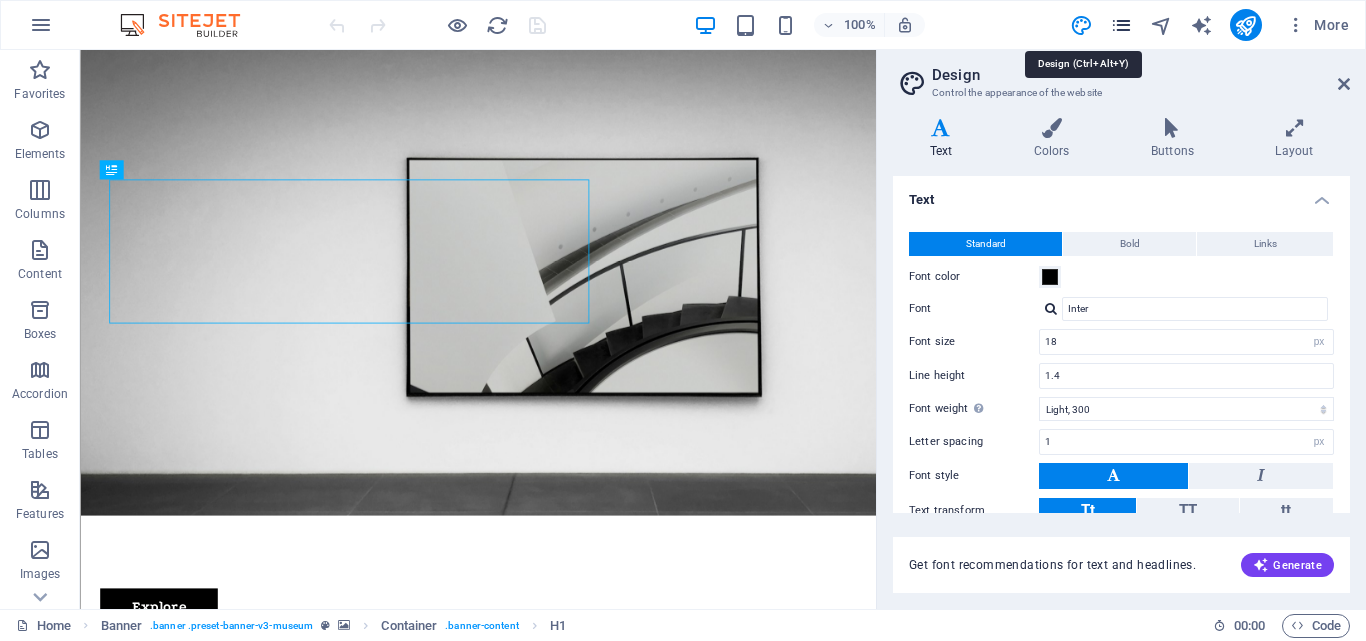 click at bounding box center [1121, 25] 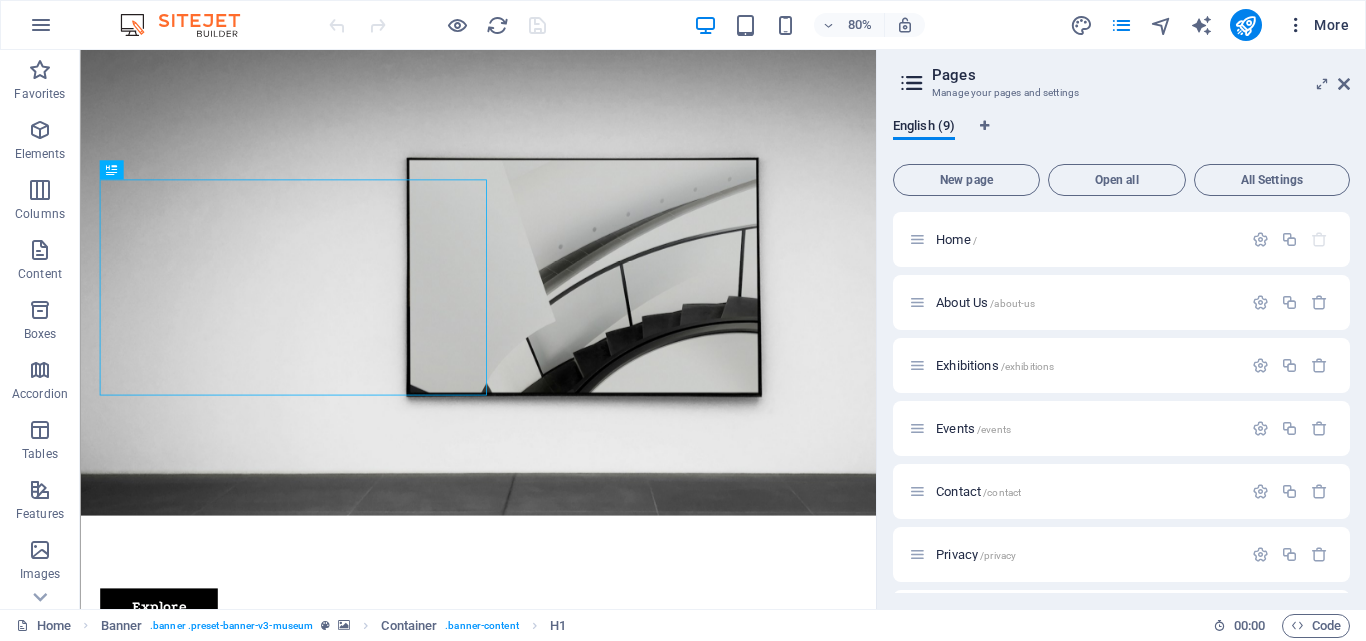 click on "More" at bounding box center (1317, 25) 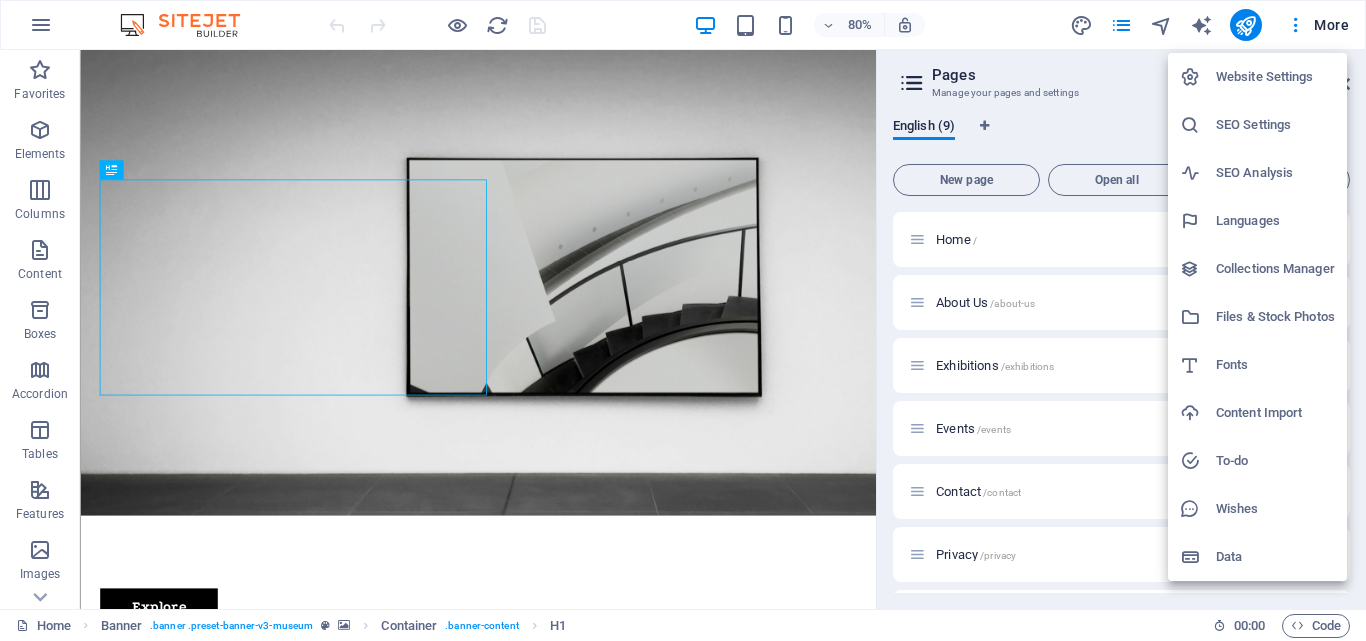 click at bounding box center [683, 320] 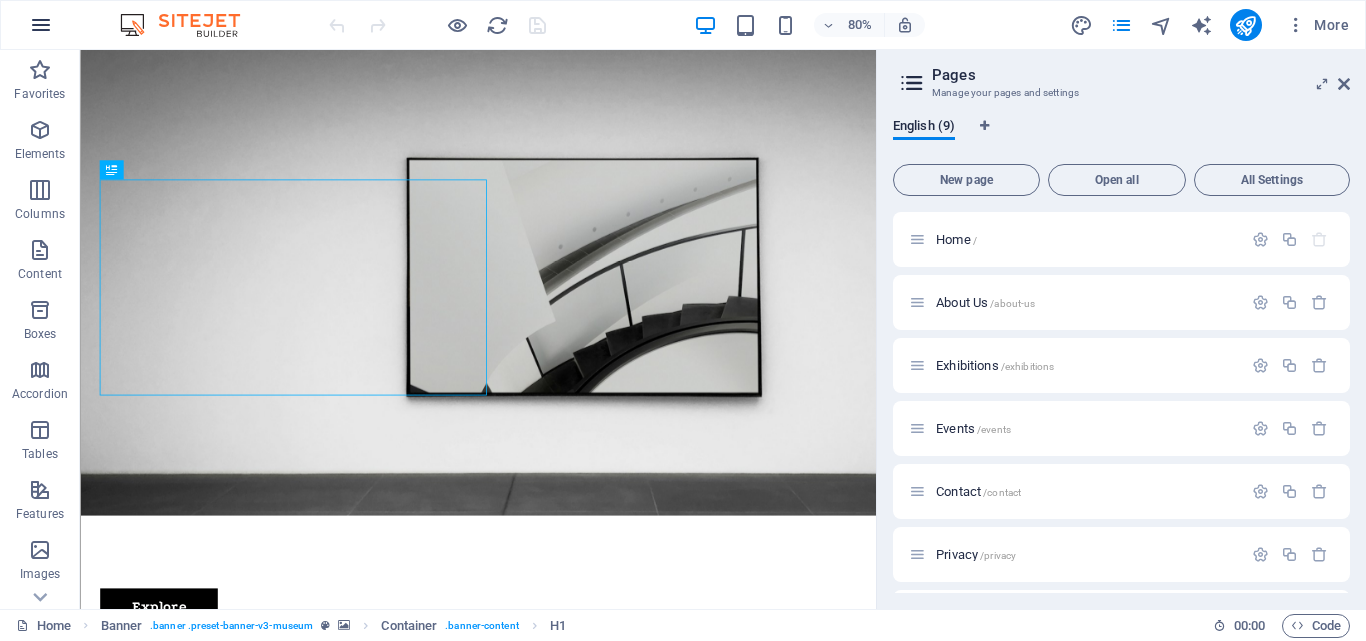 click at bounding box center [41, 25] 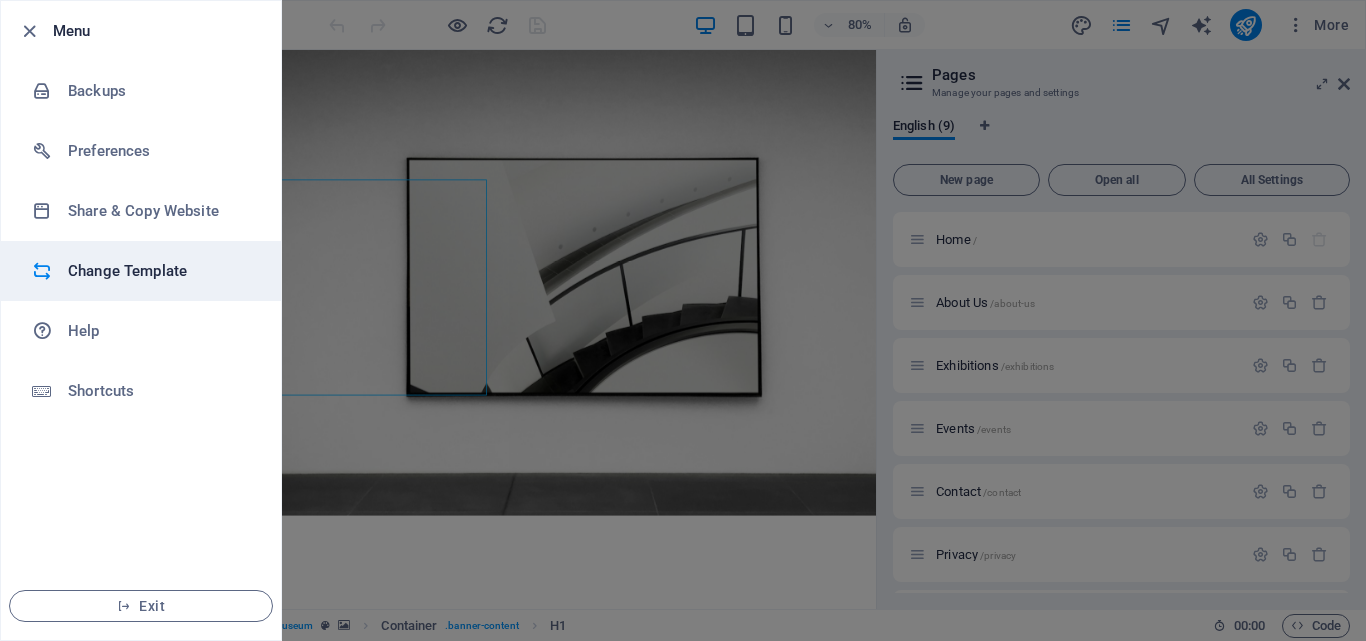 click on "Change Template" at bounding box center (160, 271) 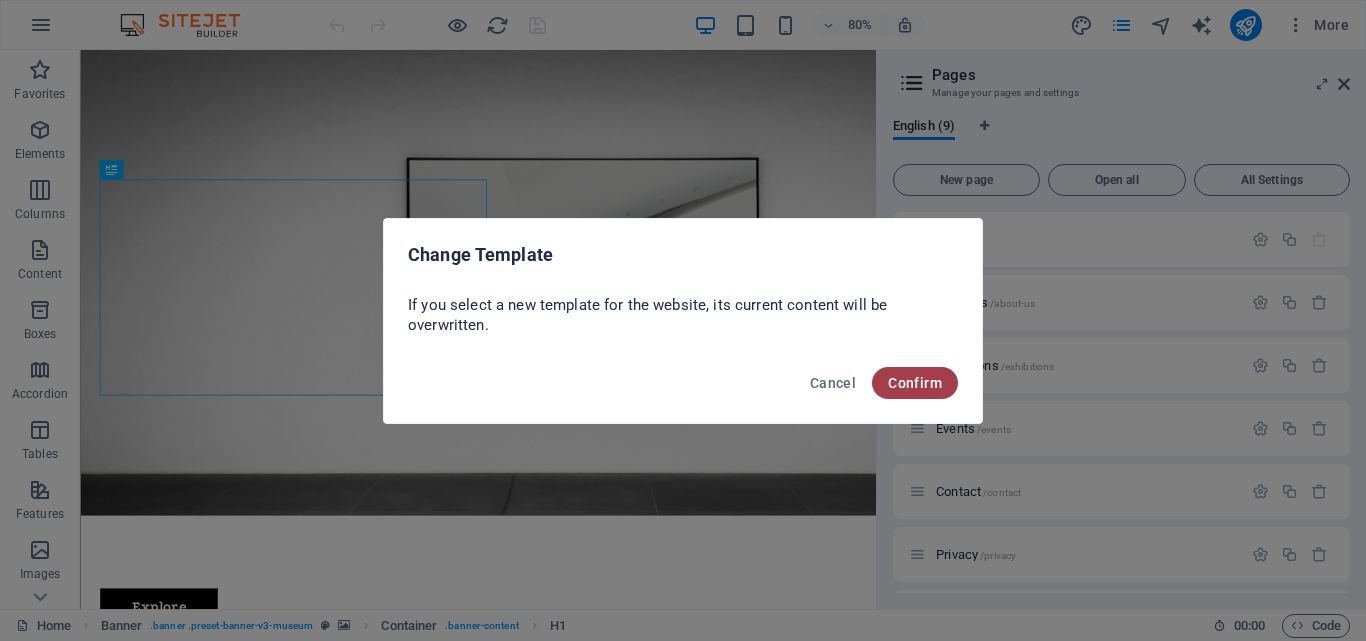 click on "Confirm" at bounding box center (915, 383) 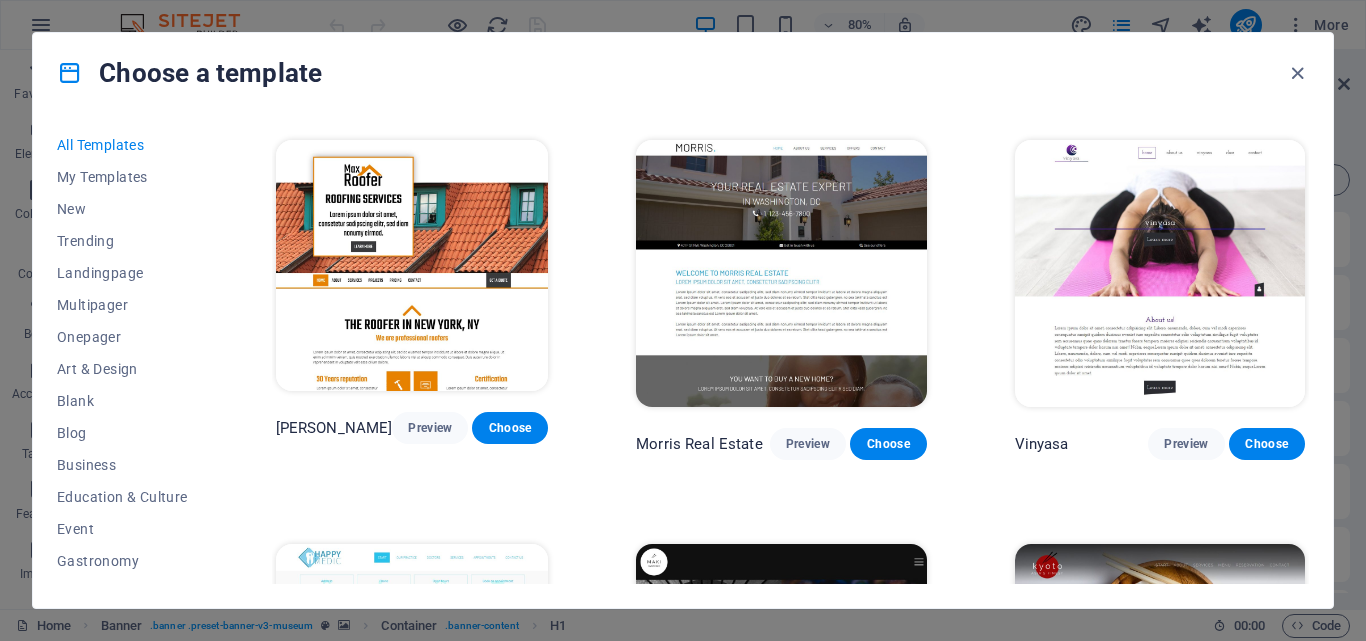 scroll, scrollTop: 3551, scrollLeft: 0, axis: vertical 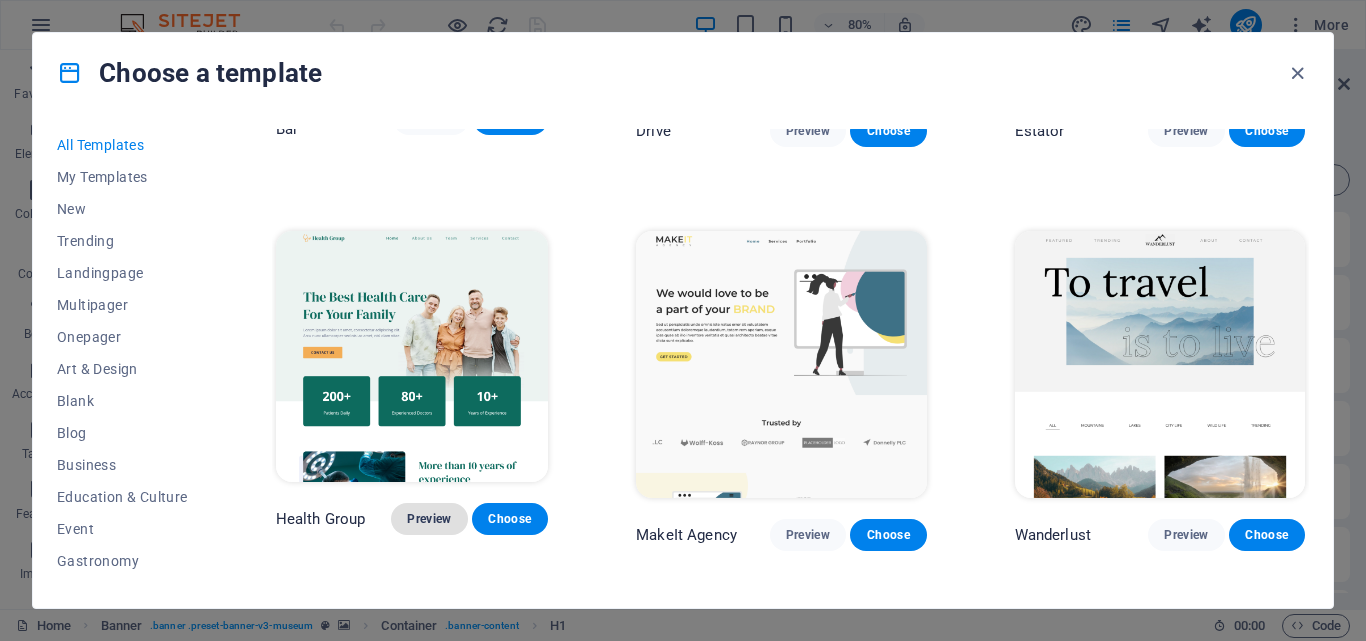 click on "Preview" at bounding box center (429, 519) 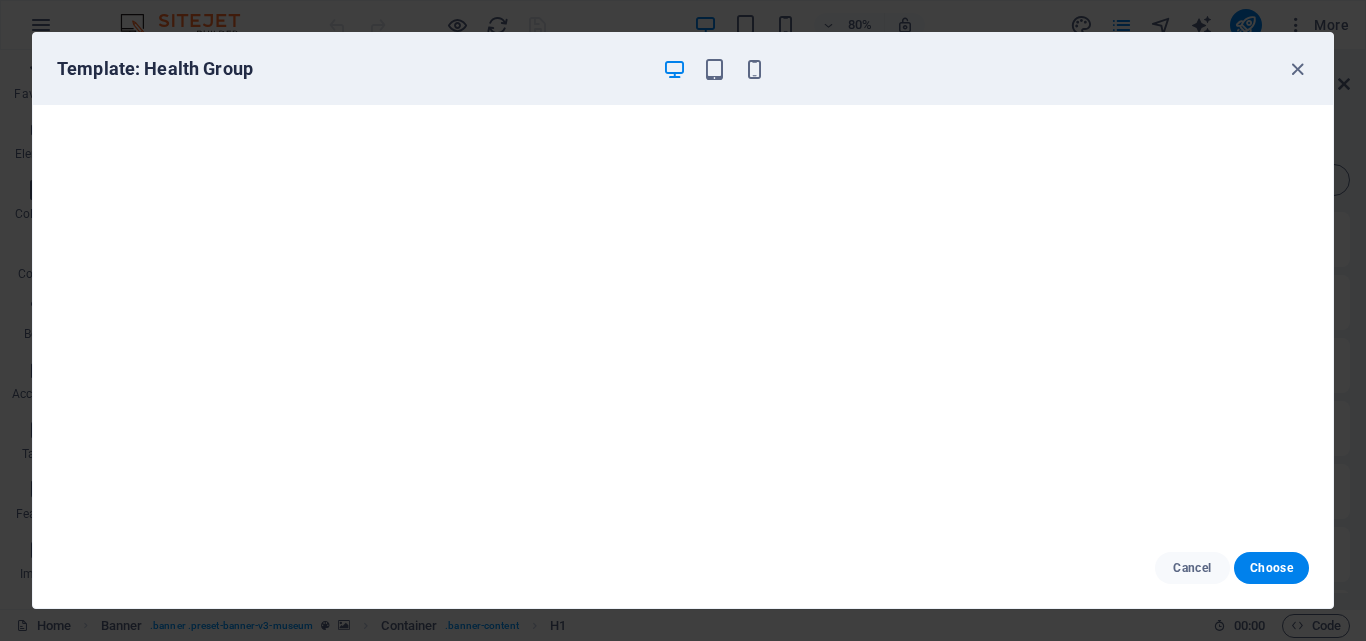 scroll, scrollTop: 5, scrollLeft: 0, axis: vertical 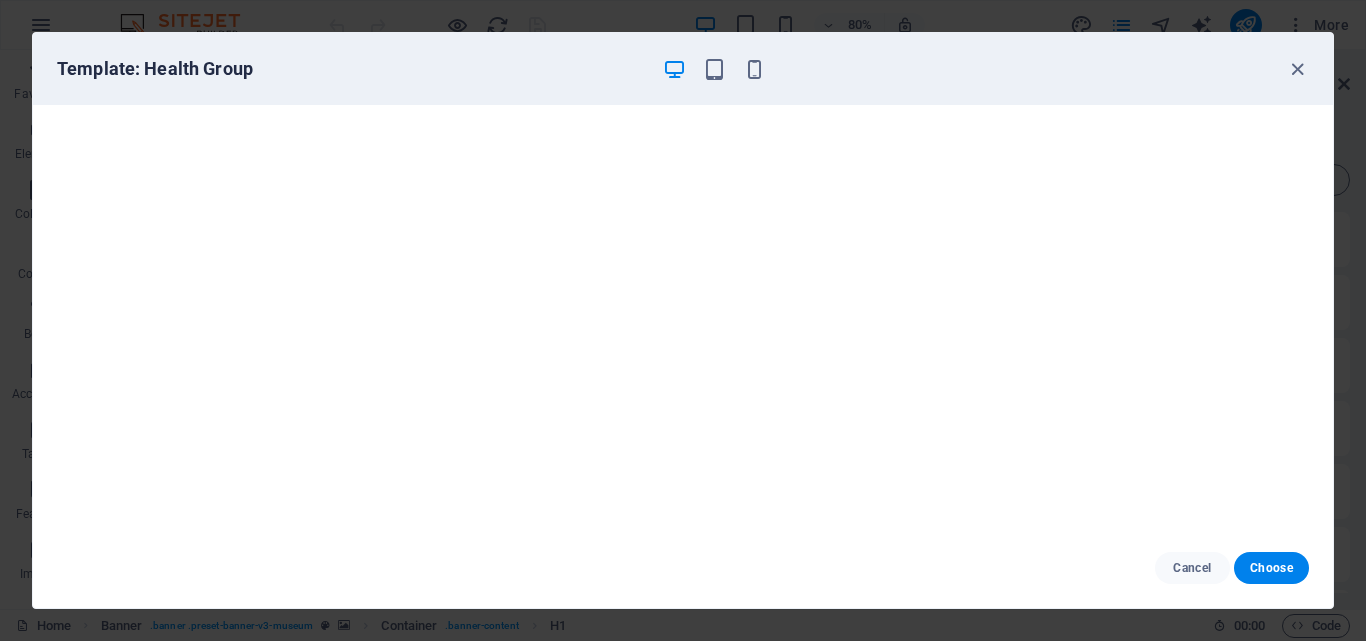 type 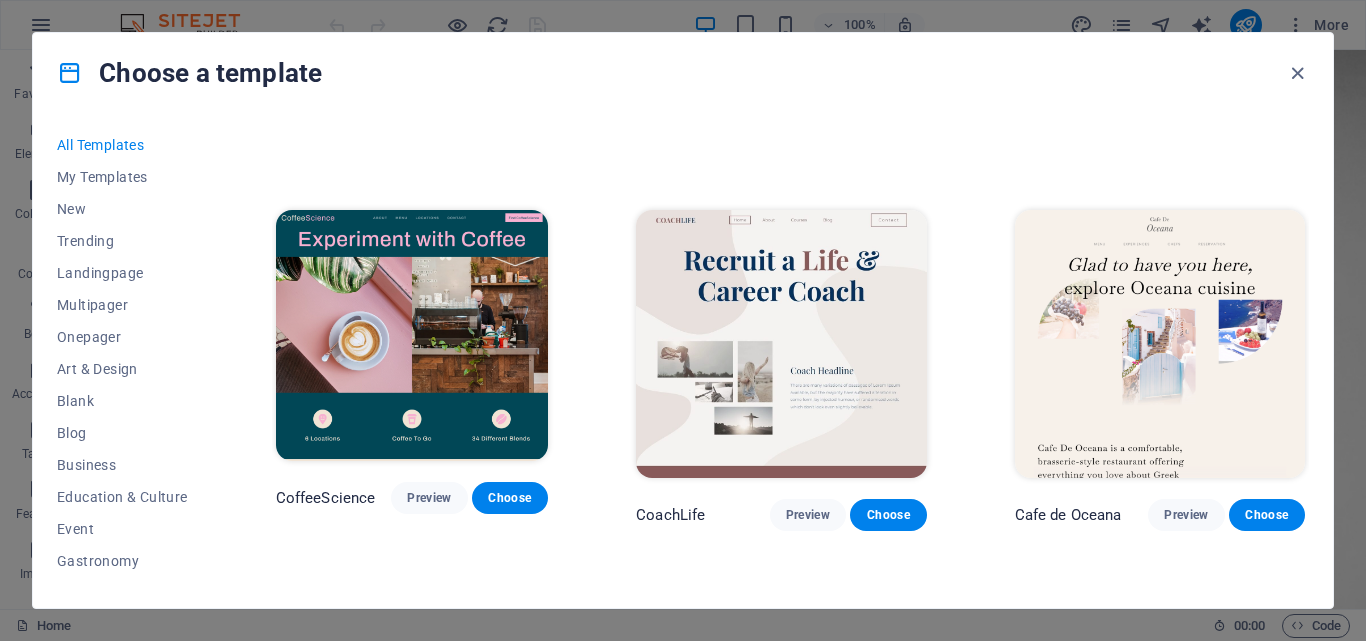 scroll, scrollTop: 4382, scrollLeft: 0, axis: vertical 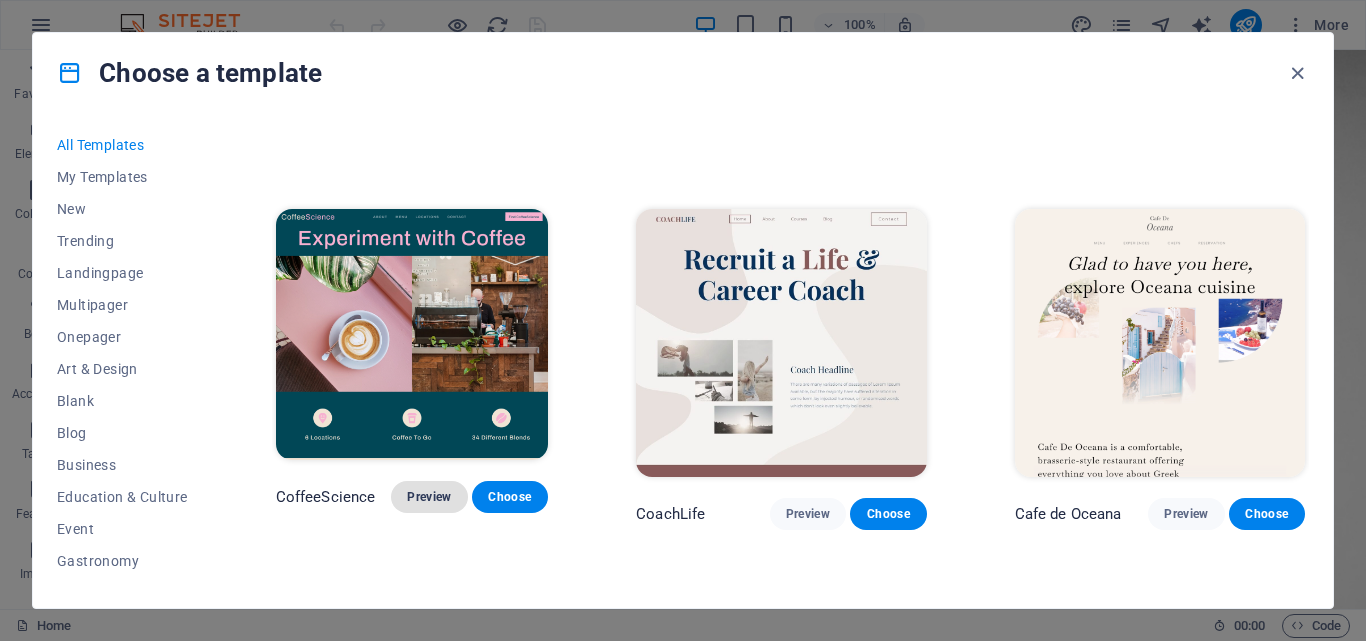 click on "Preview" at bounding box center [429, 497] 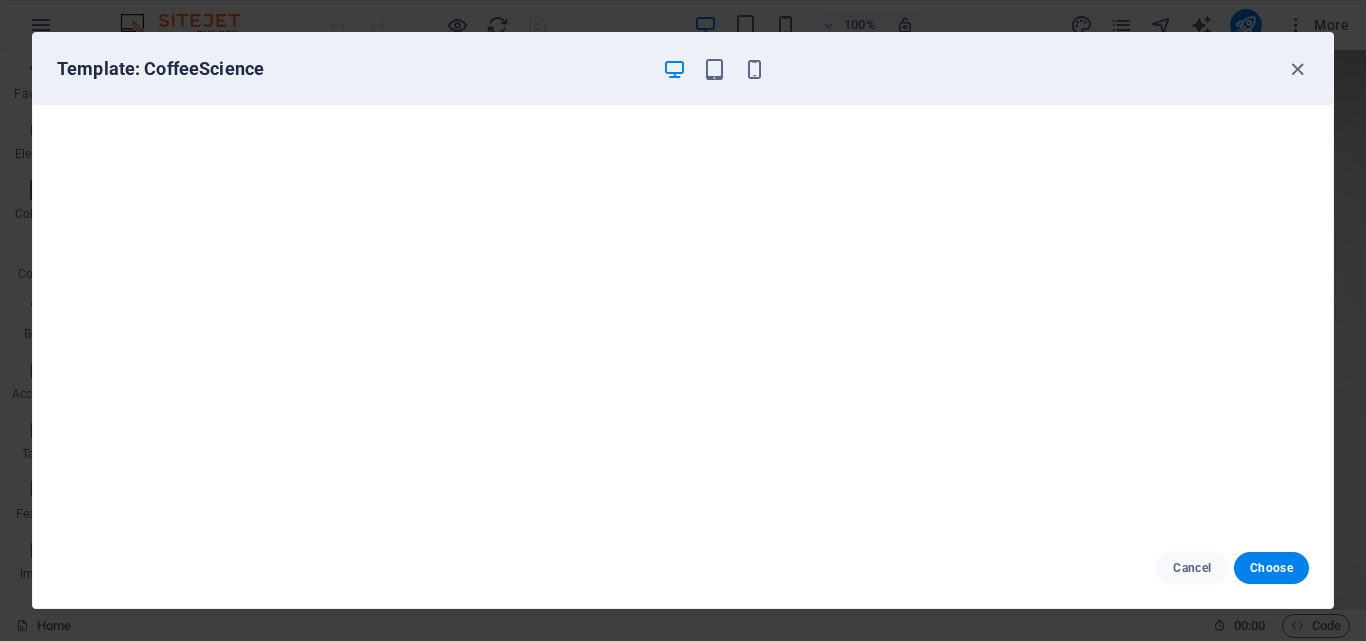 scroll, scrollTop: 0, scrollLeft: 0, axis: both 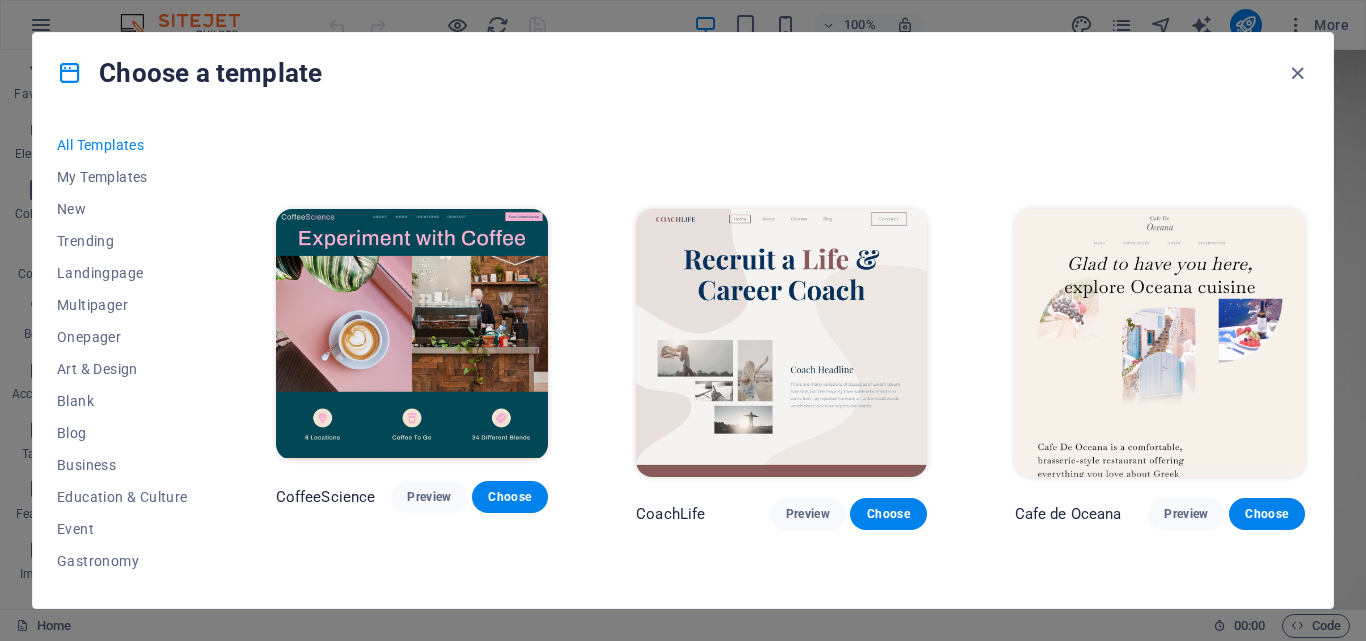 type 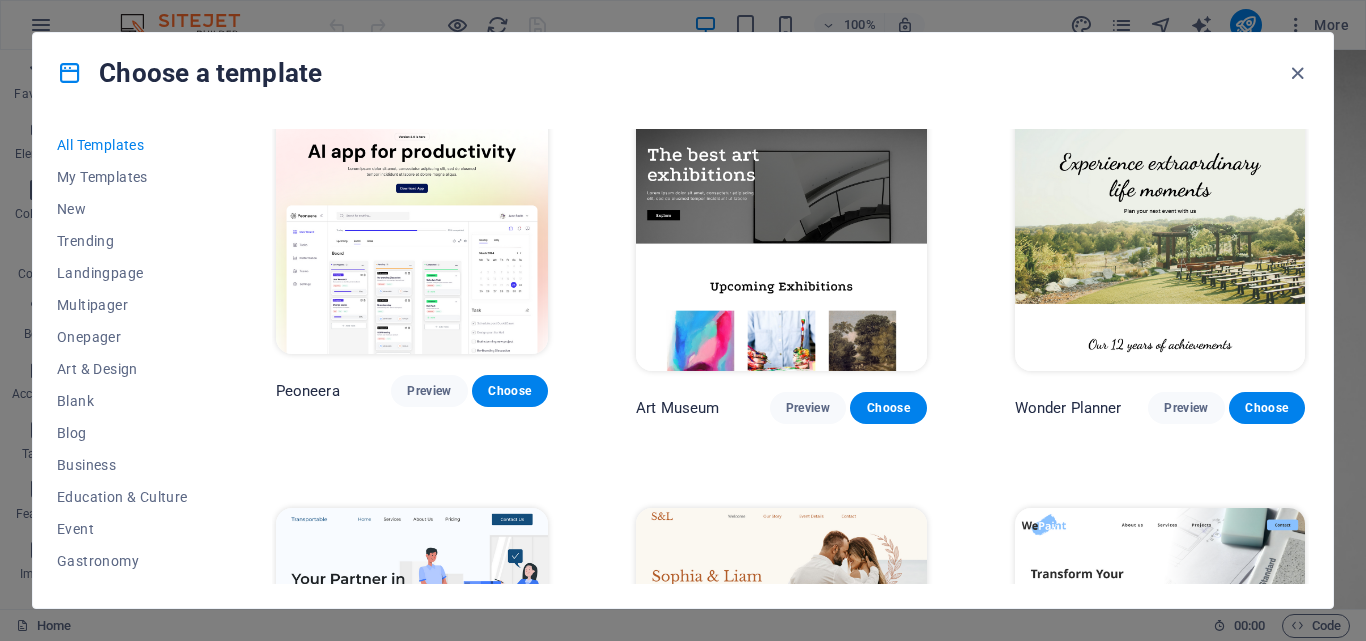 scroll, scrollTop: 0, scrollLeft: 0, axis: both 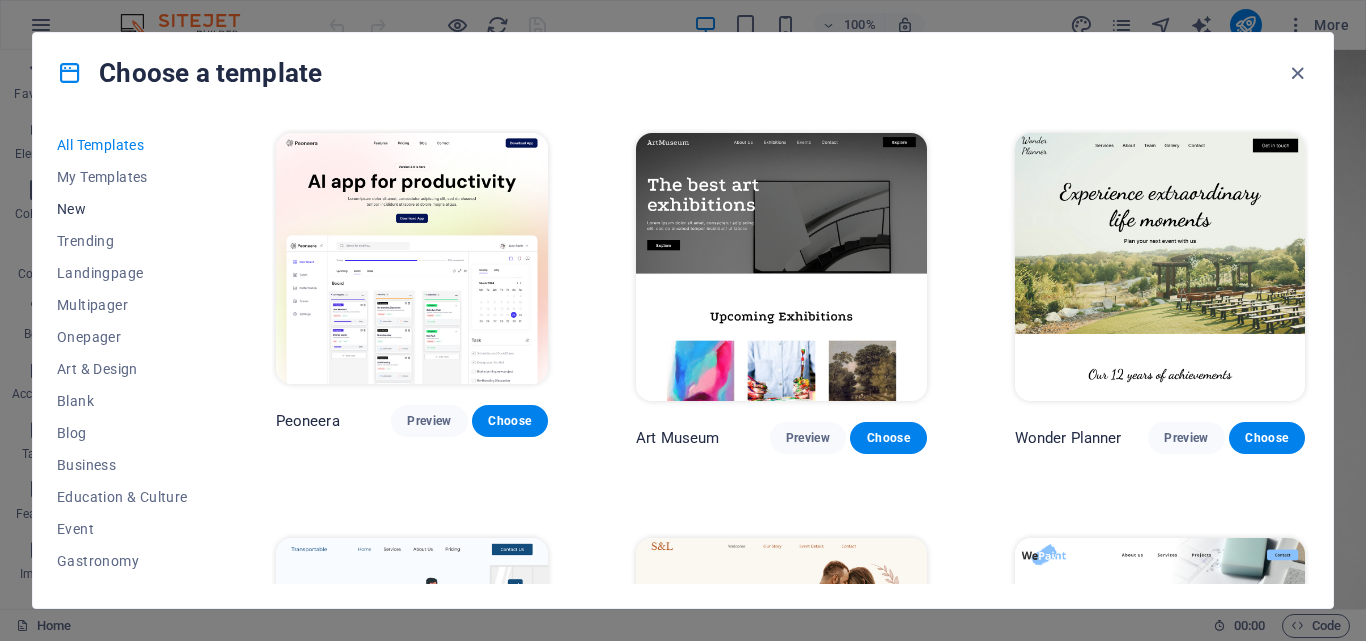 click on "New" at bounding box center (122, 209) 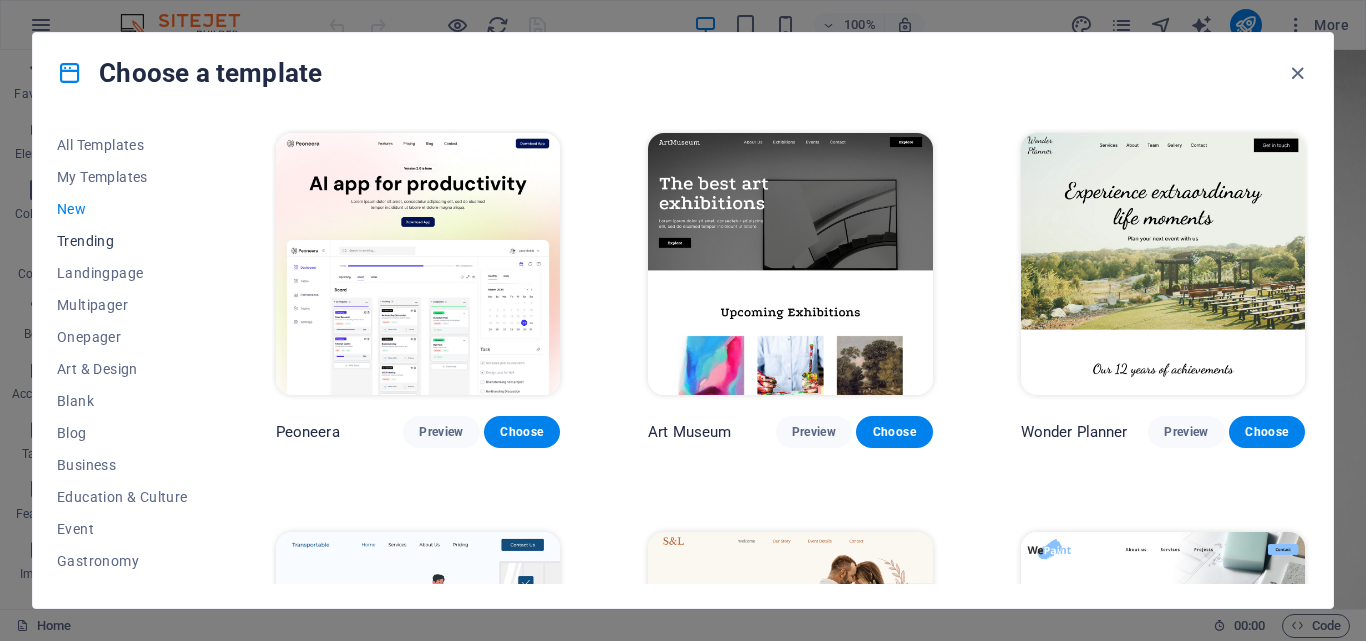 click on "Trending" at bounding box center [122, 241] 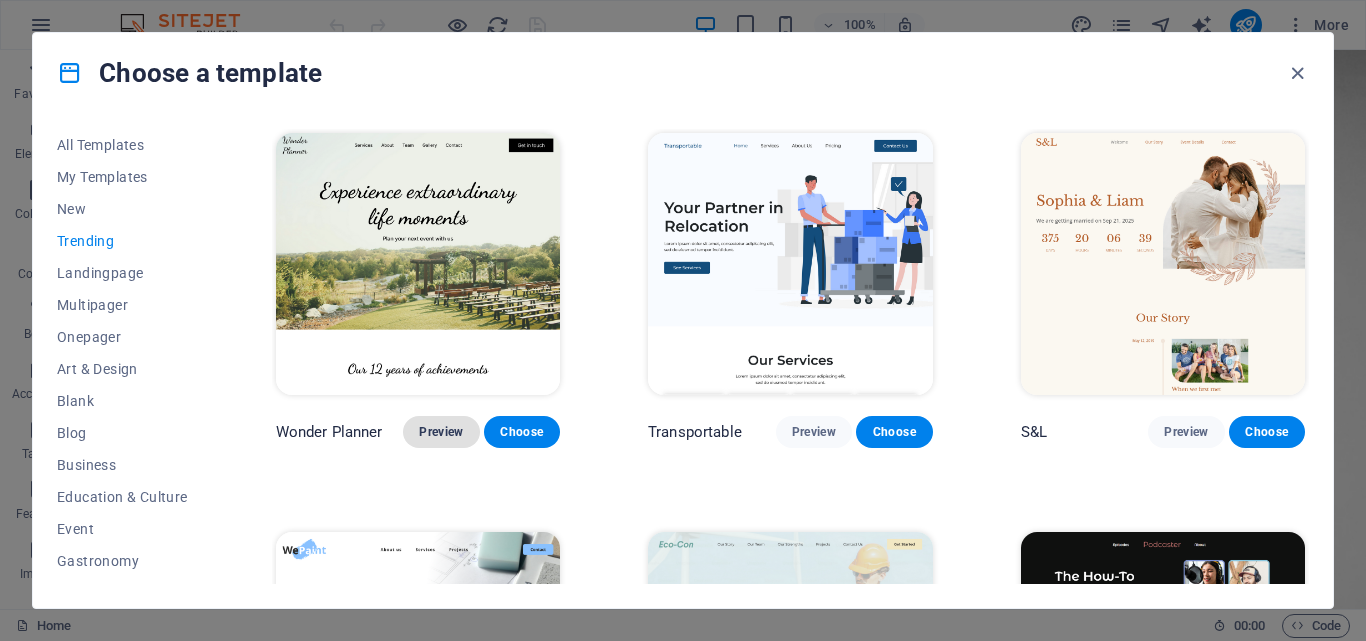 click on "Preview" at bounding box center [441, 432] 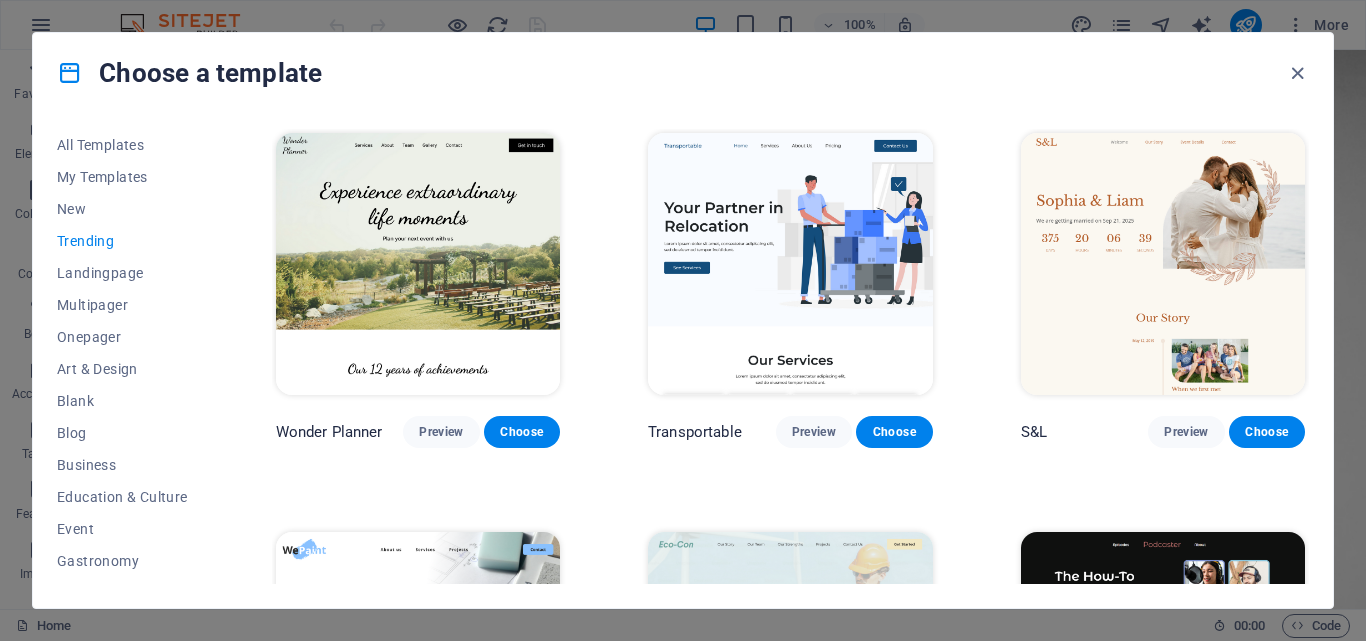 type 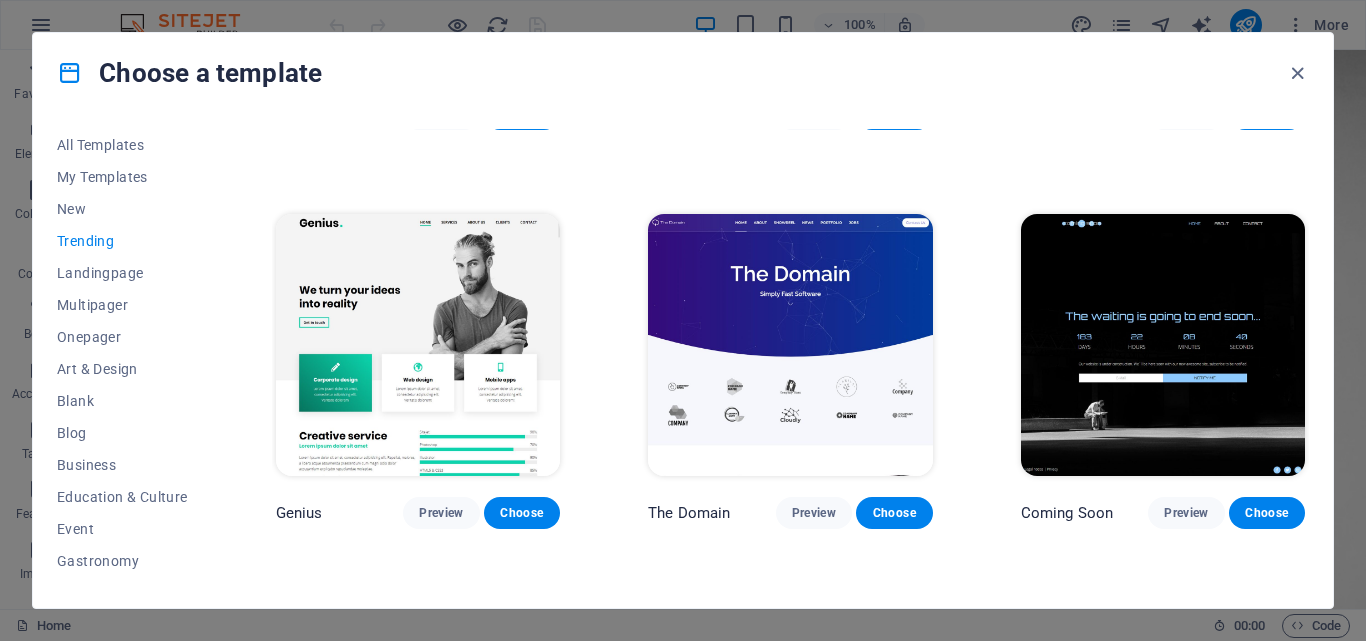 scroll, scrollTop: 1509, scrollLeft: 0, axis: vertical 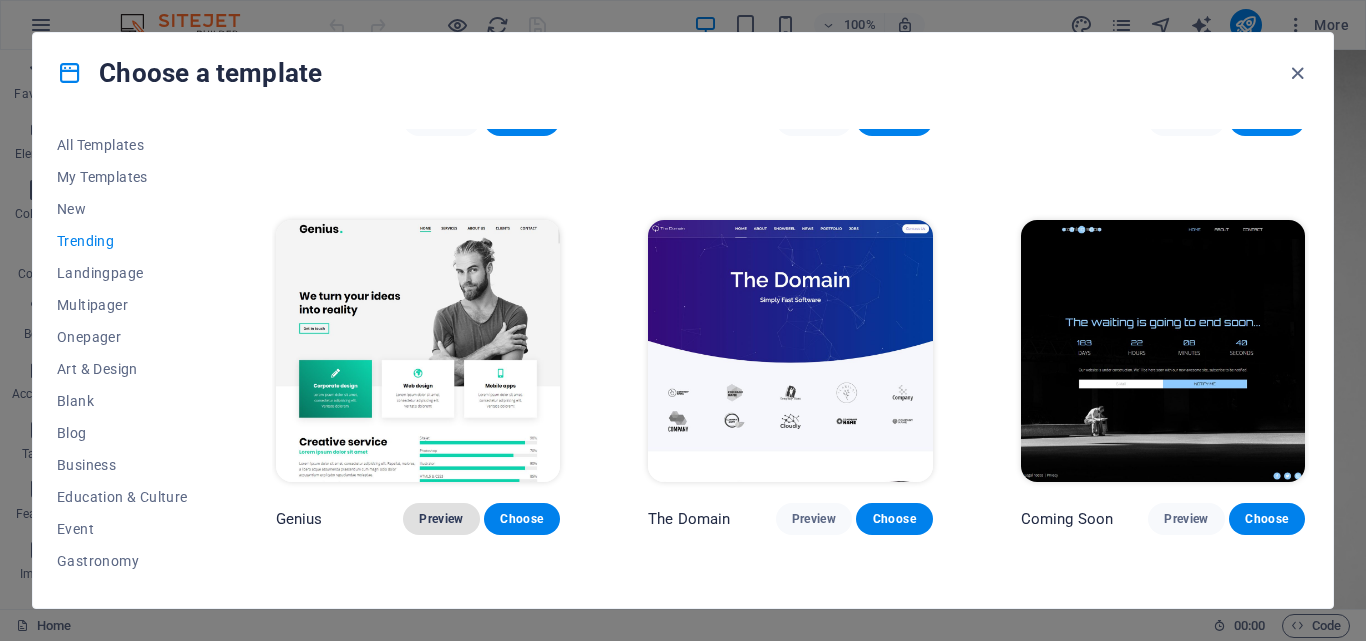 click on "Preview" at bounding box center (441, 519) 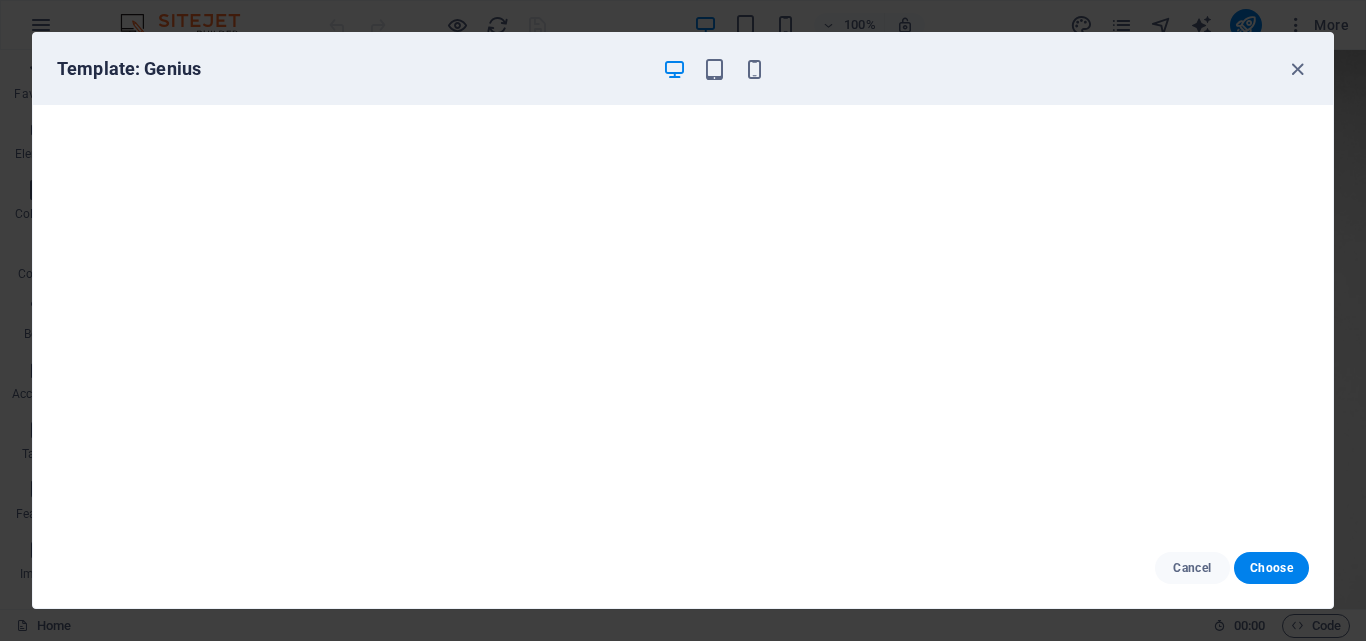 scroll, scrollTop: 0, scrollLeft: 0, axis: both 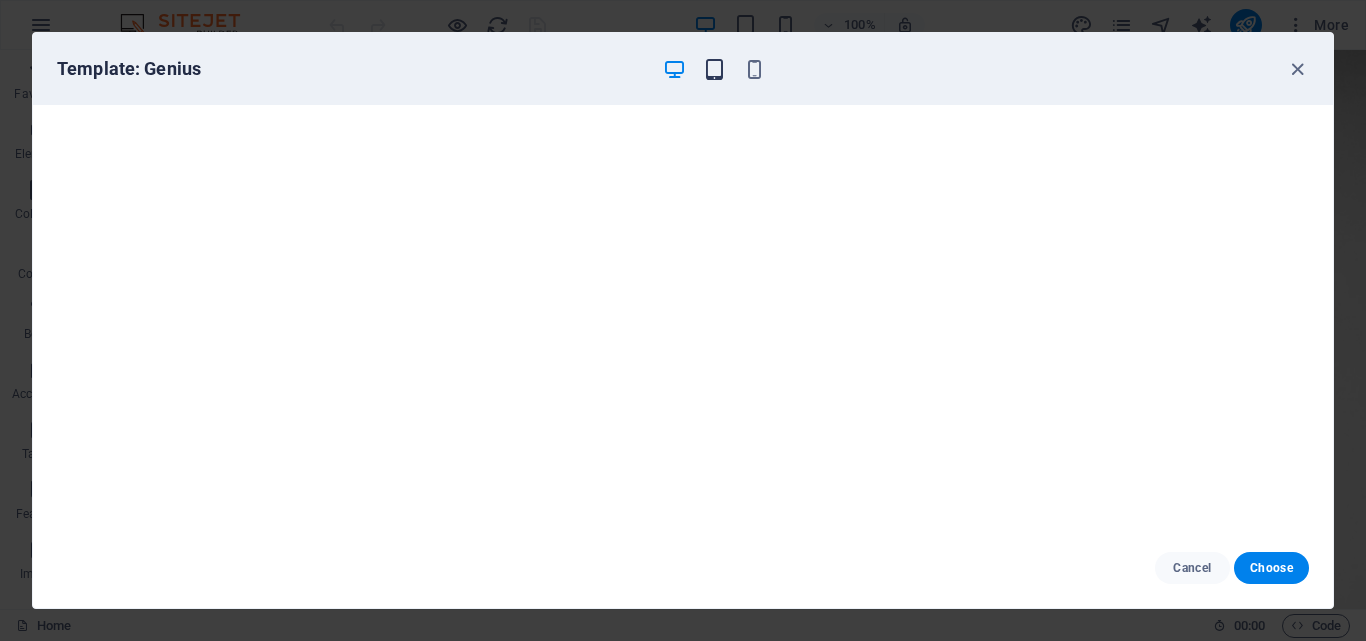 click at bounding box center (714, 69) 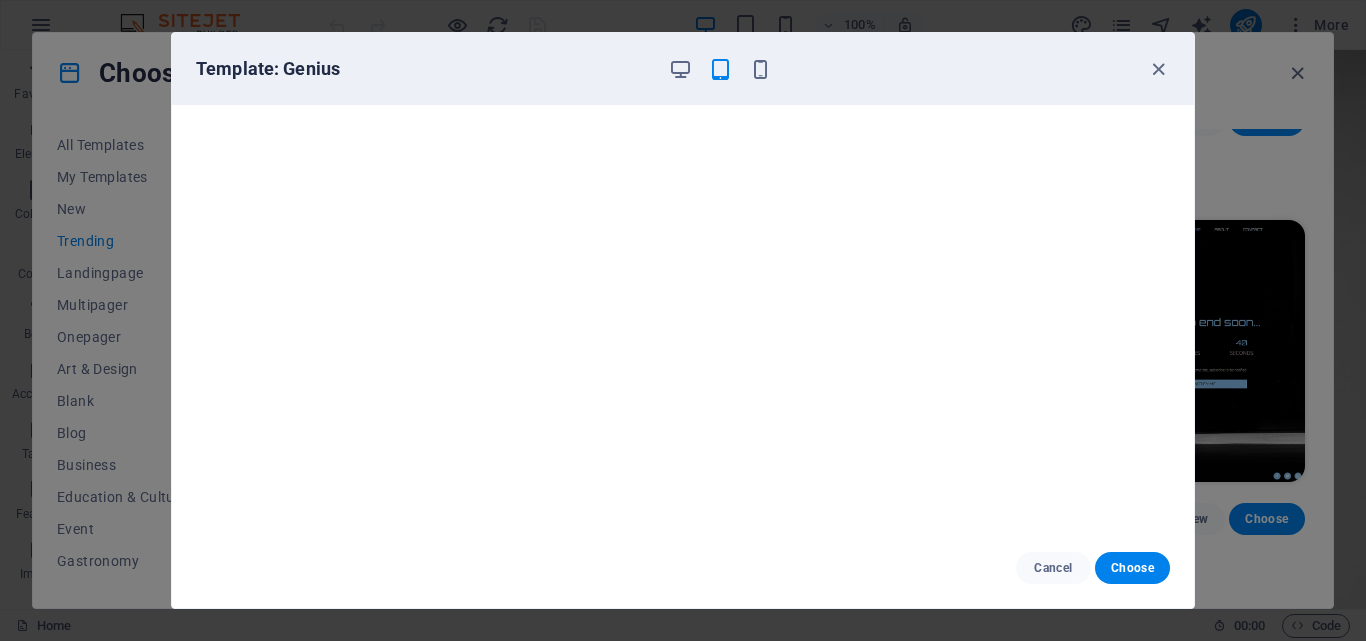 click on "Template: Genius" at bounding box center (671, 69) 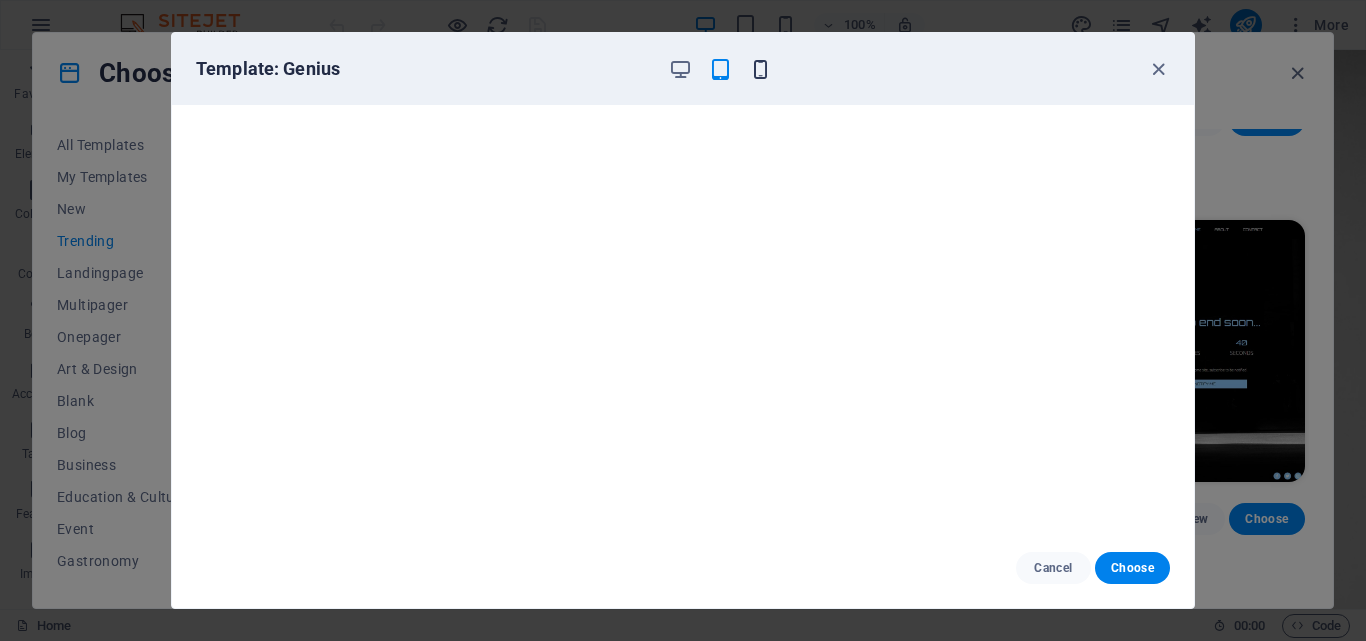 click at bounding box center (760, 69) 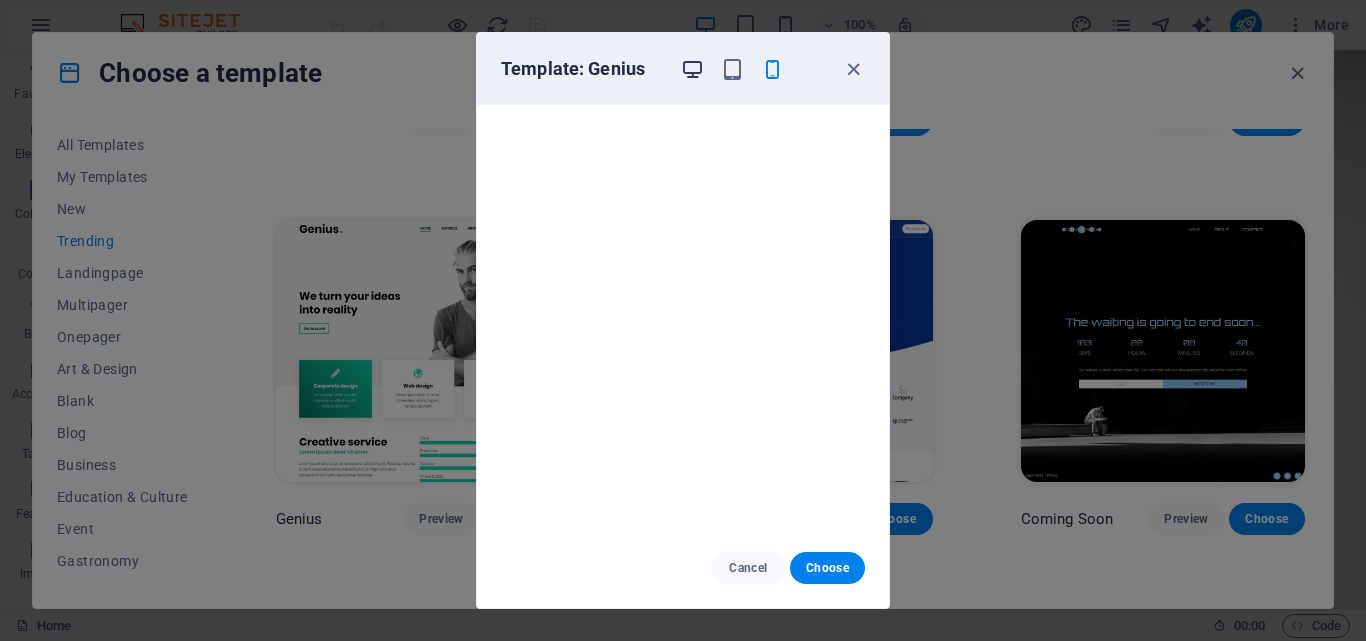 click at bounding box center (692, 69) 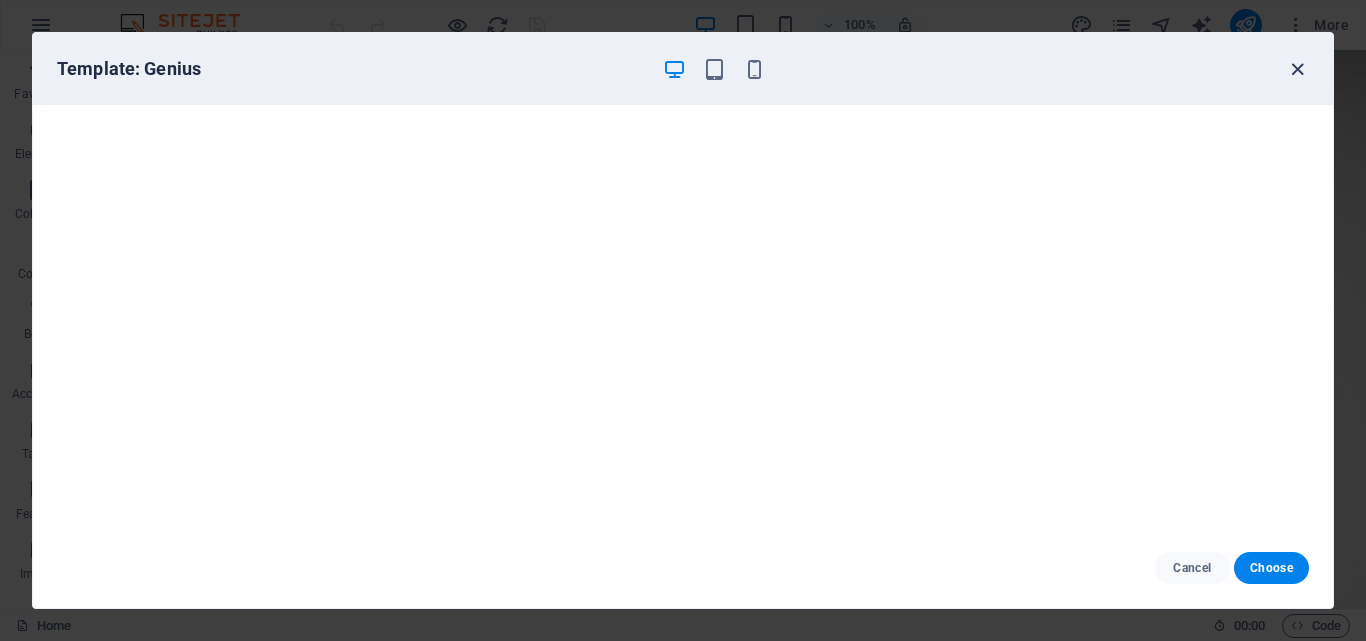 click at bounding box center (1297, 69) 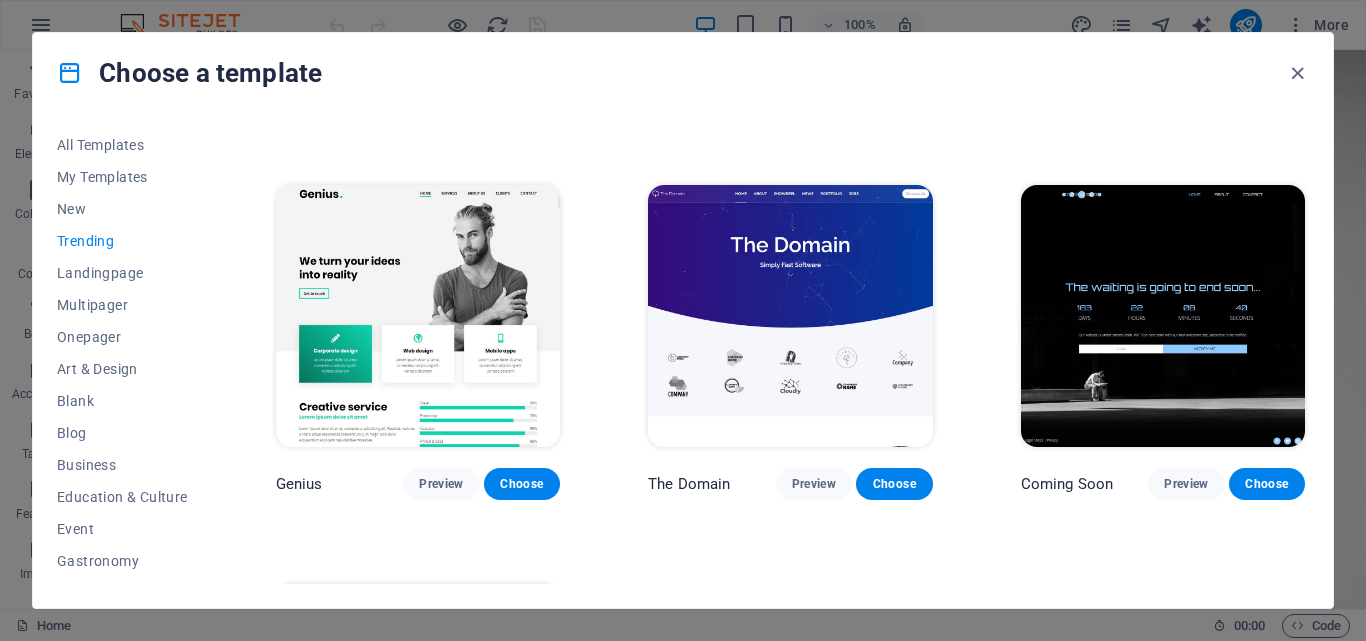scroll, scrollTop: 1545, scrollLeft: 0, axis: vertical 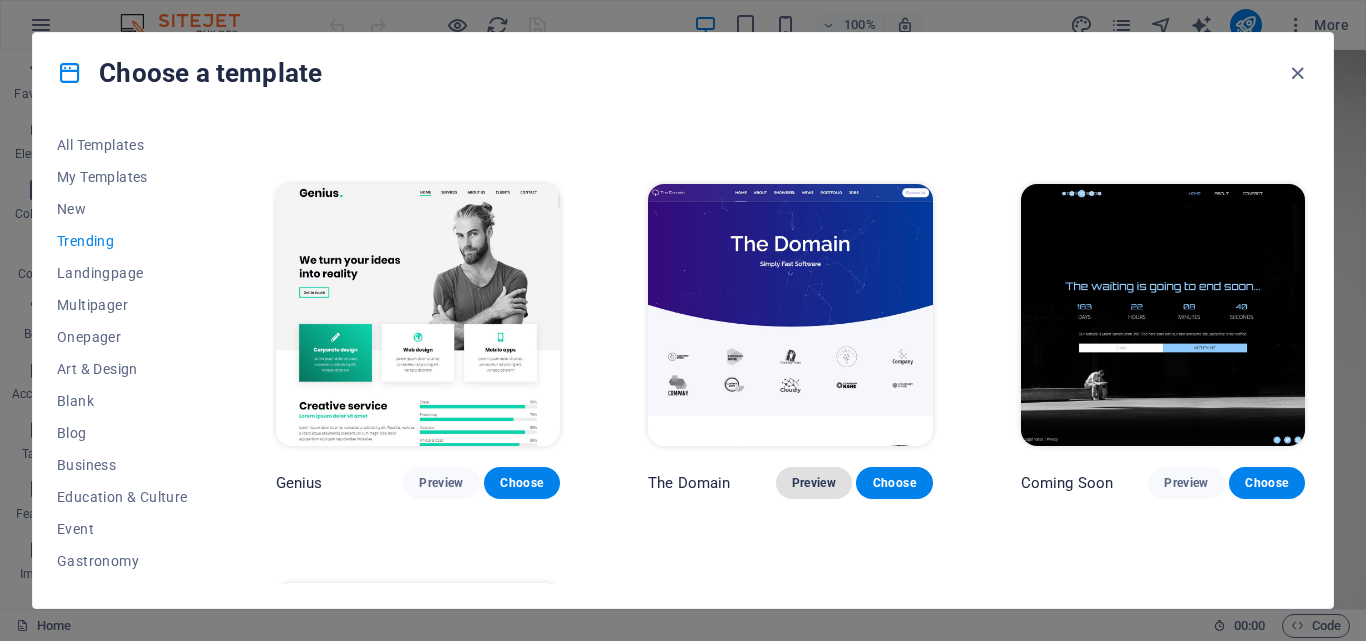 click on "Preview" at bounding box center (814, 483) 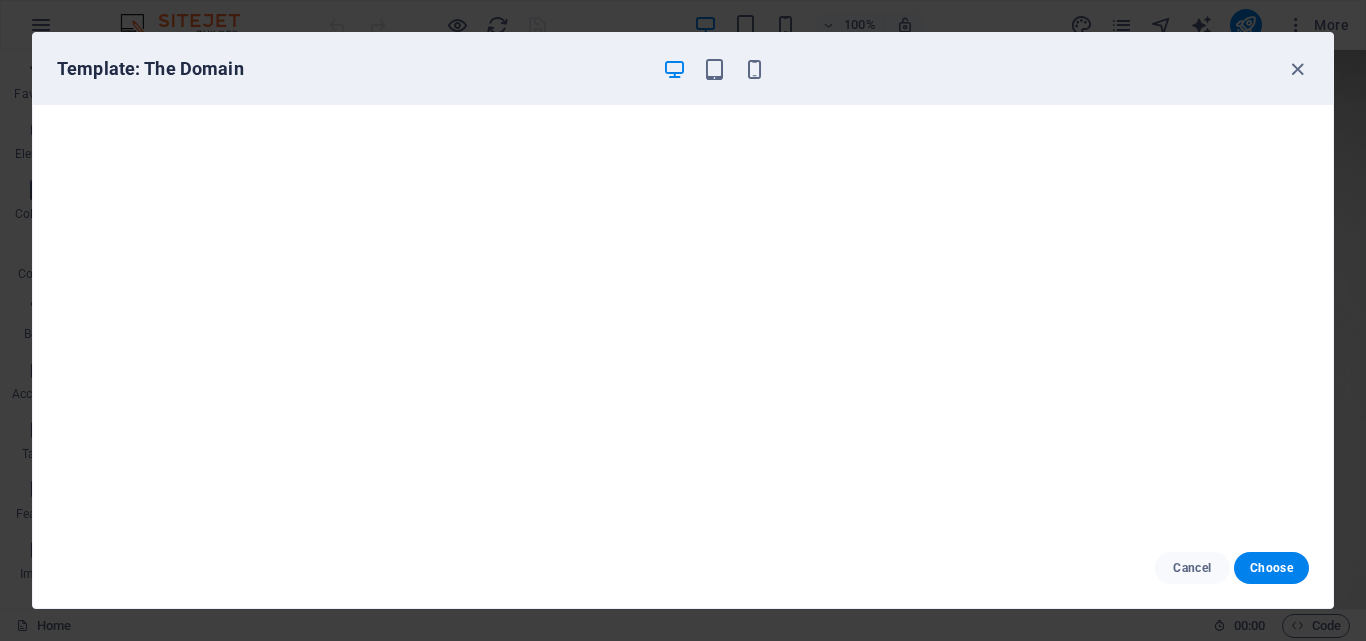 type 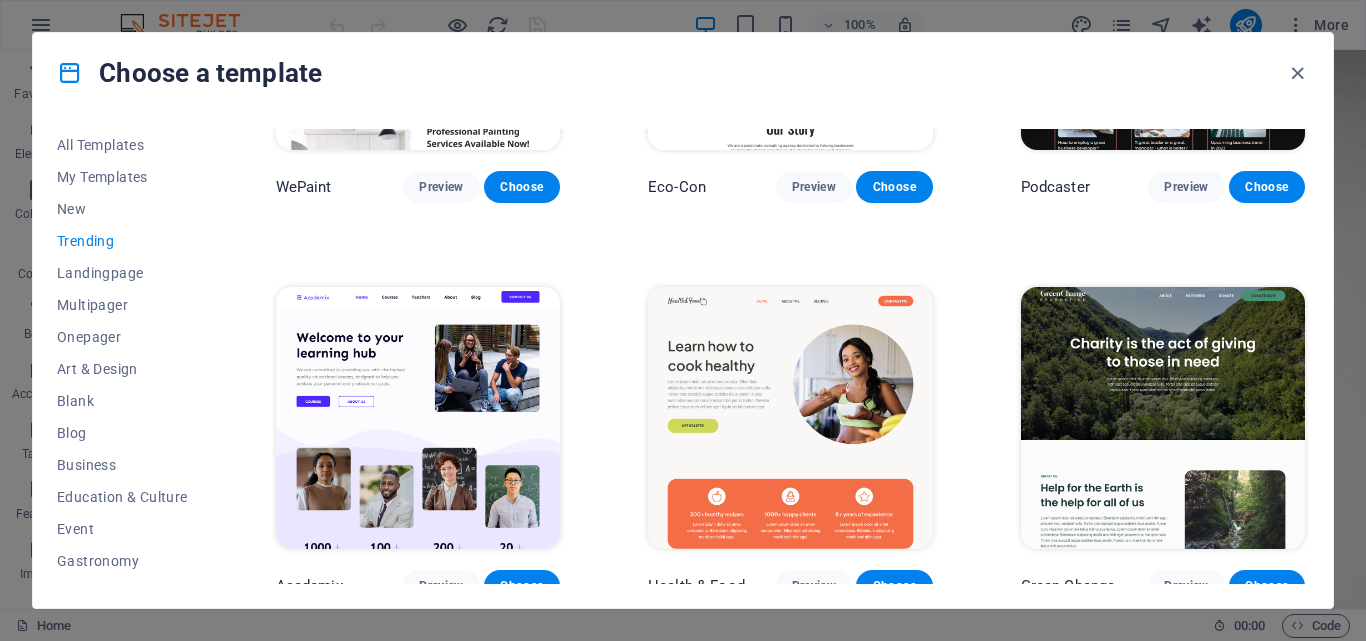 scroll, scrollTop: 645, scrollLeft: 0, axis: vertical 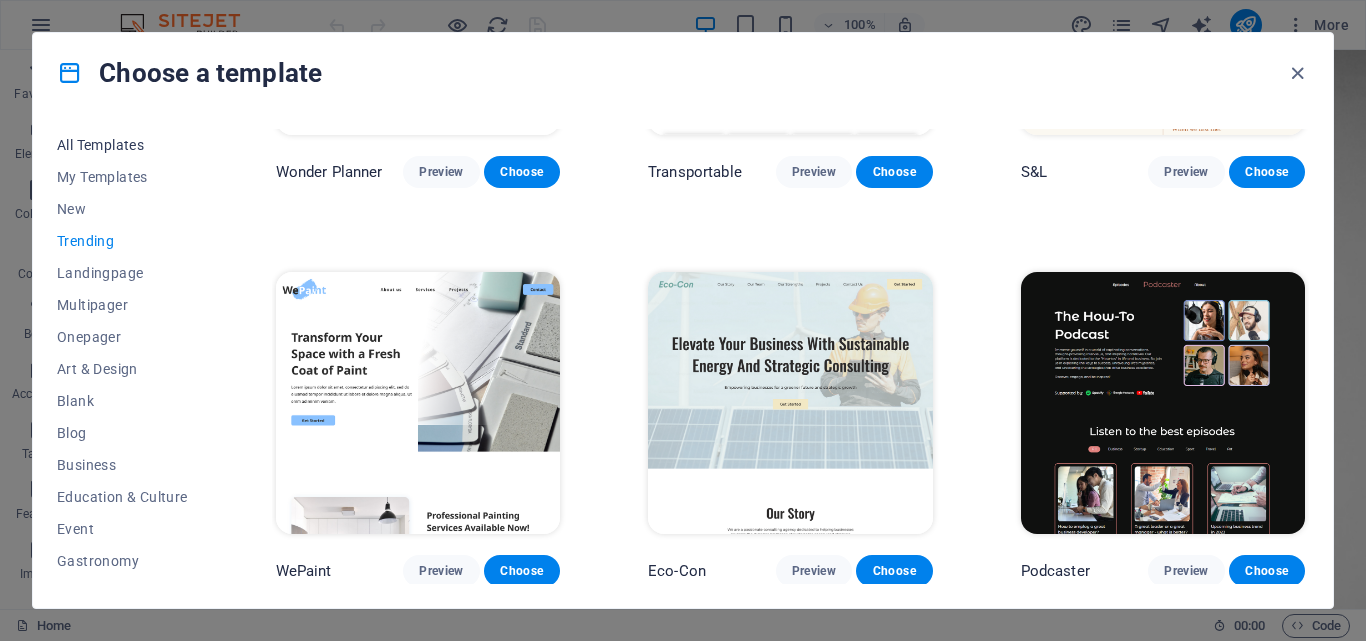 click on "All Templates" at bounding box center (122, 145) 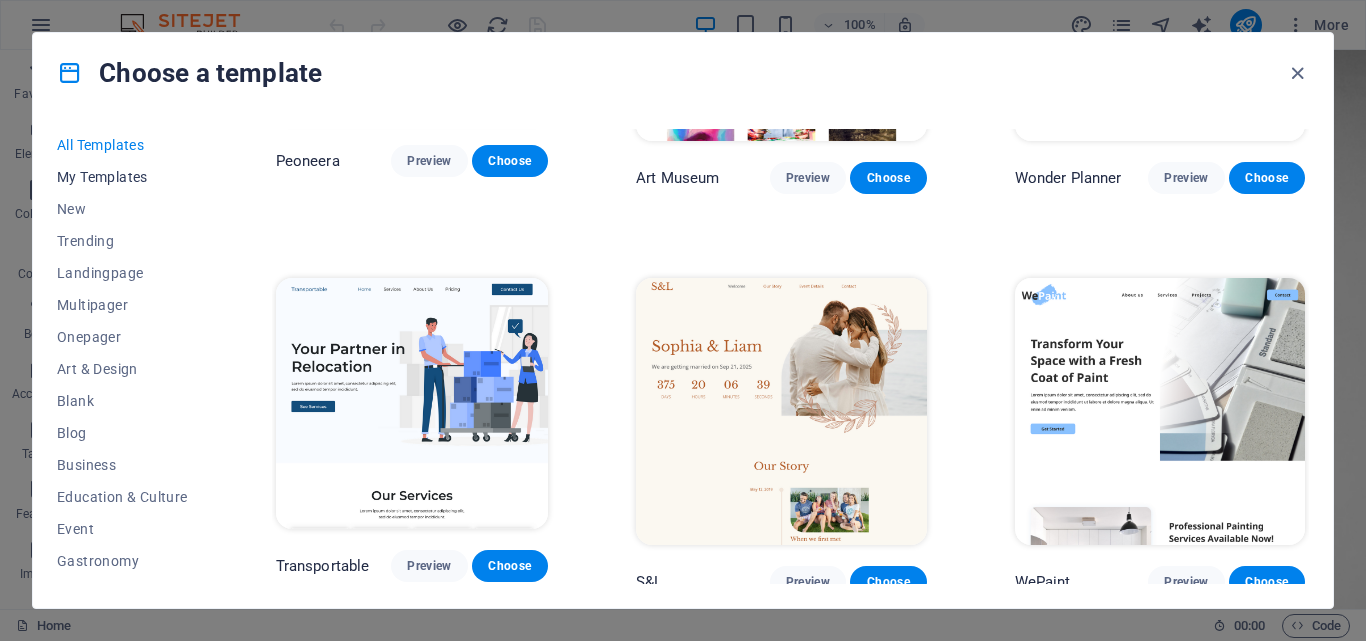 click on "My Templates" at bounding box center [122, 177] 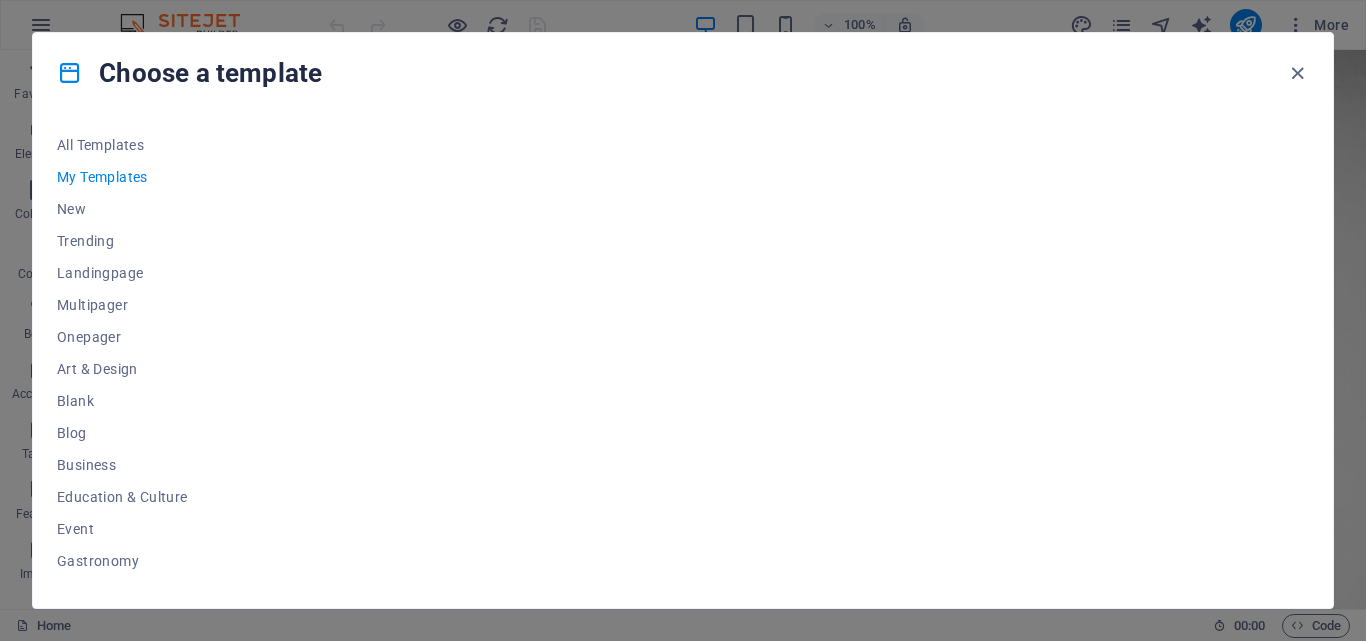 scroll, scrollTop: 0, scrollLeft: 0, axis: both 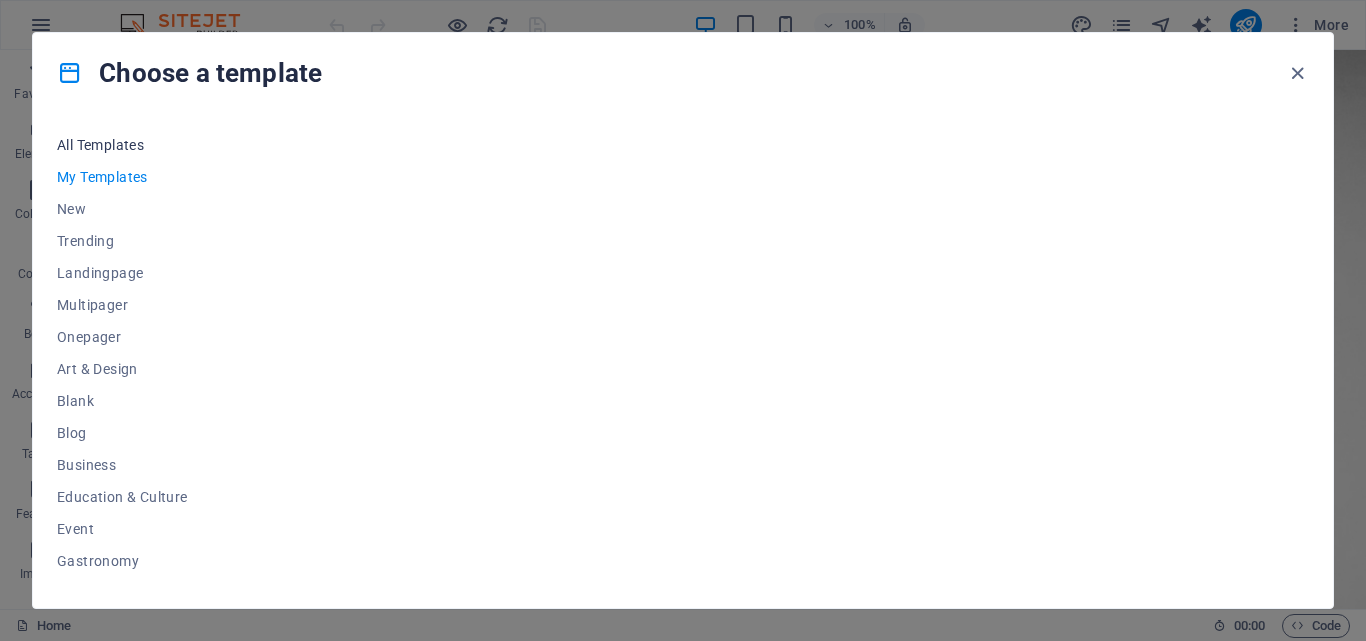 click on "All Templates" at bounding box center (122, 145) 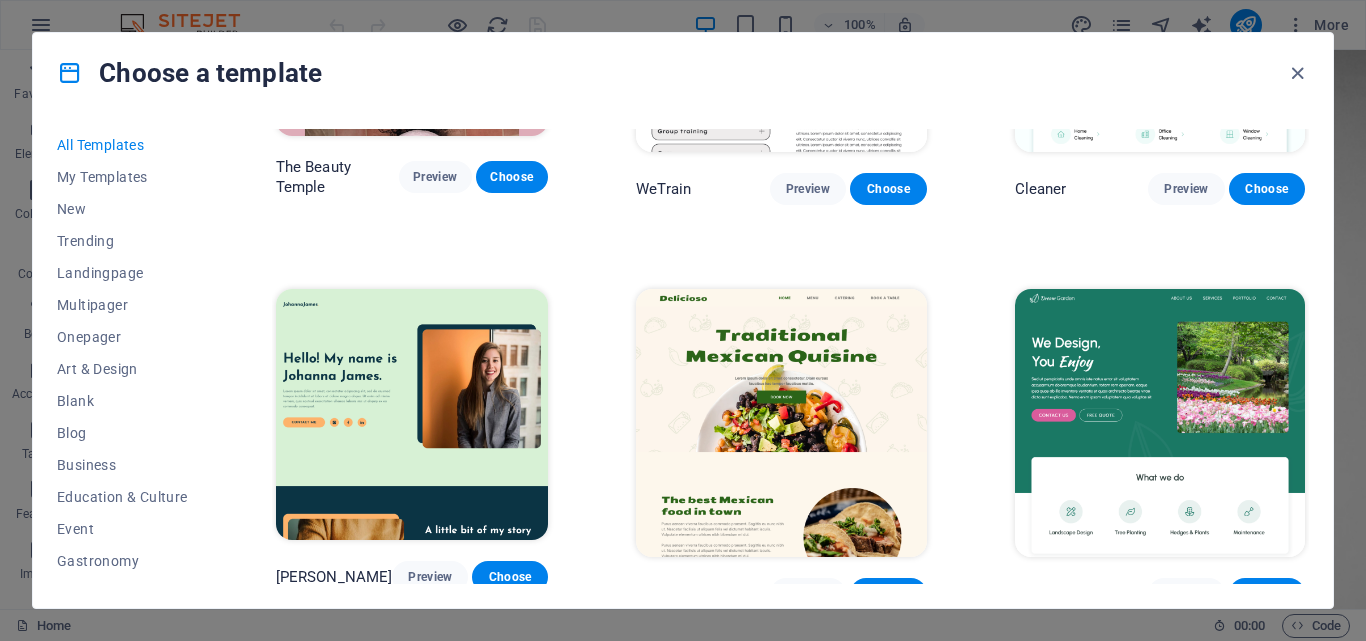 scroll, scrollTop: 2280, scrollLeft: 0, axis: vertical 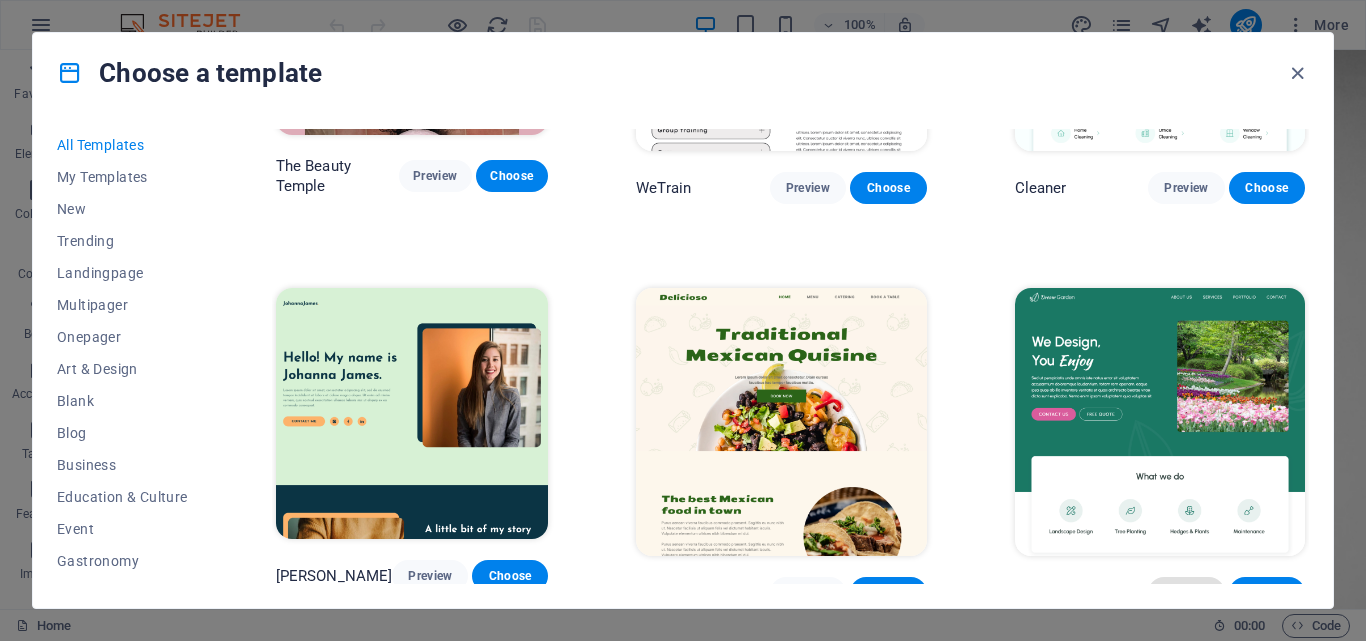 click on "Preview" at bounding box center [1186, 593] 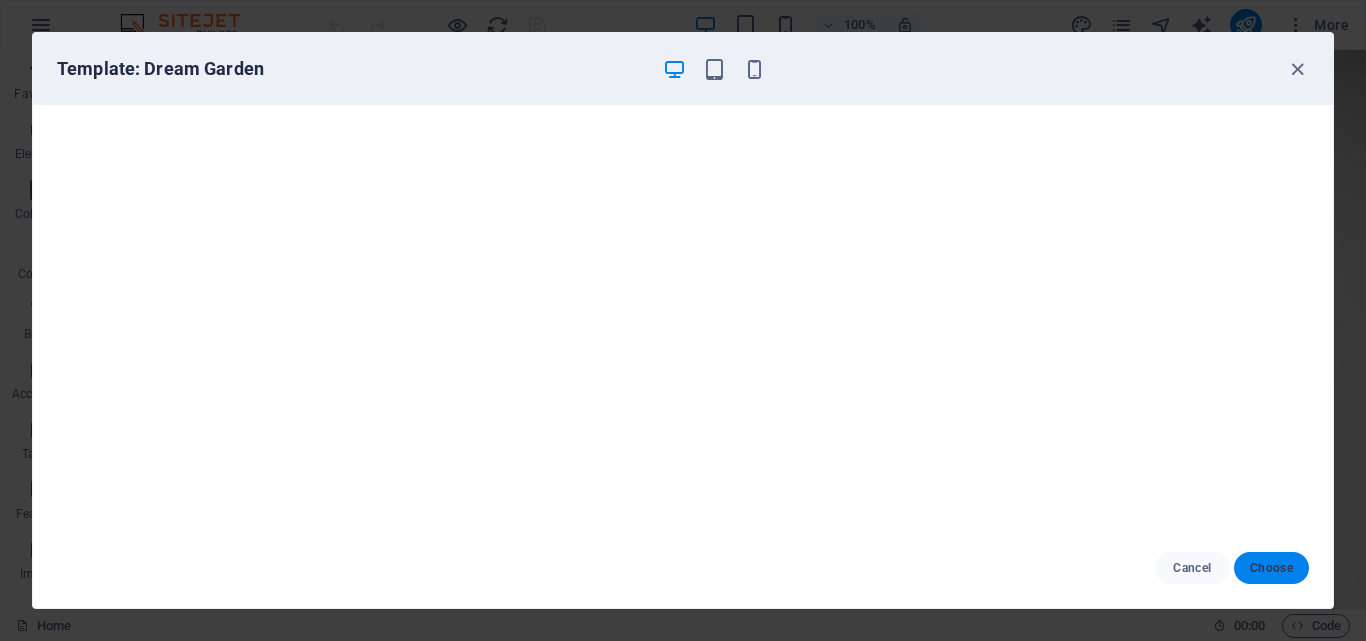 click on "Choose" at bounding box center (1271, 568) 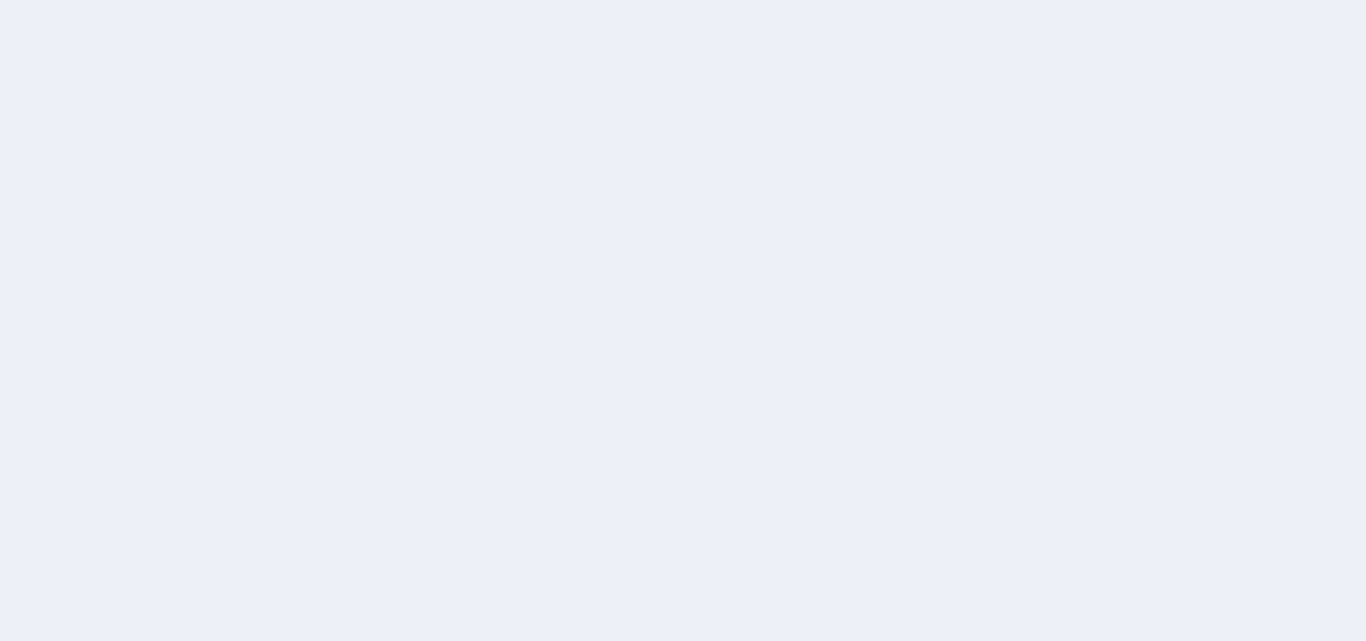 scroll, scrollTop: 0, scrollLeft: 0, axis: both 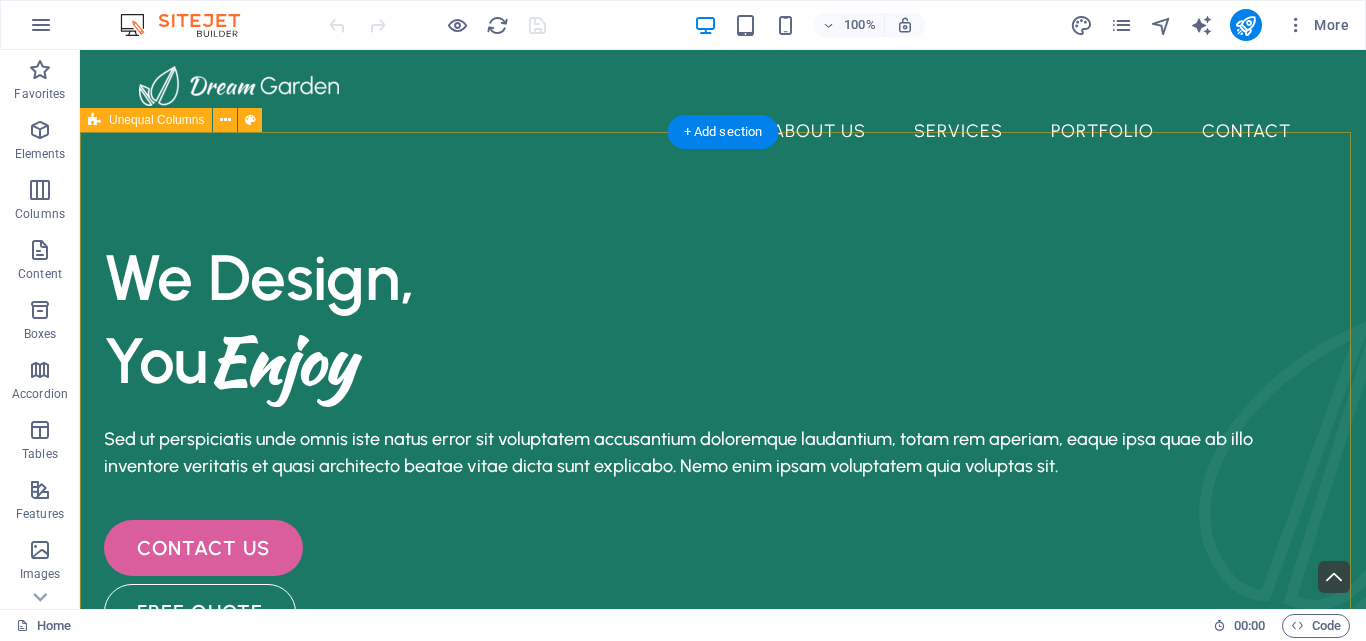 click on "We Design,  You  Enjoy Sed ut perspiciatis unde omnis iste natus error sit voluptatem accusantium doloremque laudantium, totam rem aperiam, eaque ipsa quae ab illo inventore veritatis et quasi architecto beatae vitae dicta sunt explicabo. Nemo enim ipsam voluptatem quia voluptas sit. contact us free quote" at bounding box center (723, 1136) 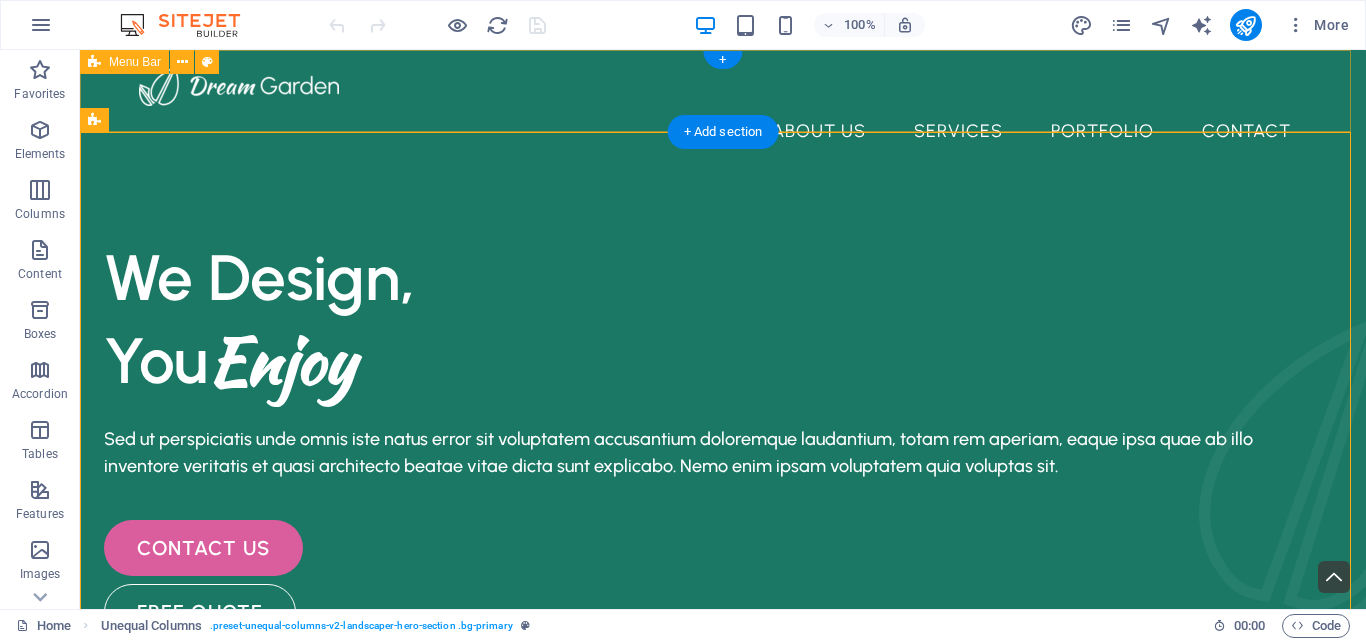 click on "About Us Services Portfolio Contact" at bounding box center [723, 111] 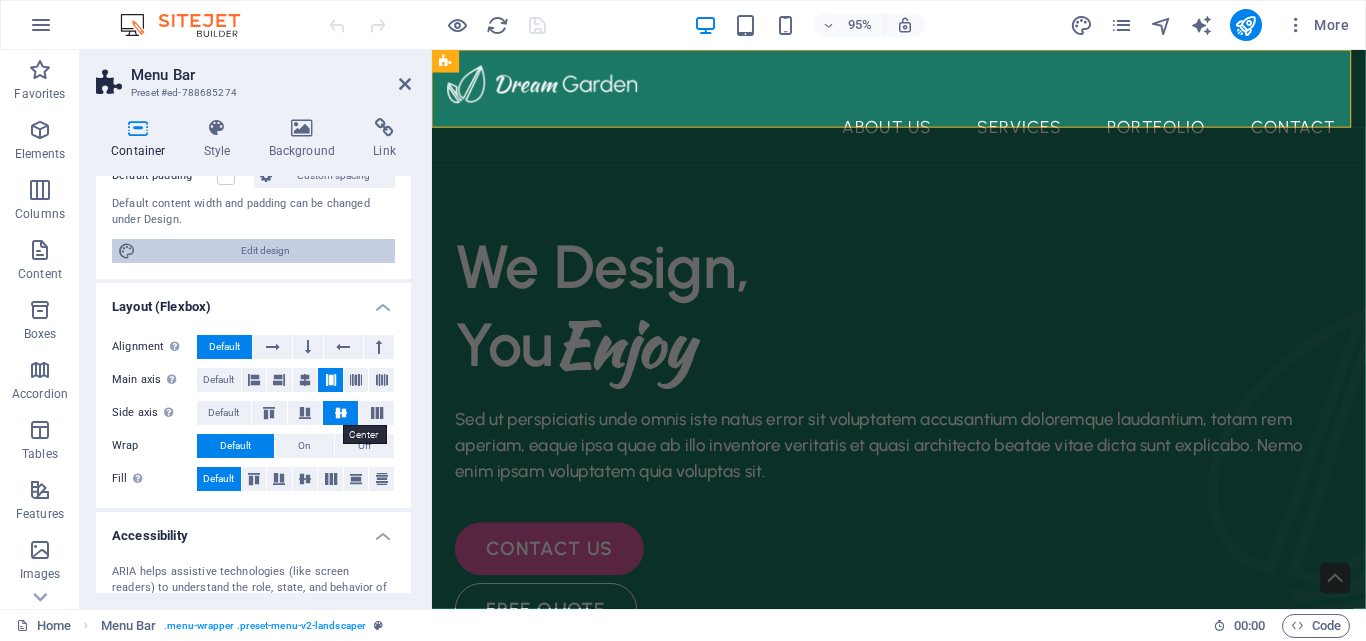scroll, scrollTop: 0, scrollLeft: 0, axis: both 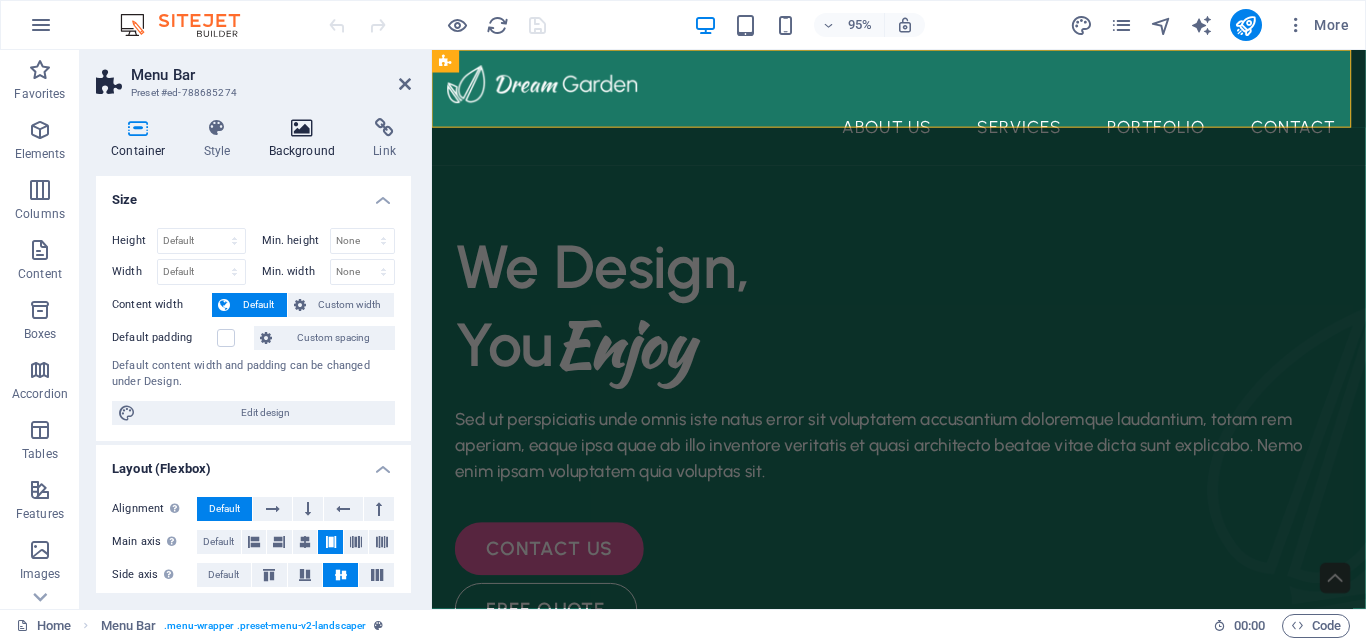 click on "Background" at bounding box center (306, 139) 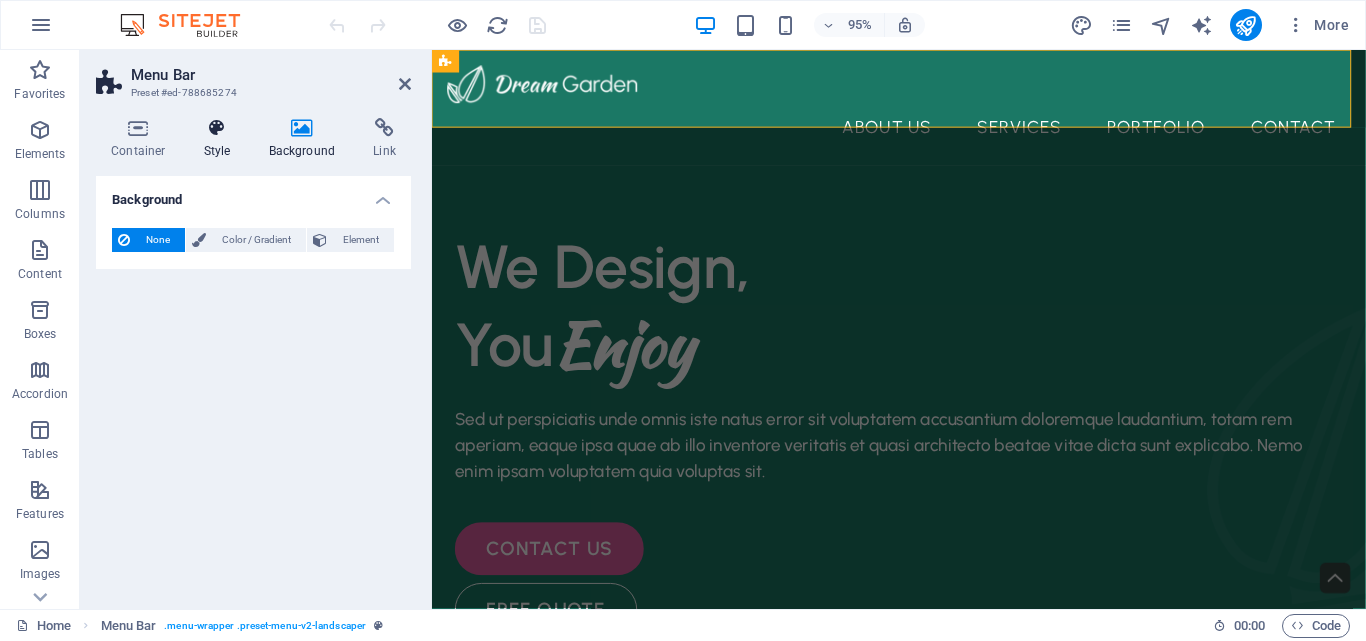 click on "Style" at bounding box center (221, 139) 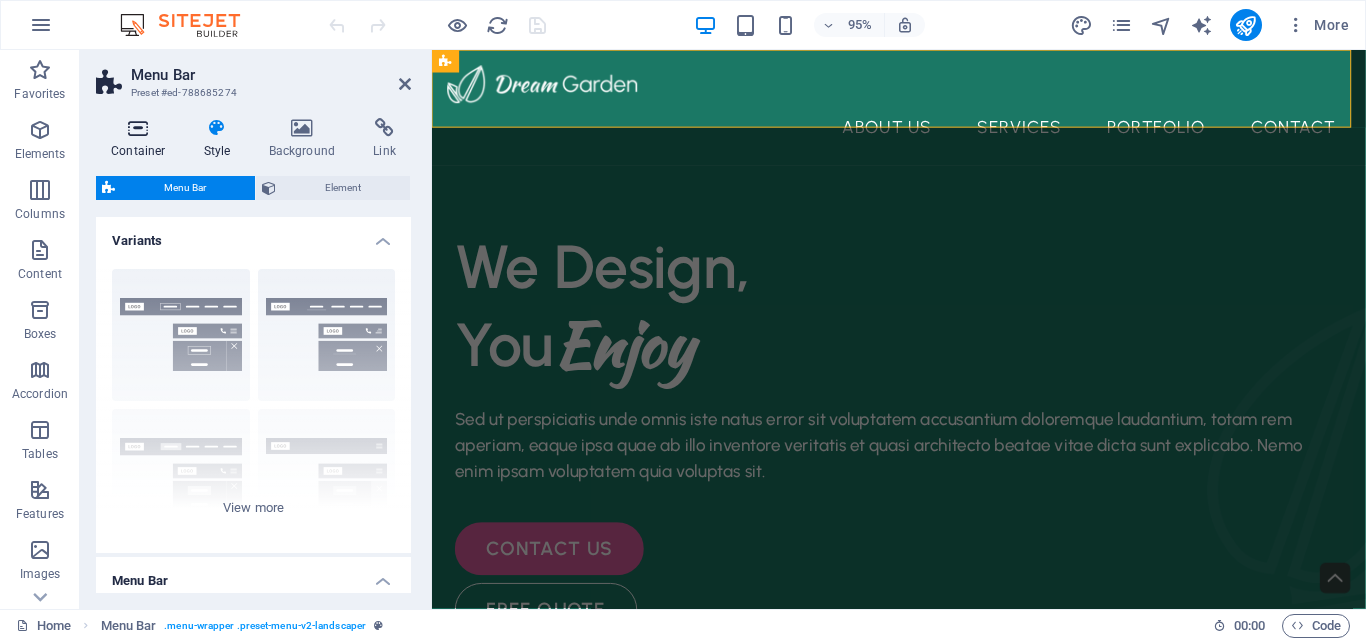 click on "Container" at bounding box center (142, 139) 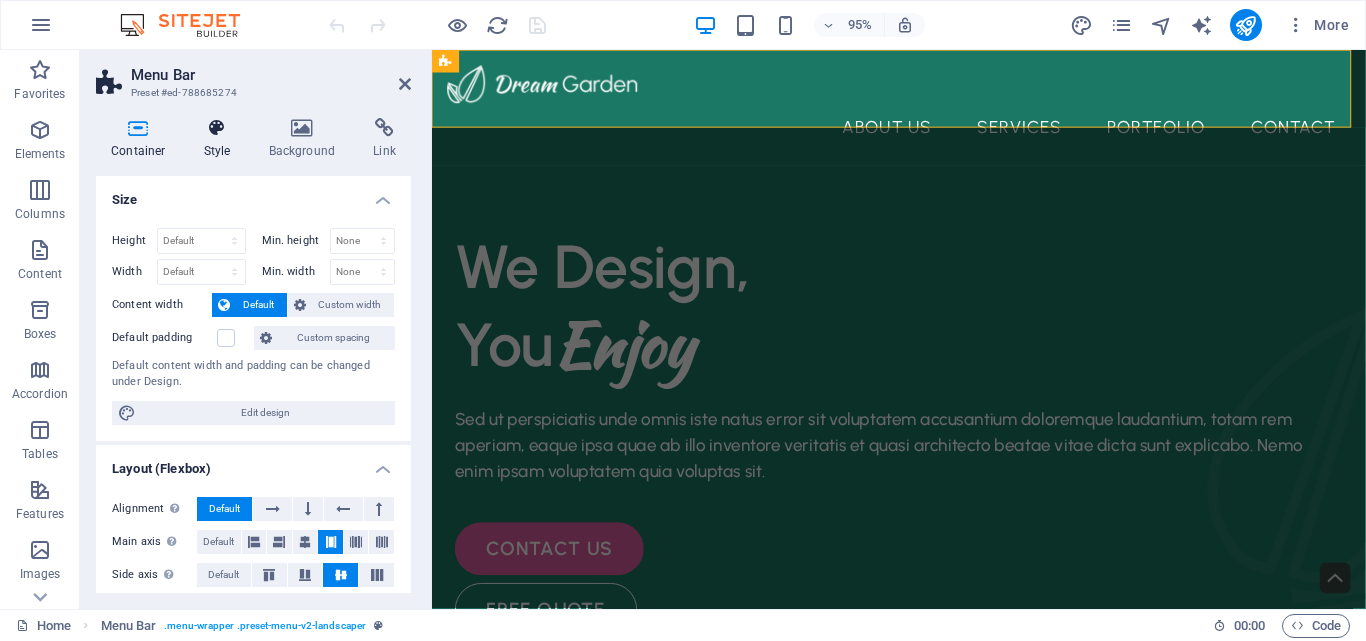 click on "Style" at bounding box center (221, 139) 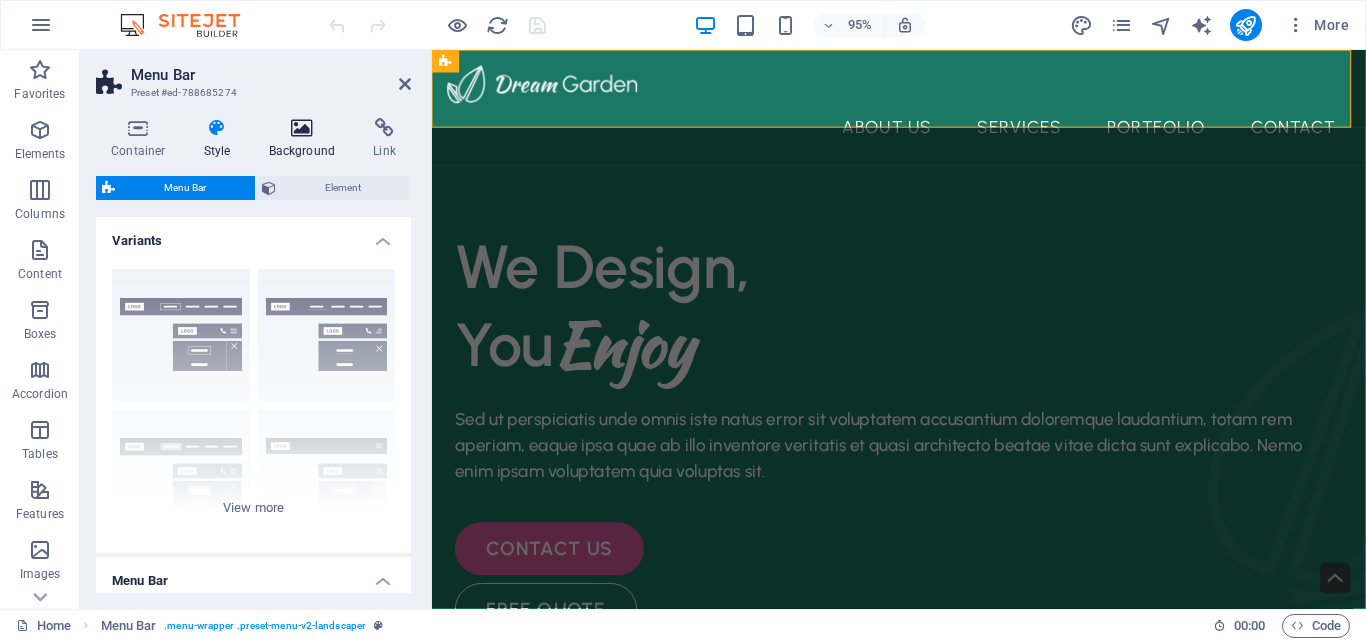 click at bounding box center (302, 128) 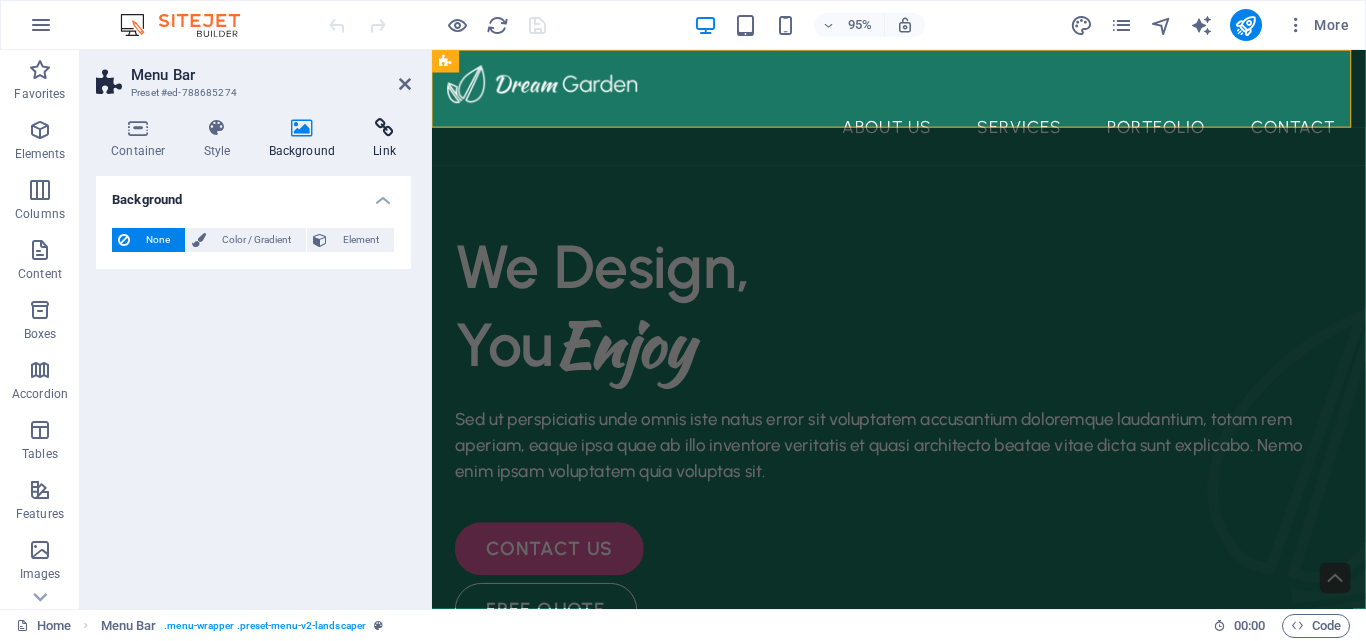 click at bounding box center [384, 128] 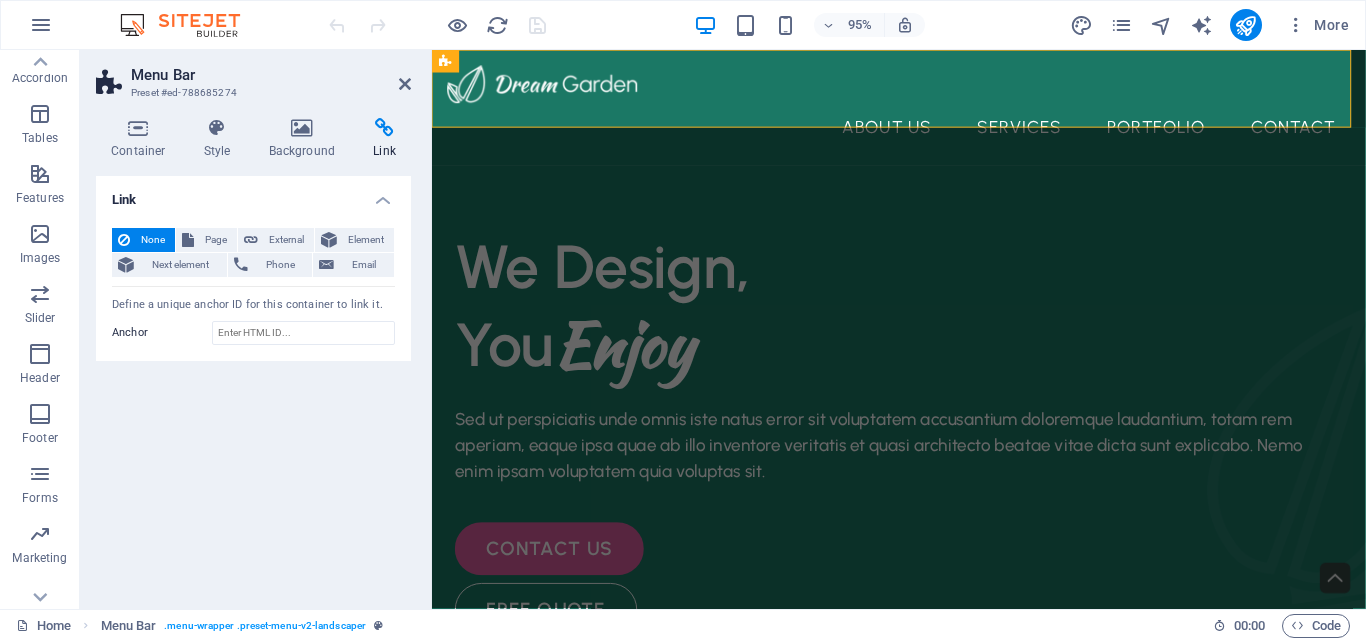 scroll, scrollTop: 341, scrollLeft: 0, axis: vertical 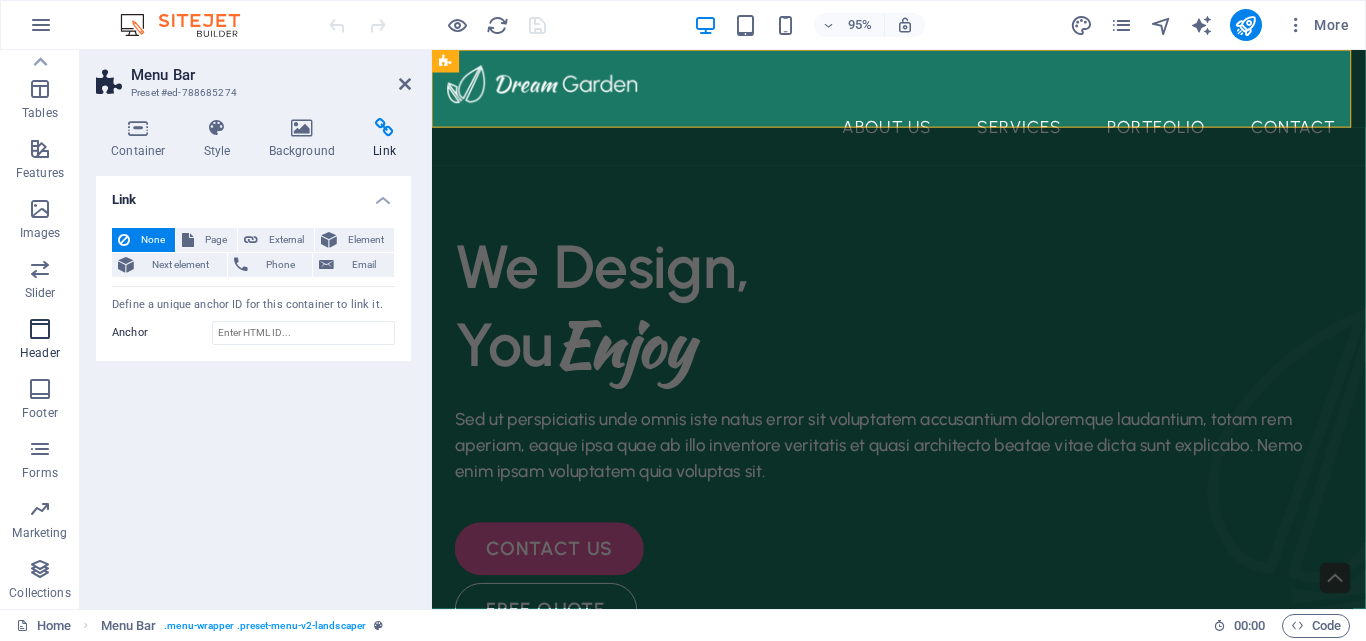 click on "Header" at bounding box center (40, 341) 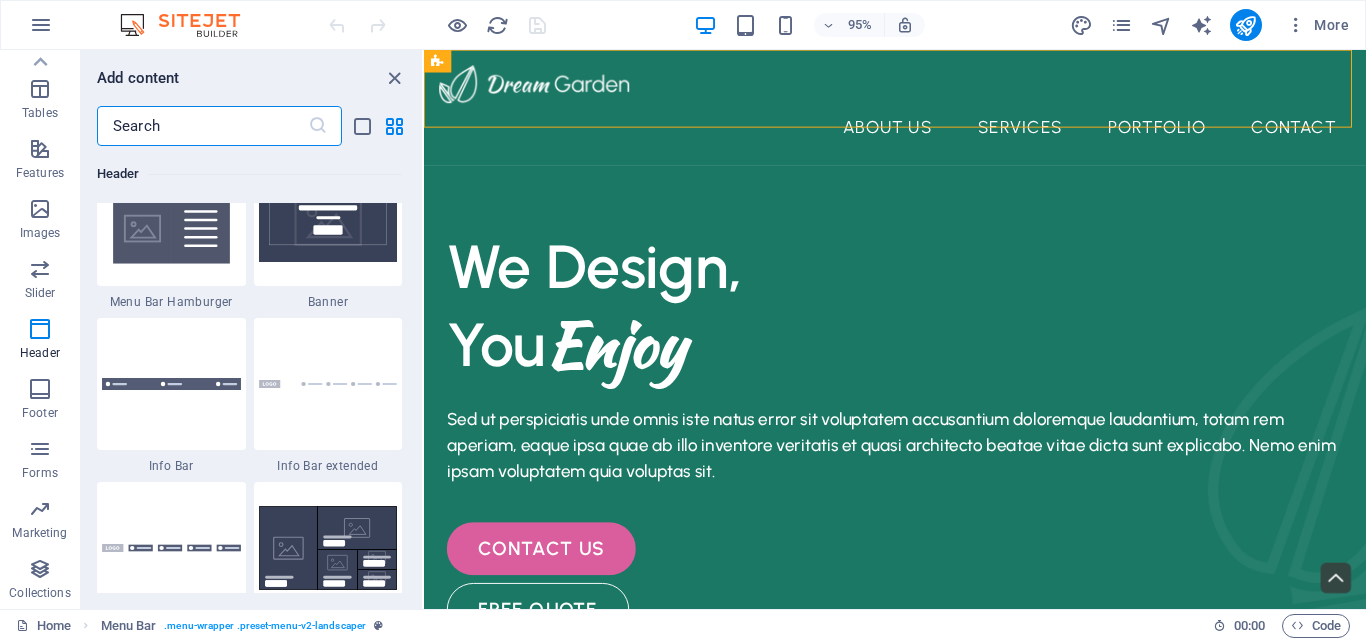 scroll, scrollTop: 12584, scrollLeft: 0, axis: vertical 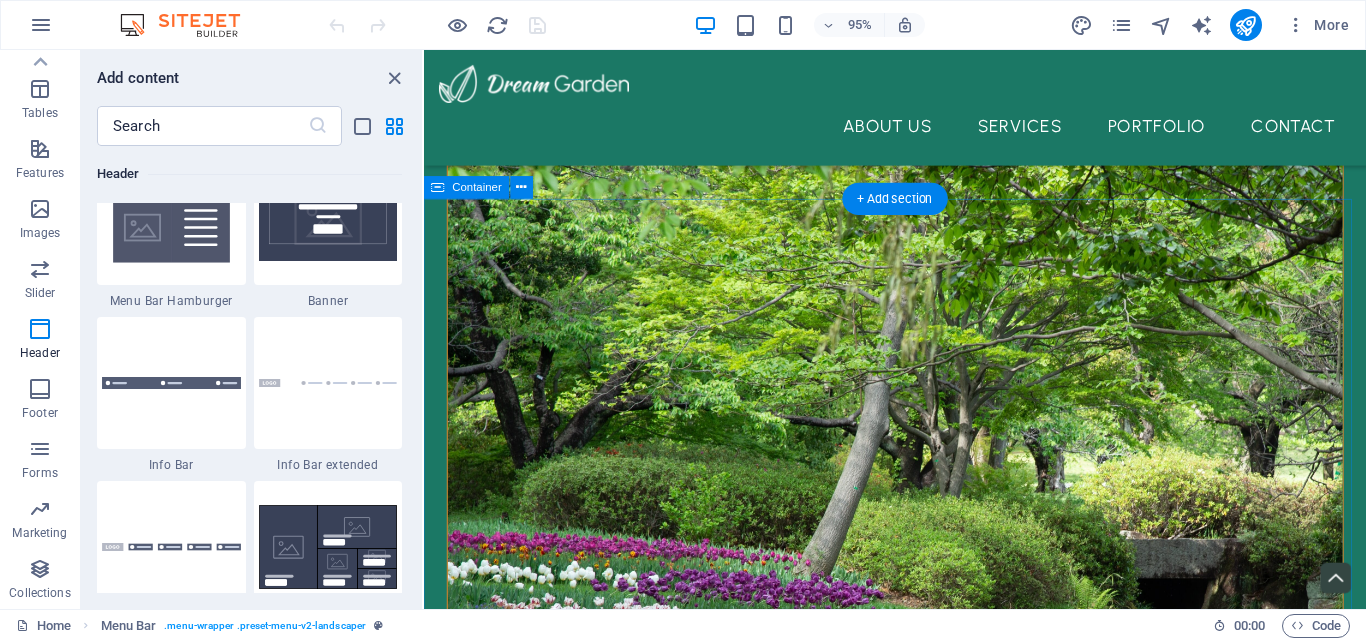 click on "What we do Landscape Design Tree Planting Hedges & Plants Maintenance" at bounding box center (920, 1746) 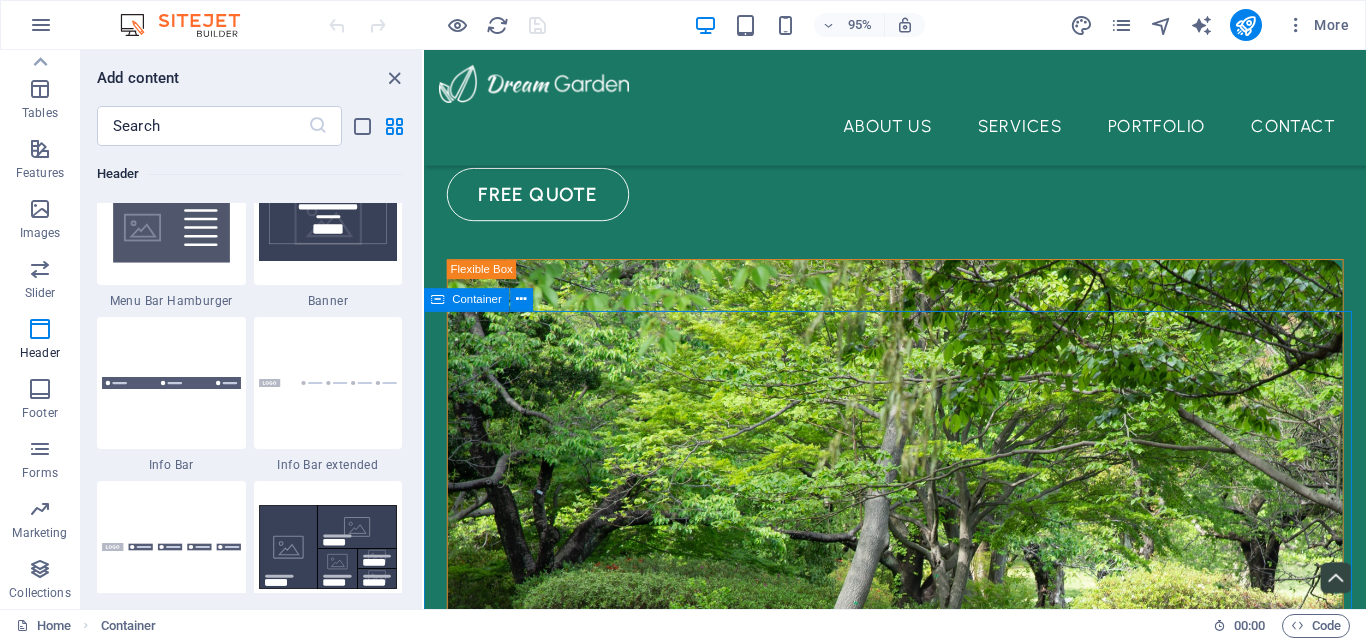 scroll, scrollTop: 396, scrollLeft: 0, axis: vertical 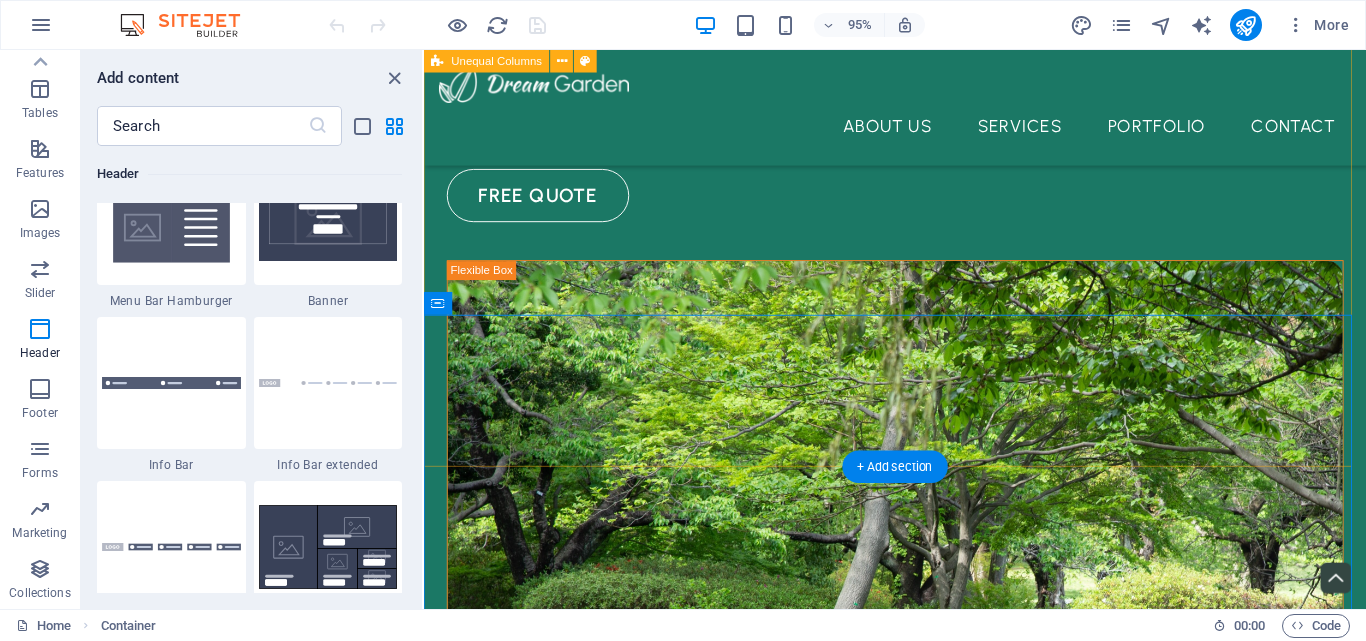 click on "We Design,  You  Enjoy Sed ut perspiciatis unde omnis iste natus error sit voluptatem accusantium doloremque laudantium, totam rem aperiam, eaque ipsa quae ab illo inventore veritatis et quasi architecto beatae vitae dicta sunt explicabo. Nemo enim ipsam voluptatem quia voluptas sit. contact us free quote" at bounding box center (920, 569) 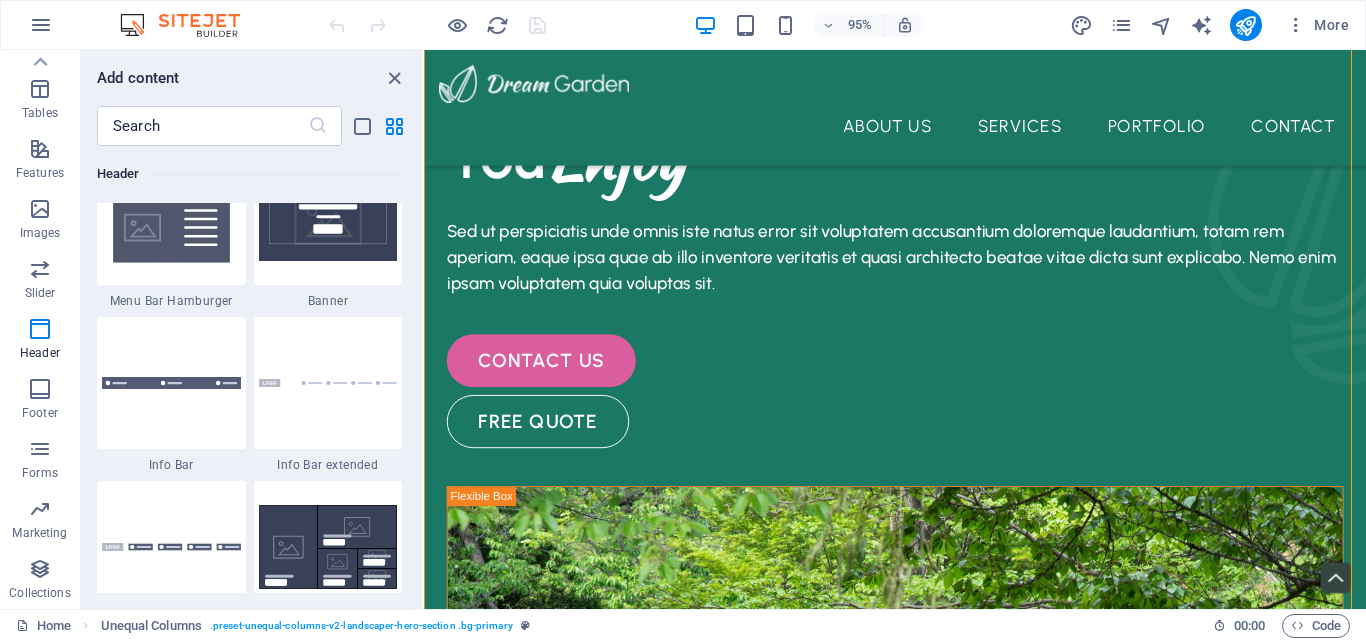 scroll, scrollTop: 159, scrollLeft: 0, axis: vertical 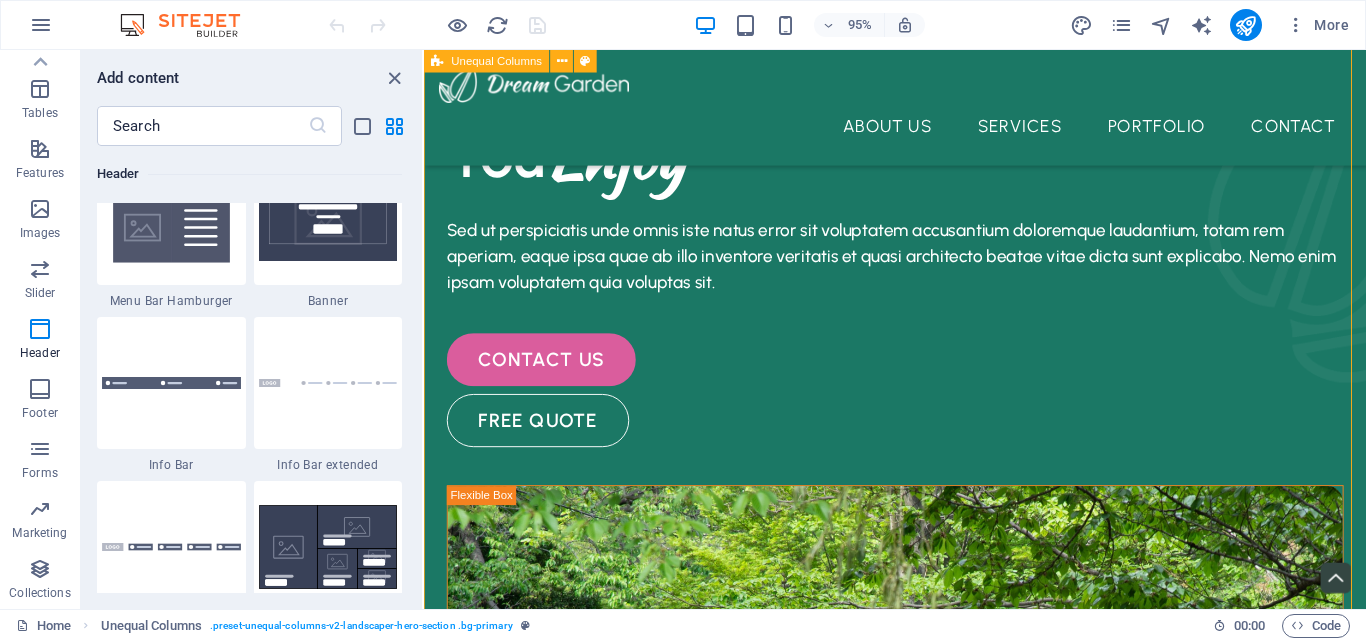 click on "We Design,  You  Enjoy Sed ut perspiciatis unde omnis iste natus error sit voluptatem accusantium doloremque laudantium, totam rem aperiam, eaque ipsa quae ab illo inventore veritatis et quasi architecto beatae vitae dicta sunt explicabo. Nemo enim ipsam voluptatem quia voluptas sit. contact us free quote" at bounding box center (920, 806) 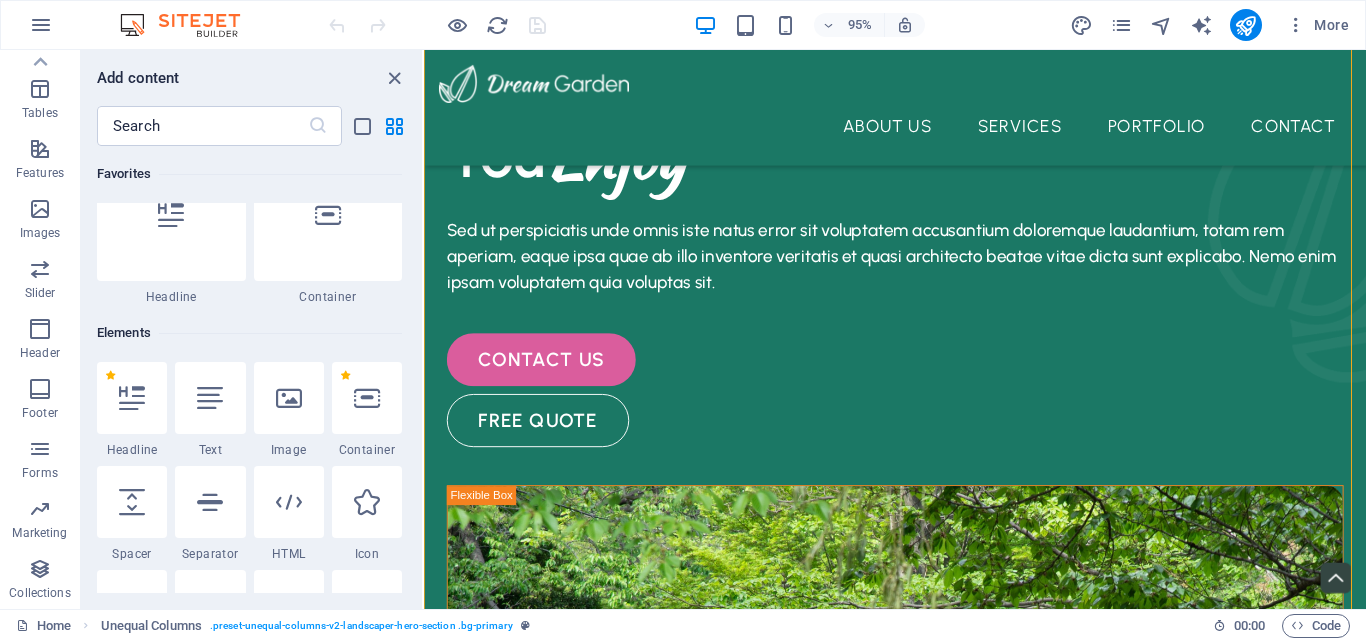 scroll, scrollTop: 55, scrollLeft: 0, axis: vertical 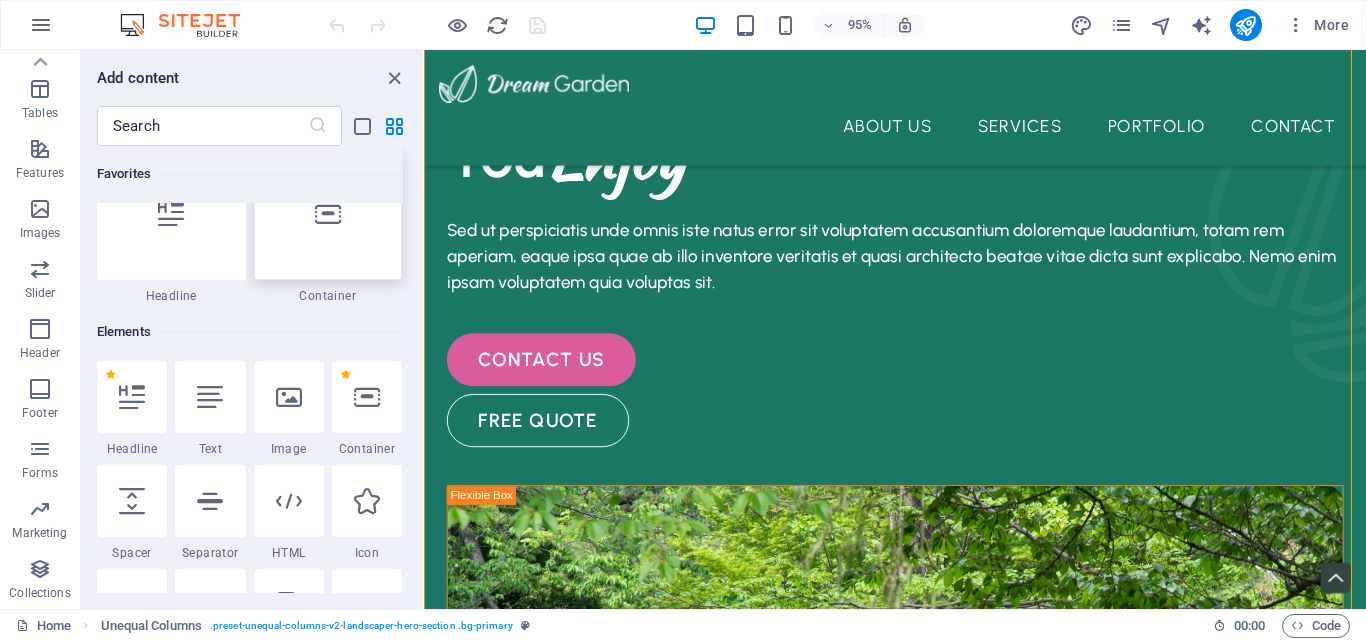 click at bounding box center [328, 214] 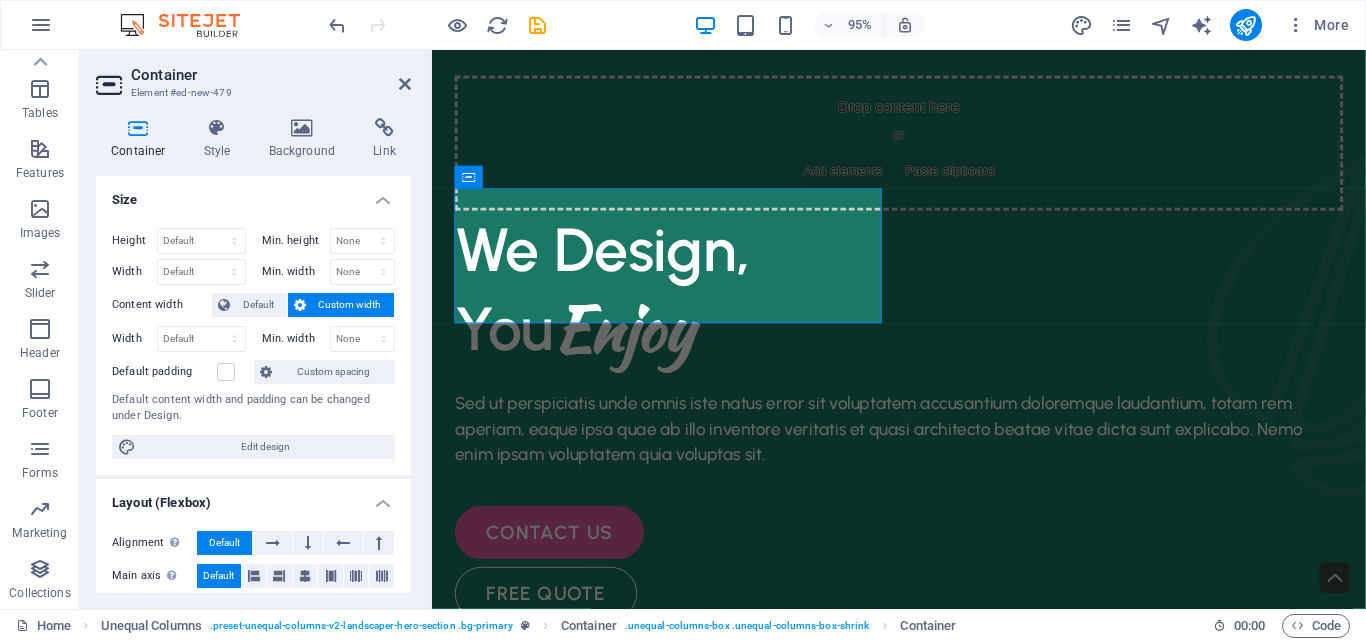 scroll, scrollTop: 0, scrollLeft: 0, axis: both 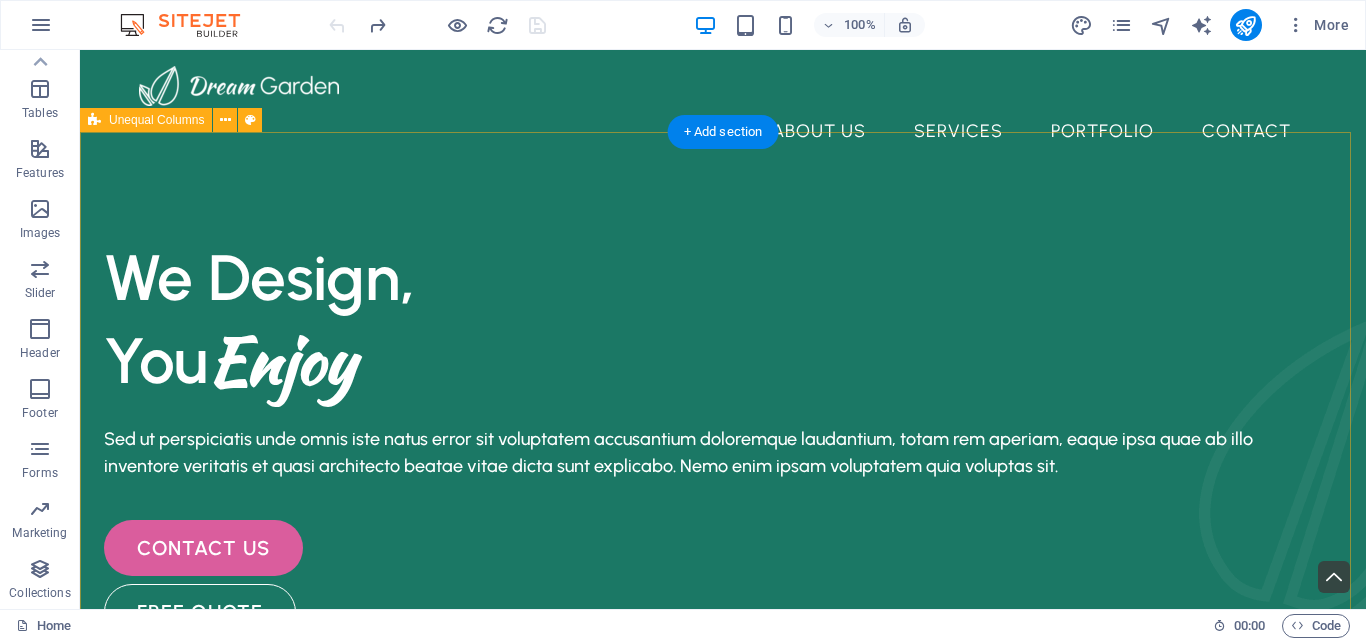 click on "We Design,  You  Enjoy Sed ut perspiciatis unde omnis iste natus error sit voluptatem accusantium doloremque laudantium, totam rem aperiam, eaque ipsa quae ab illo inventore veritatis et quasi architecto beatae vitae dicta sunt explicabo. Nemo enim ipsam voluptatem quia voluptas sit. contact us free quote" at bounding box center (723, 1136) 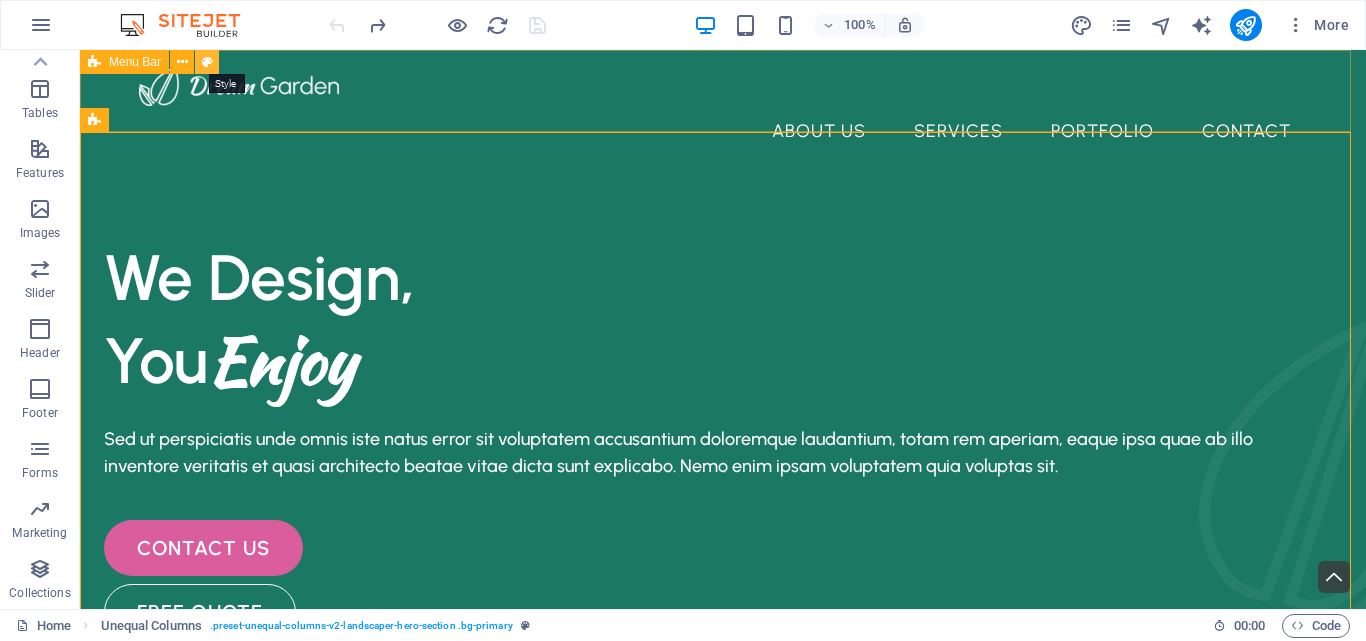 click at bounding box center (207, 62) 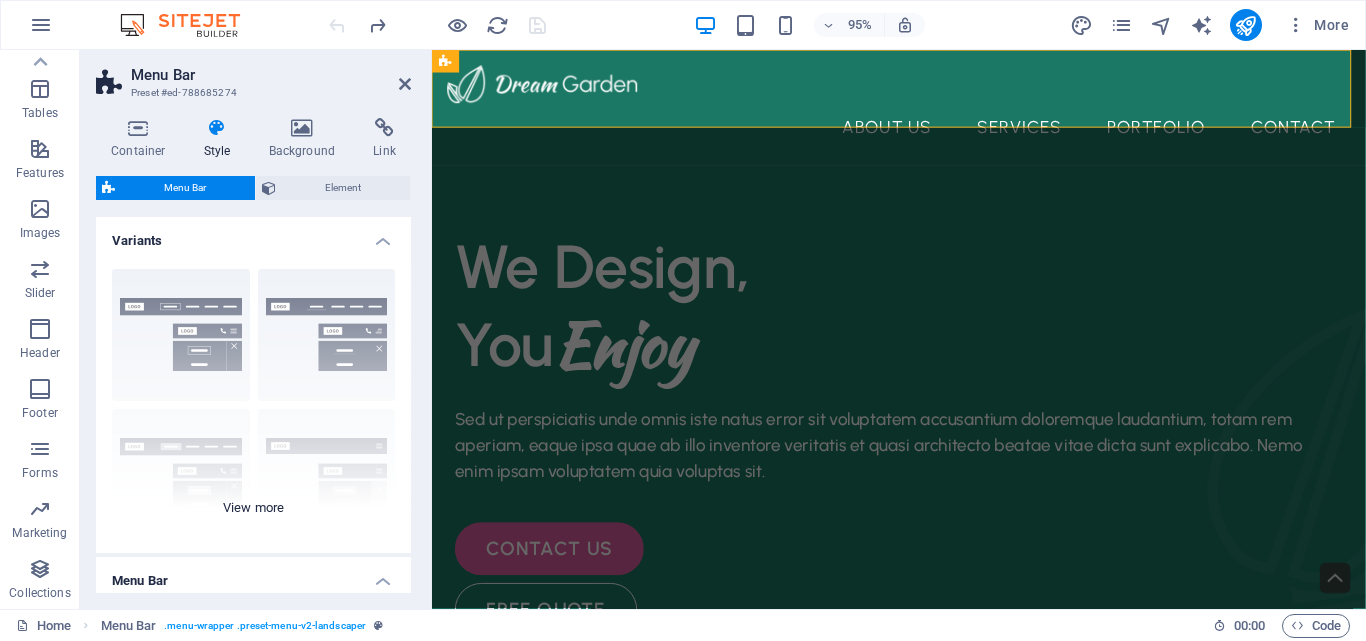 click on "Border Centered Default Fixed Loki Trigger Wide XXL" at bounding box center [253, 403] 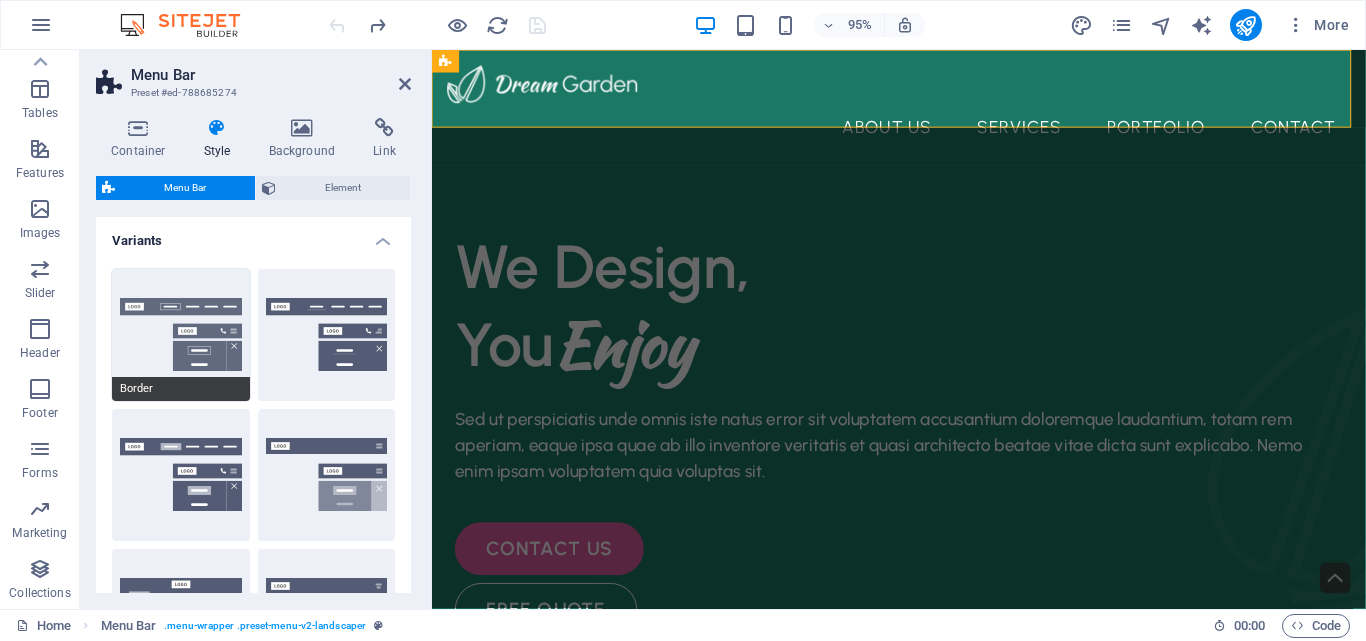 click on "Border" at bounding box center (181, 335) 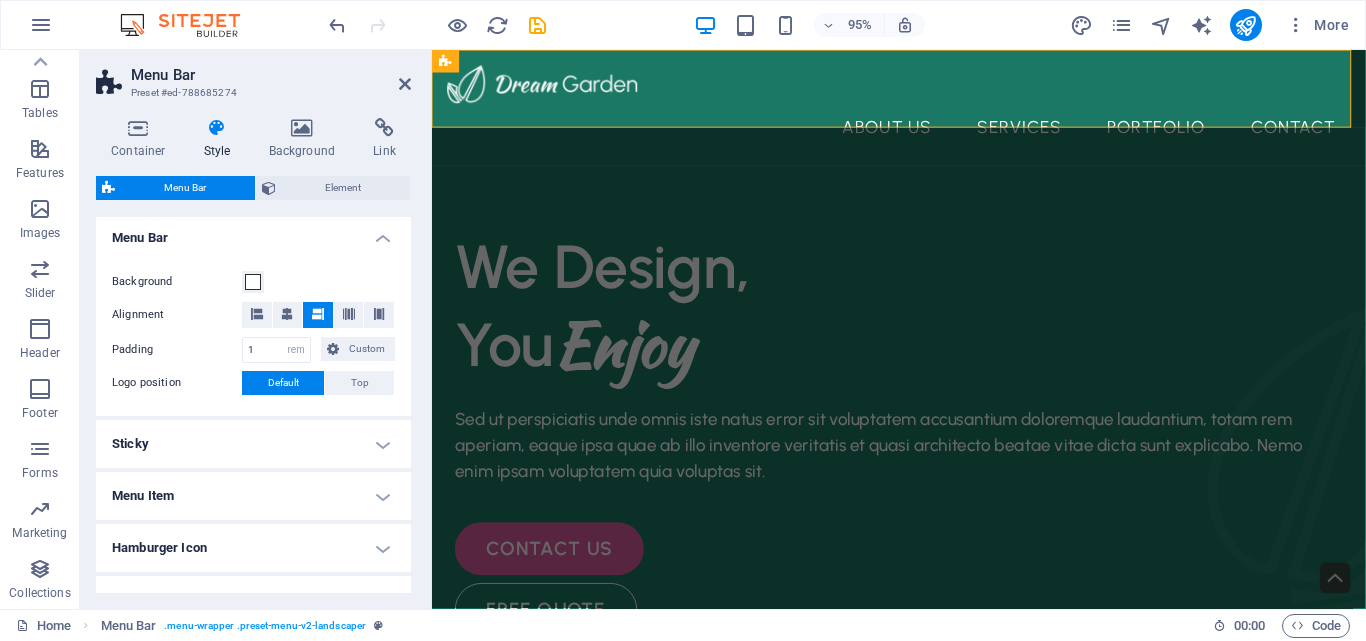scroll, scrollTop: 629, scrollLeft: 0, axis: vertical 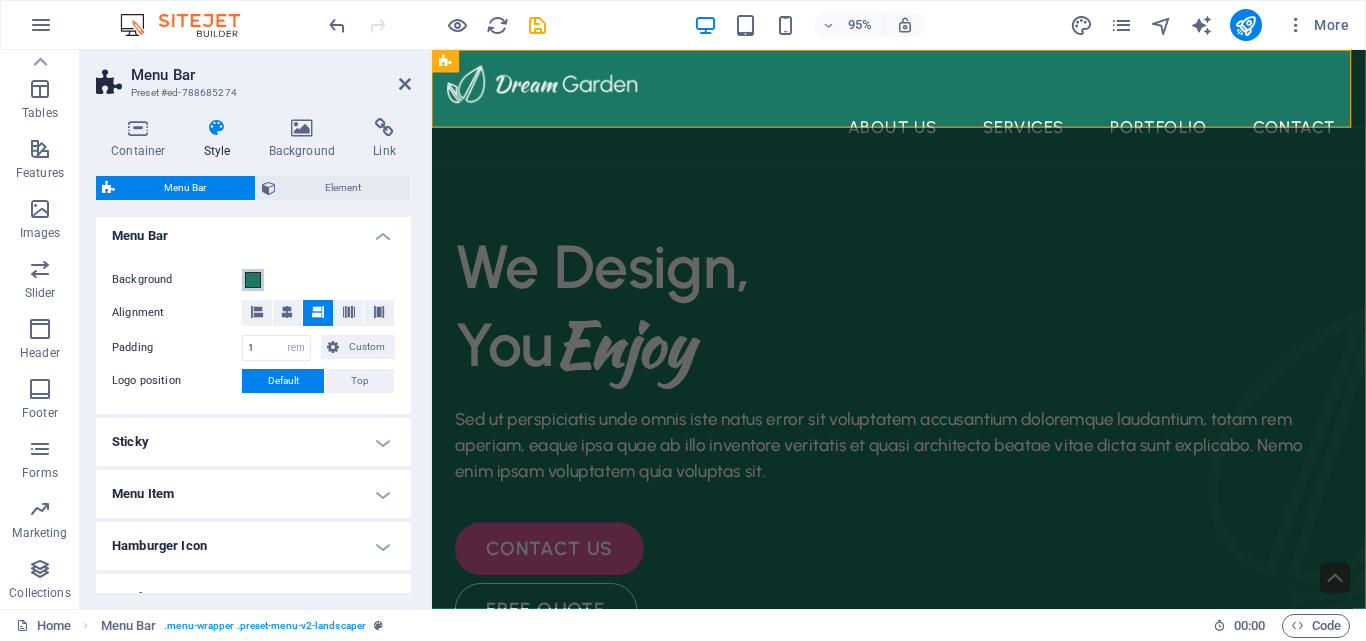 click at bounding box center [253, 280] 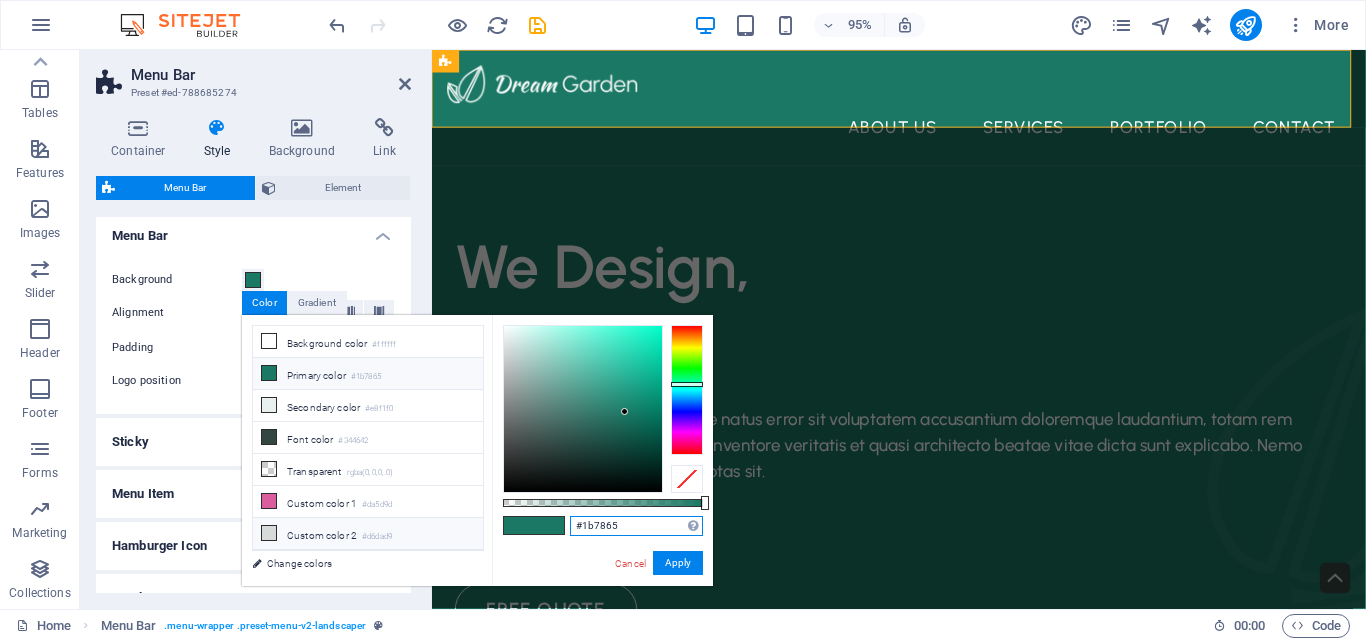 drag, startPoint x: 648, startPoint y: 524, endPoint x: 451, endPoint y: 522, distance: 197.01015 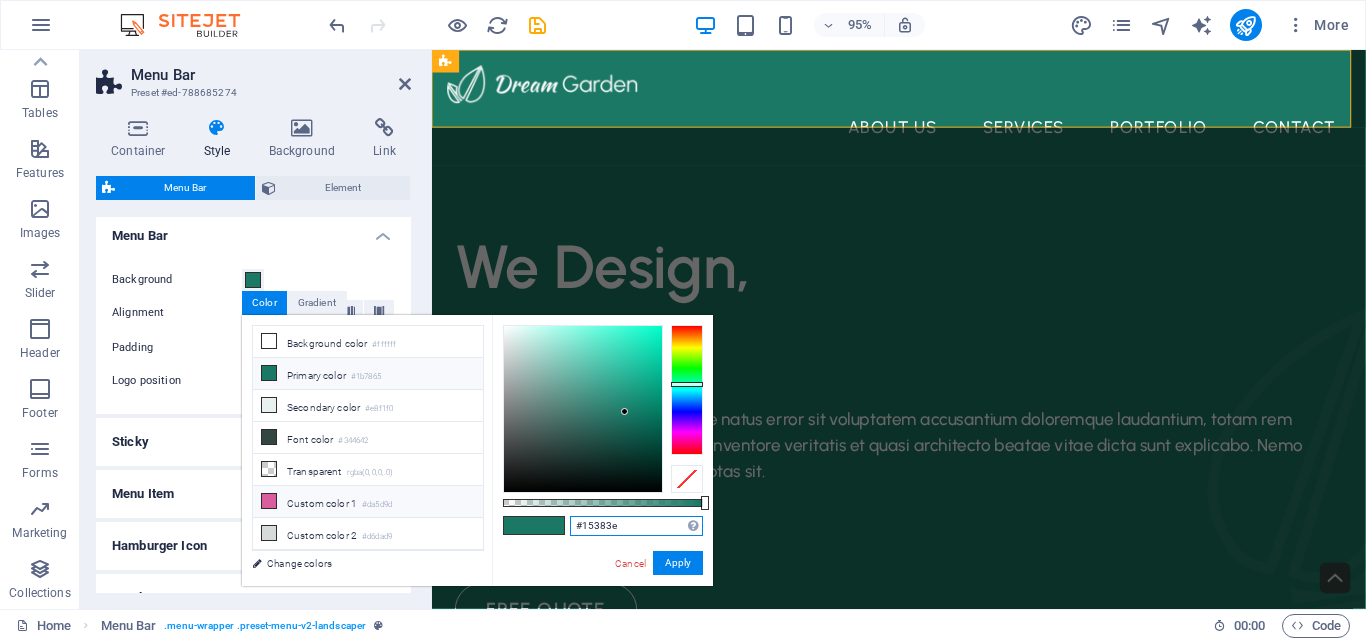 drag, startPoint x: 655, startPoint y: 520, endPoint x: 410, endPoint y: 492, distance: 246.5948 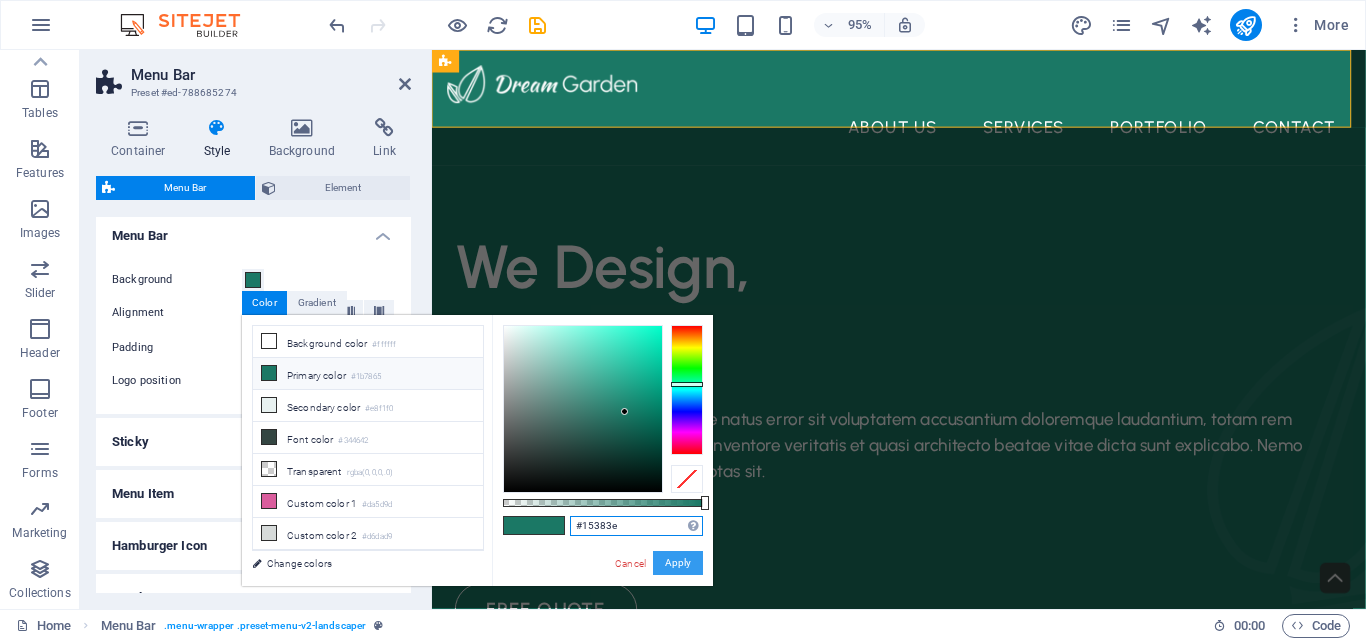 type on "#15383e" 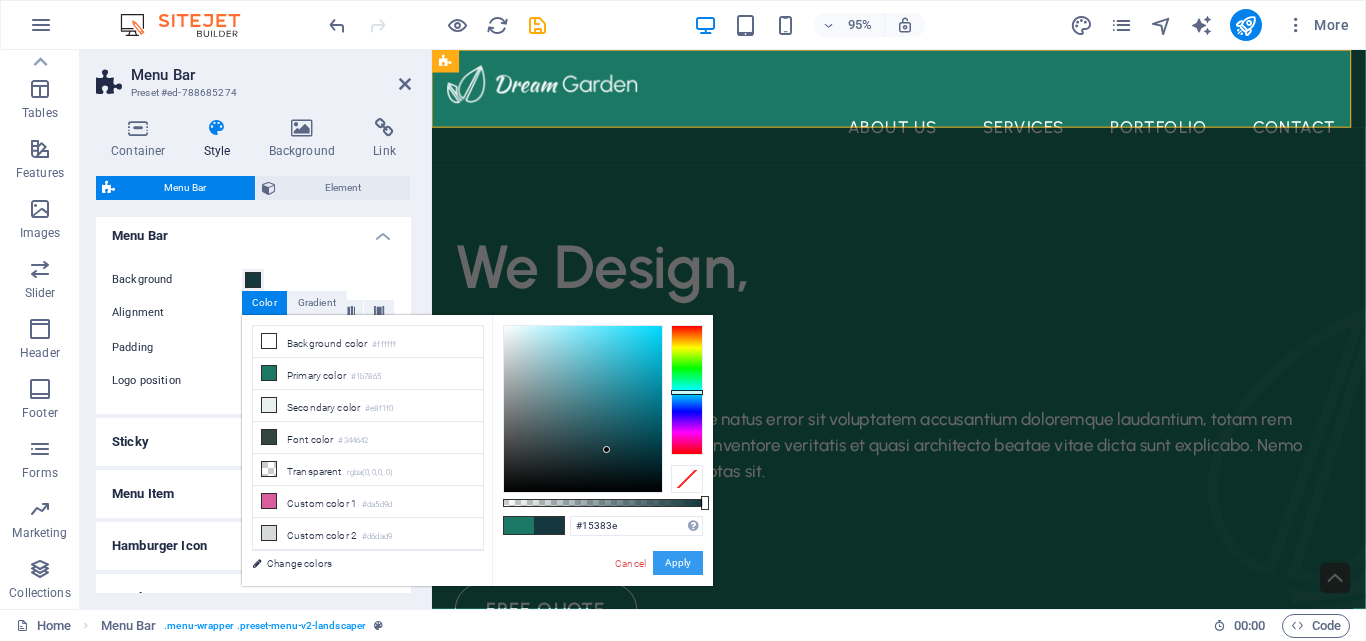 click on "Apply" at bounding box center [678, 563] 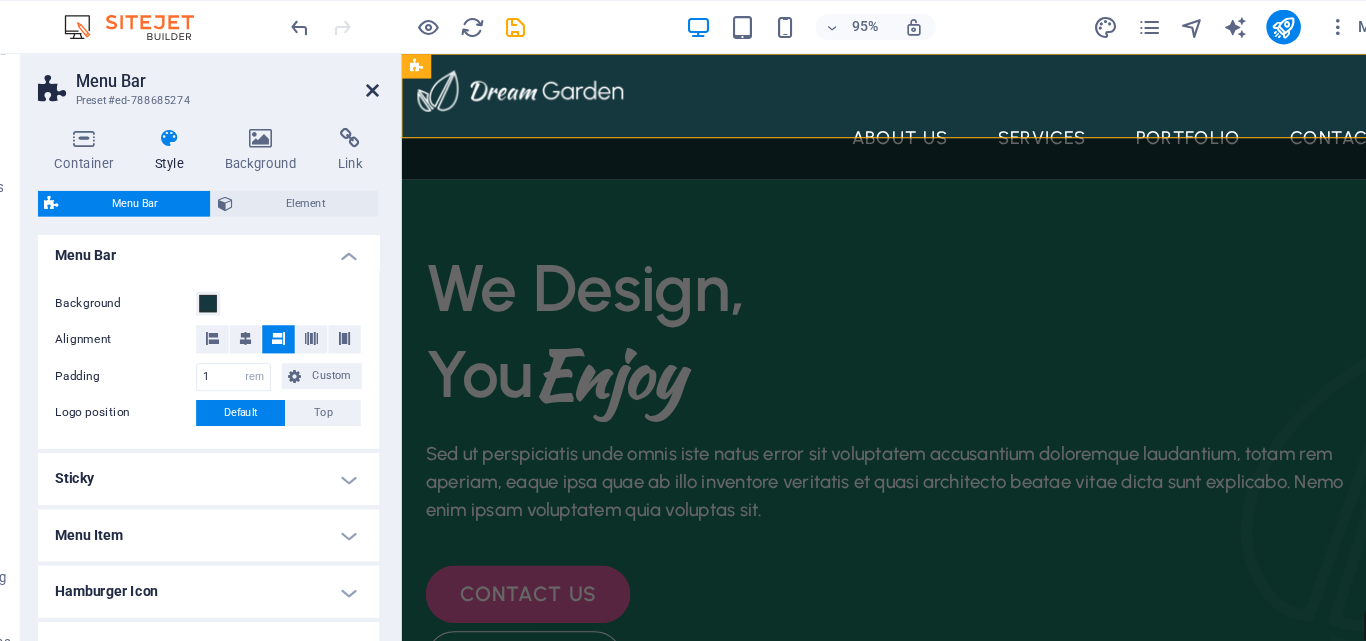click at bounding box center [405, 84] 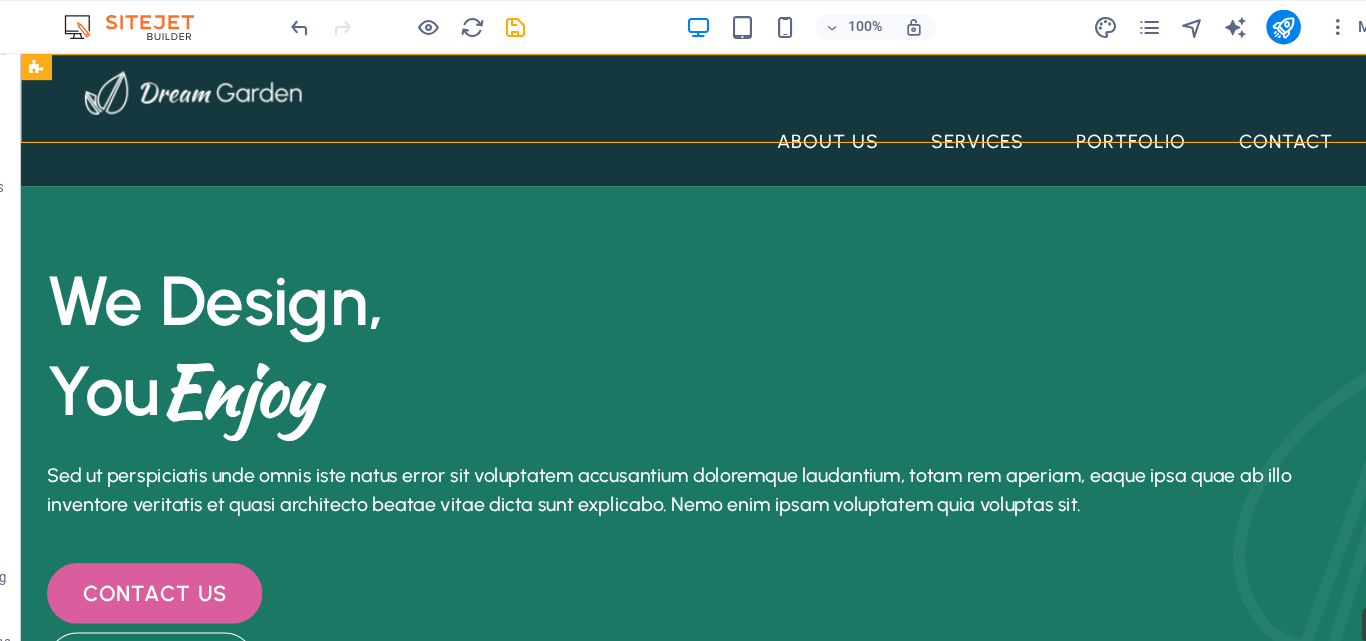 click on "Tables" at bounding box center [40, 101] 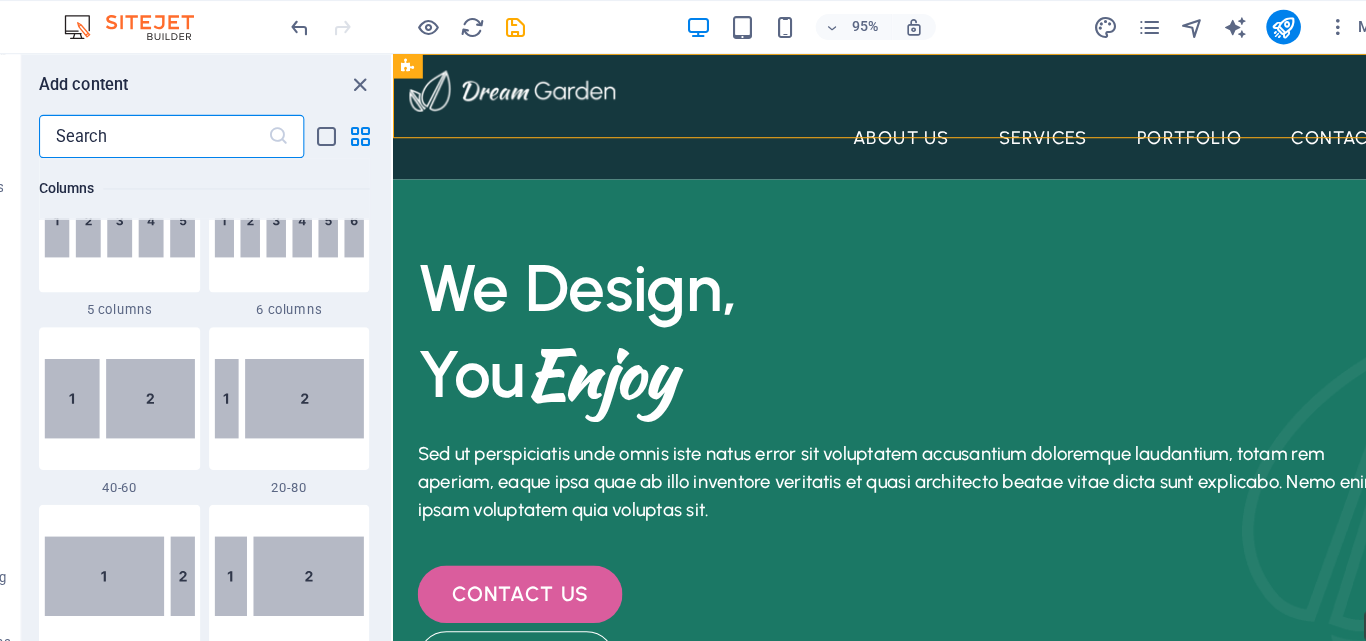 scroll, scrollTop: 6762, scrollLeft: 0, axis: vertical 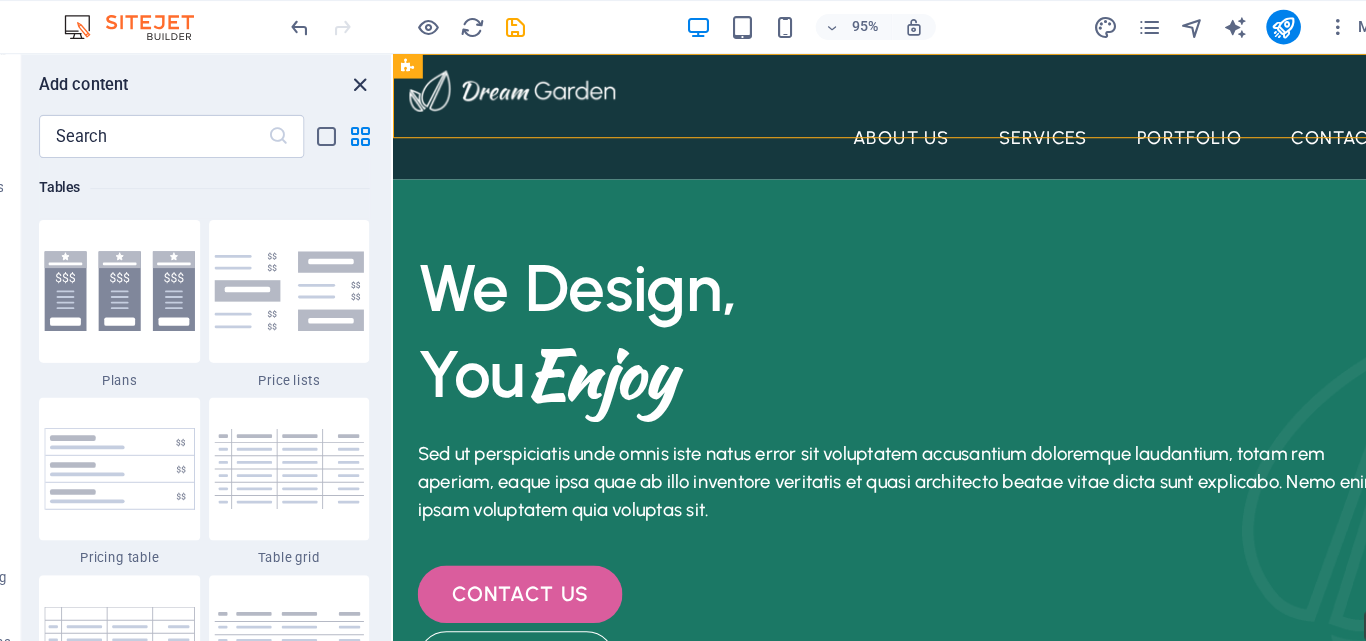 click at bounding box center [394, 78] 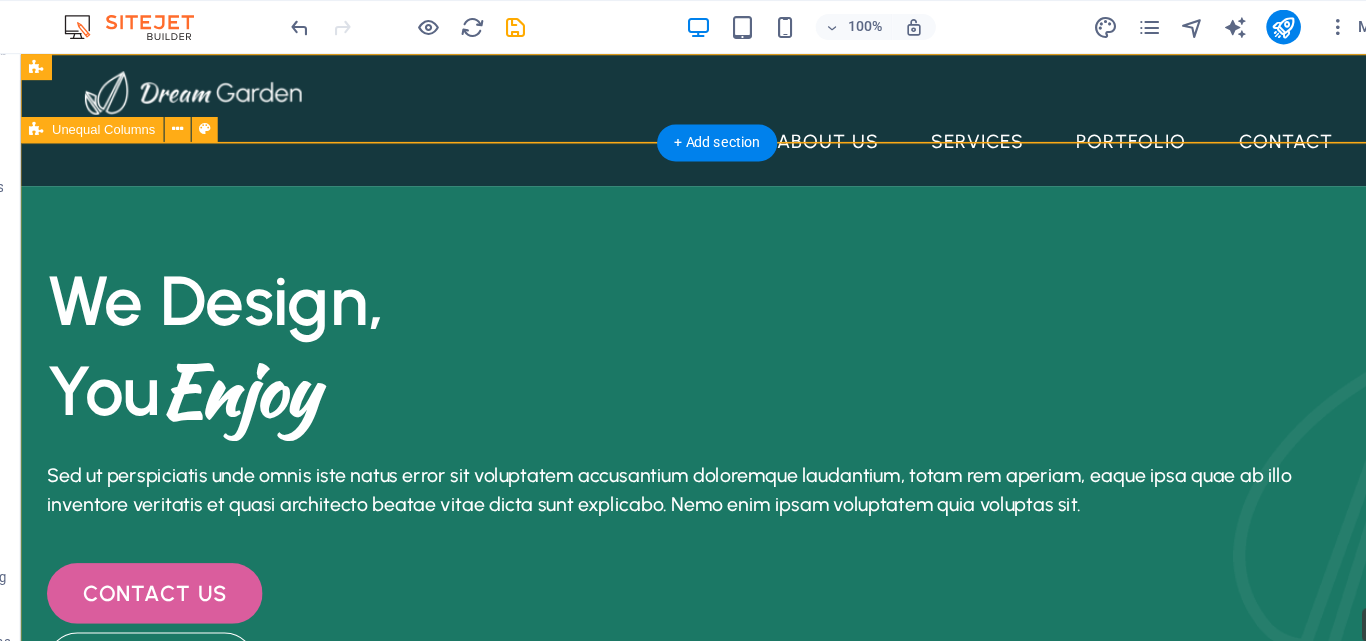 click on "We Design,  You  Enjoy Sed ut perspiciatis unde omnis iste natus error sit voluptatem accusantium doloremque laudantium, totam rem aperiam, eaque ipsa quae ab illo inventore veritatis et quasi architecto beatae vitae dicta sunt explicabo. Nemo enim ipsam voluptatem quia voluptas sit. contact us free quote" at bounding box center [663, 1140] 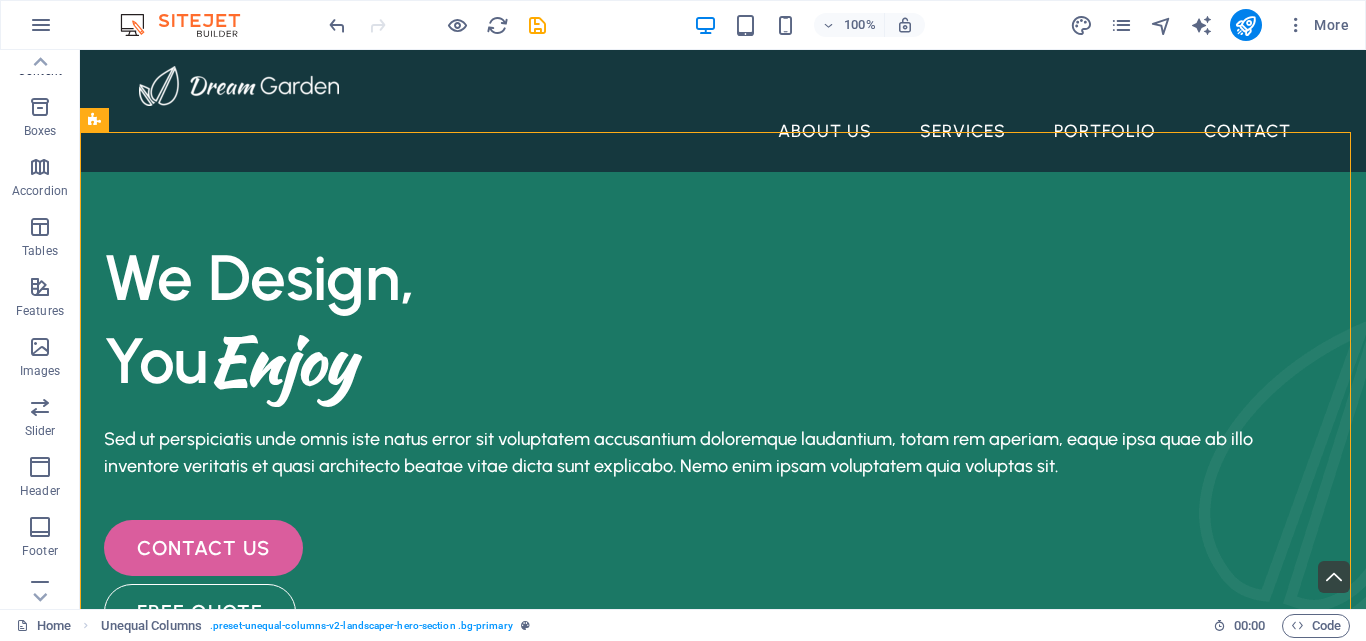 scroll, scrollTop: 206, scrollLeft: 0, axis: vertical 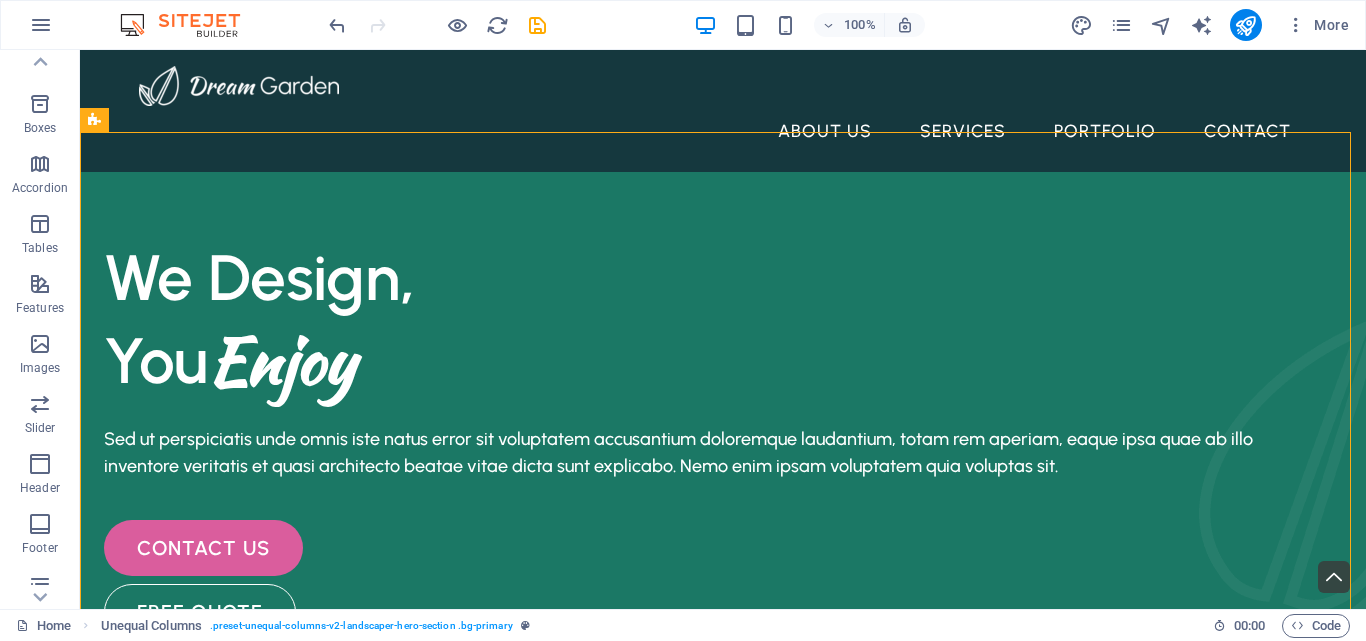 click at bounding box center [40, 284] 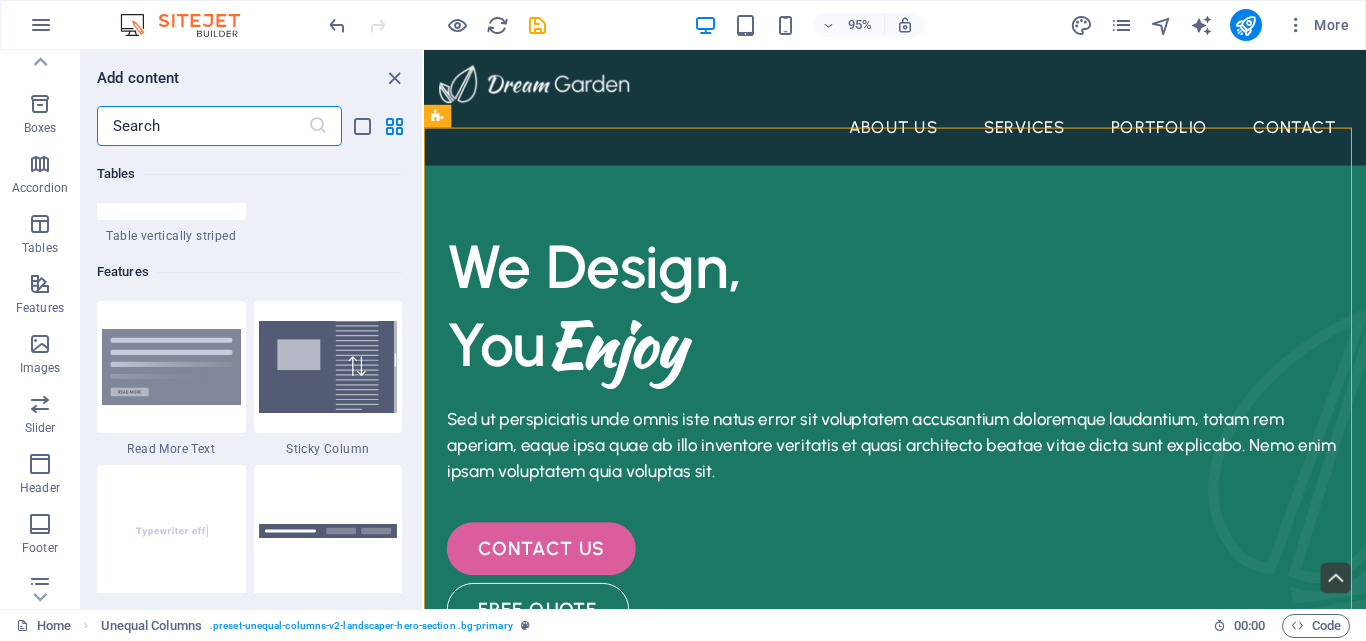scroll, scrollTop: 7631, scrollLeft: 0, axis: vertical 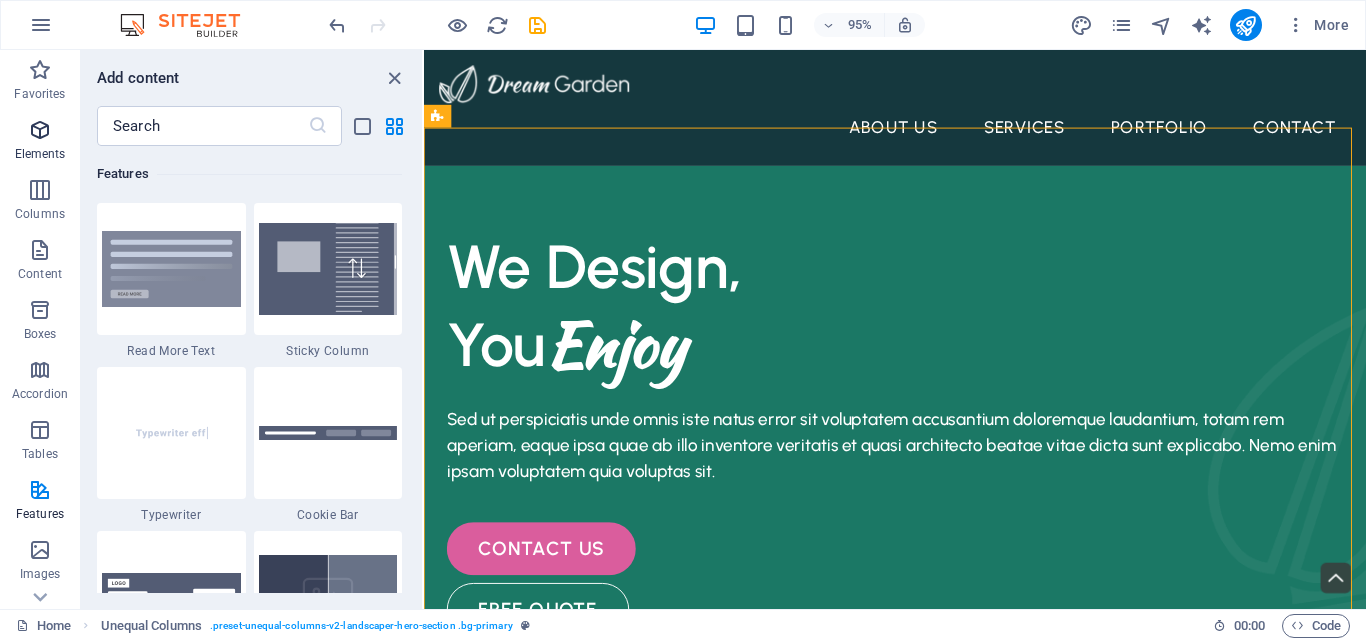 click at bounding box center [40, 130] 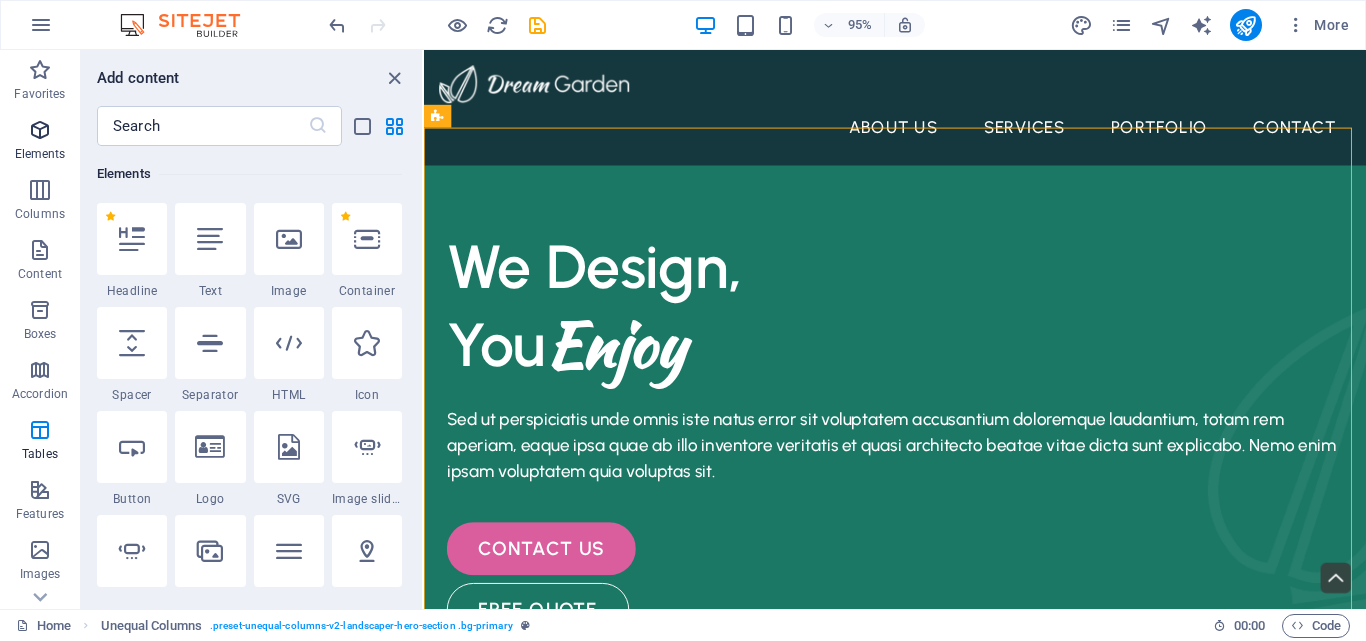 scroll, scrollTop: 213, scrollLeft: 0, axis: vertical 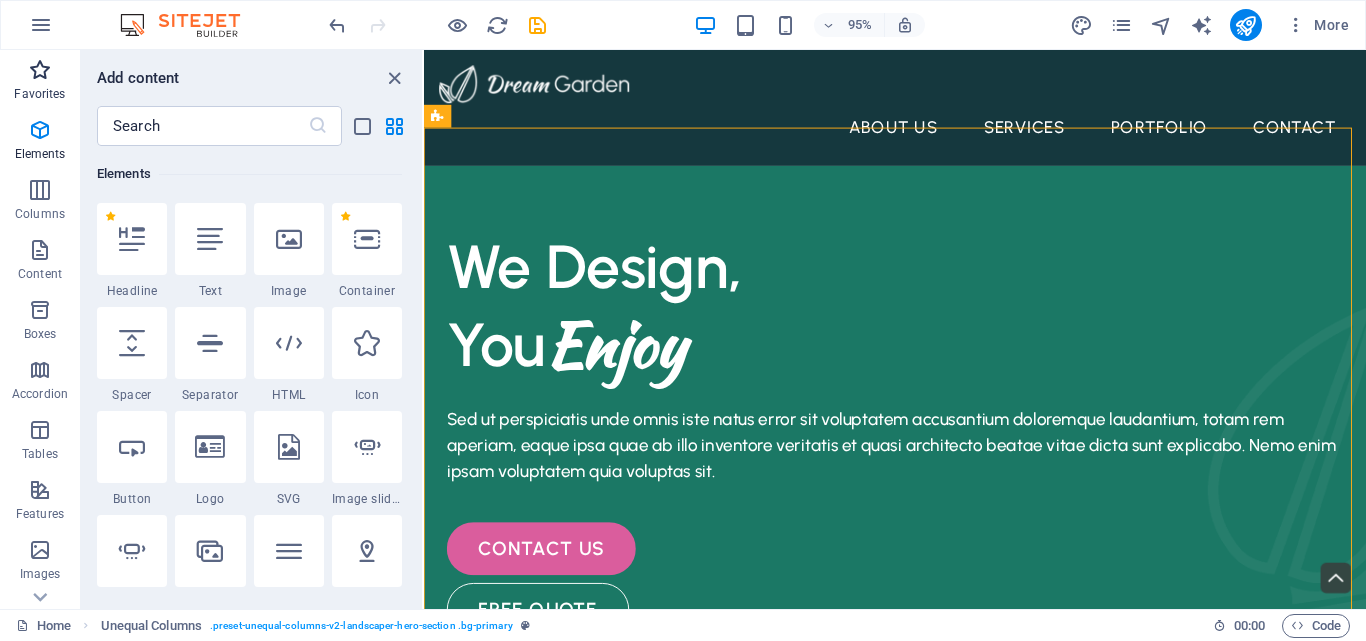click on "Favorites" at bounding box center (39, 94) 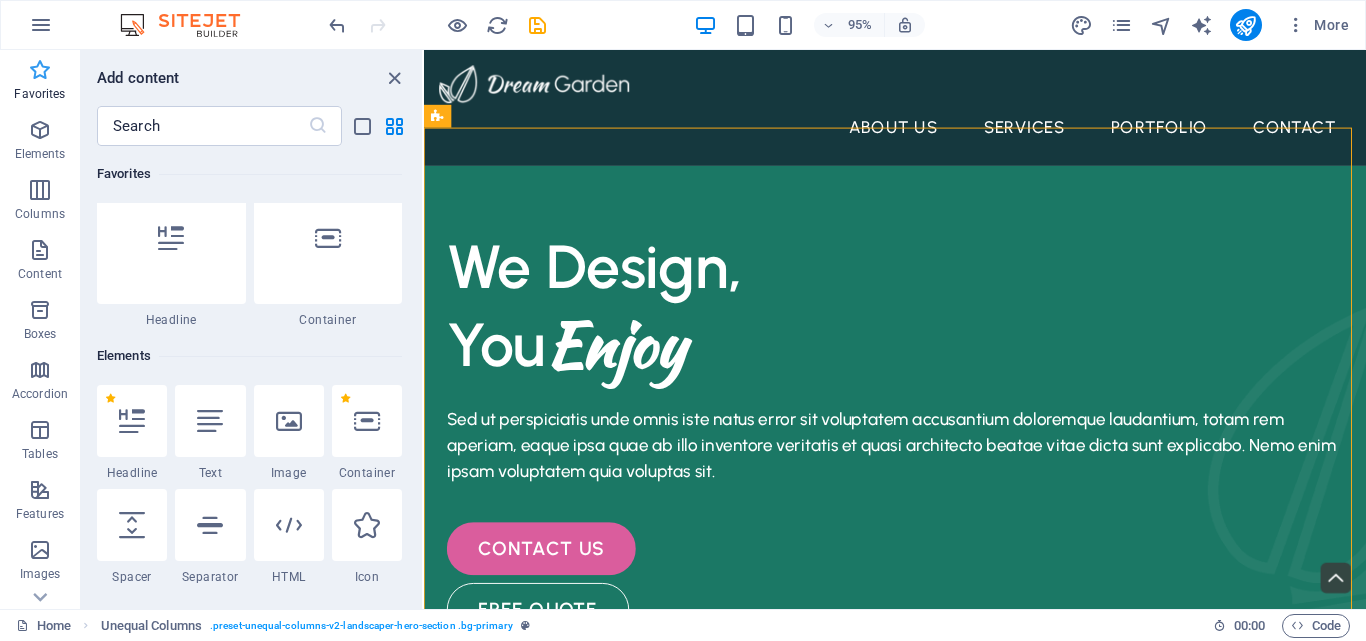 scroll, scrollTop: 0, scrollLeft: 0, axis: both 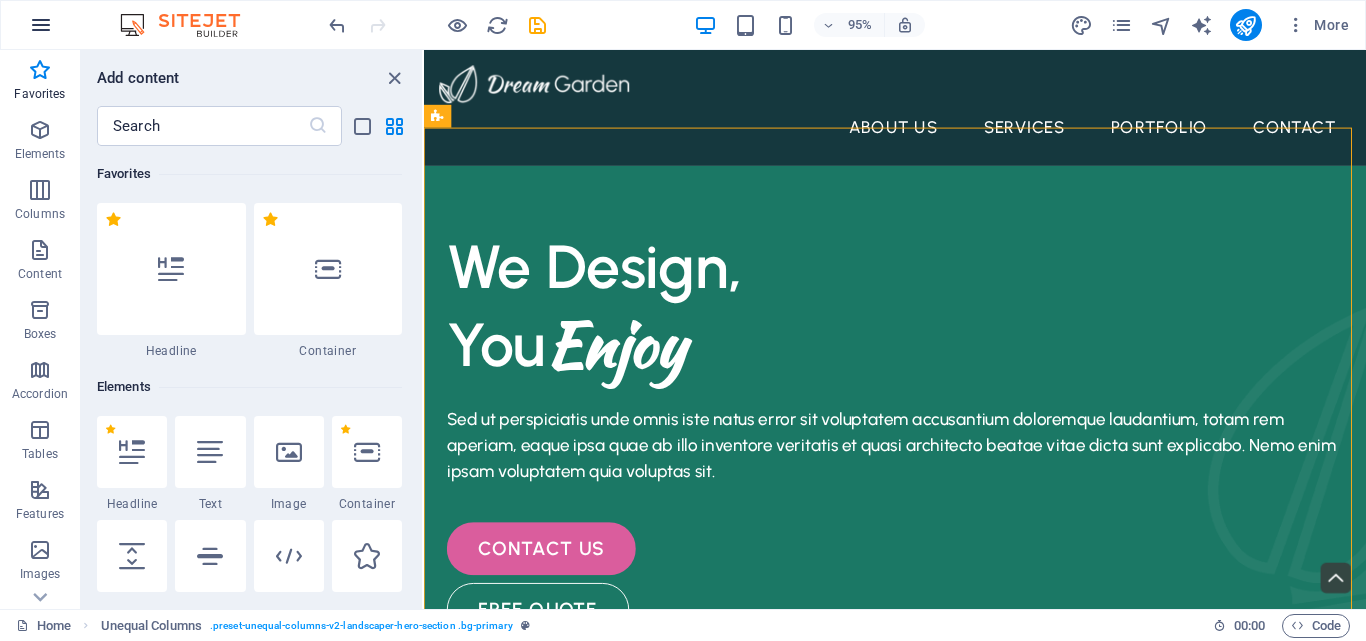 click at bounding box center [41, 25] 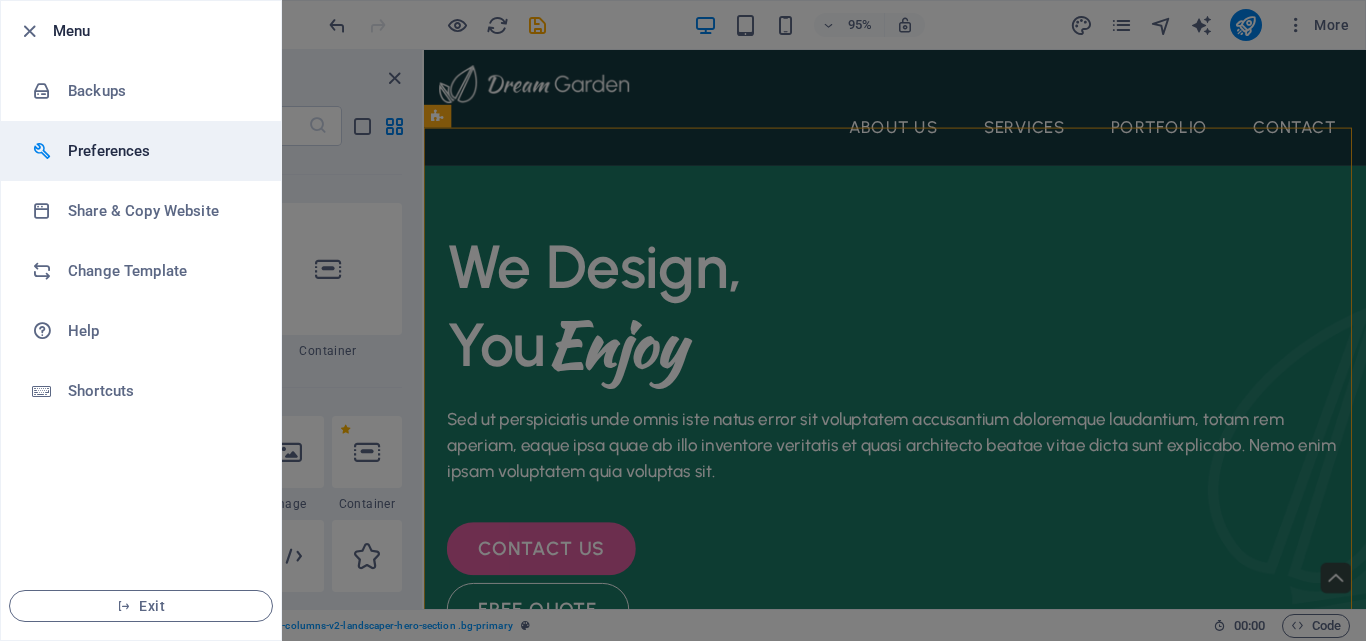 click on "Preferences" at bounding box center [160, 151] 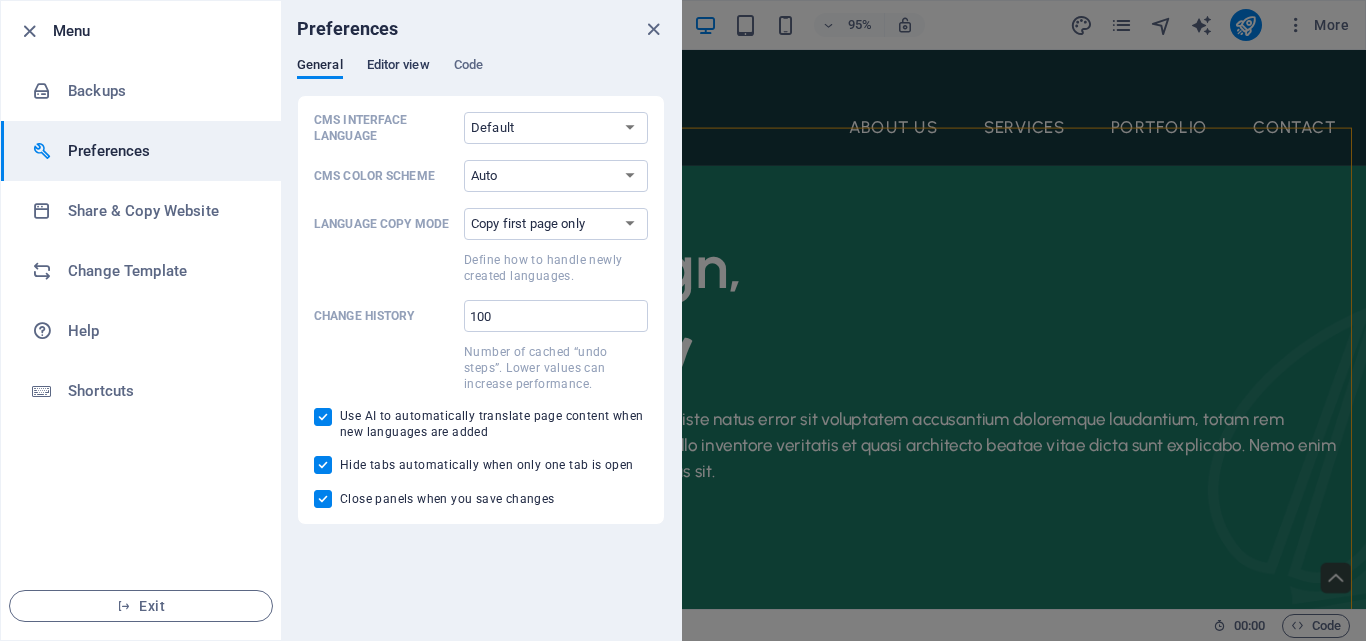 click on "Editor view" at bounding box center (398, 67) 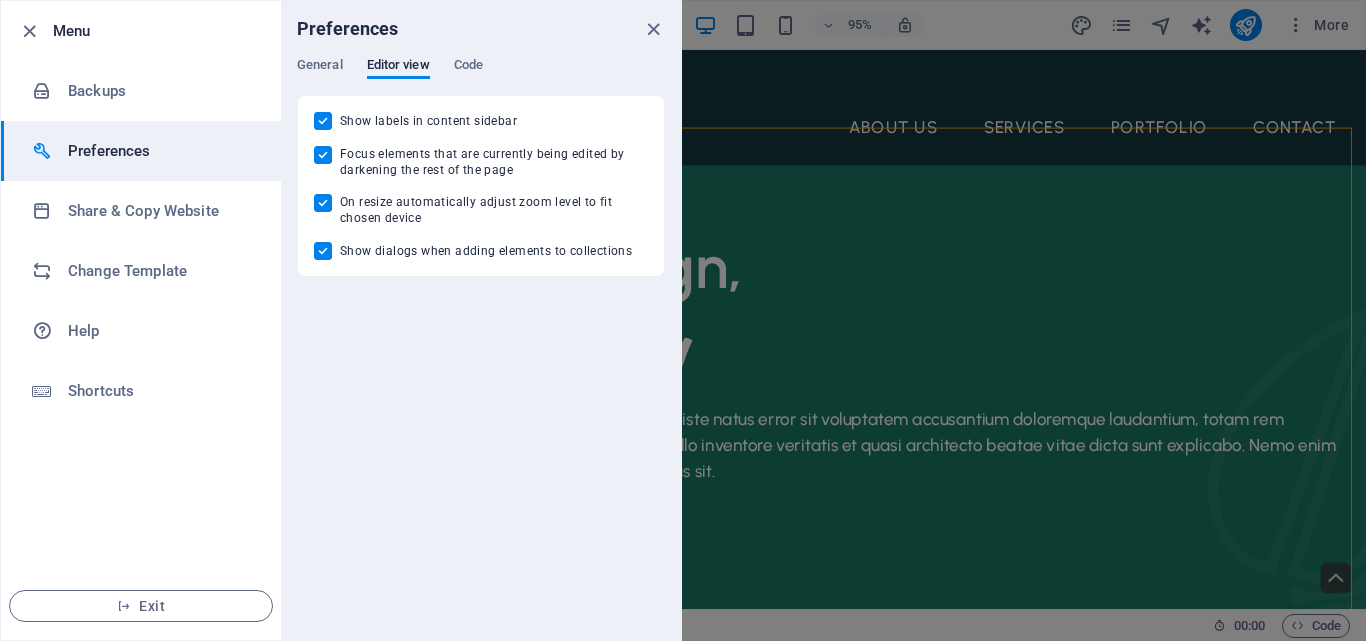 click on "General Editor view Code" at bounding box center [481, 76] 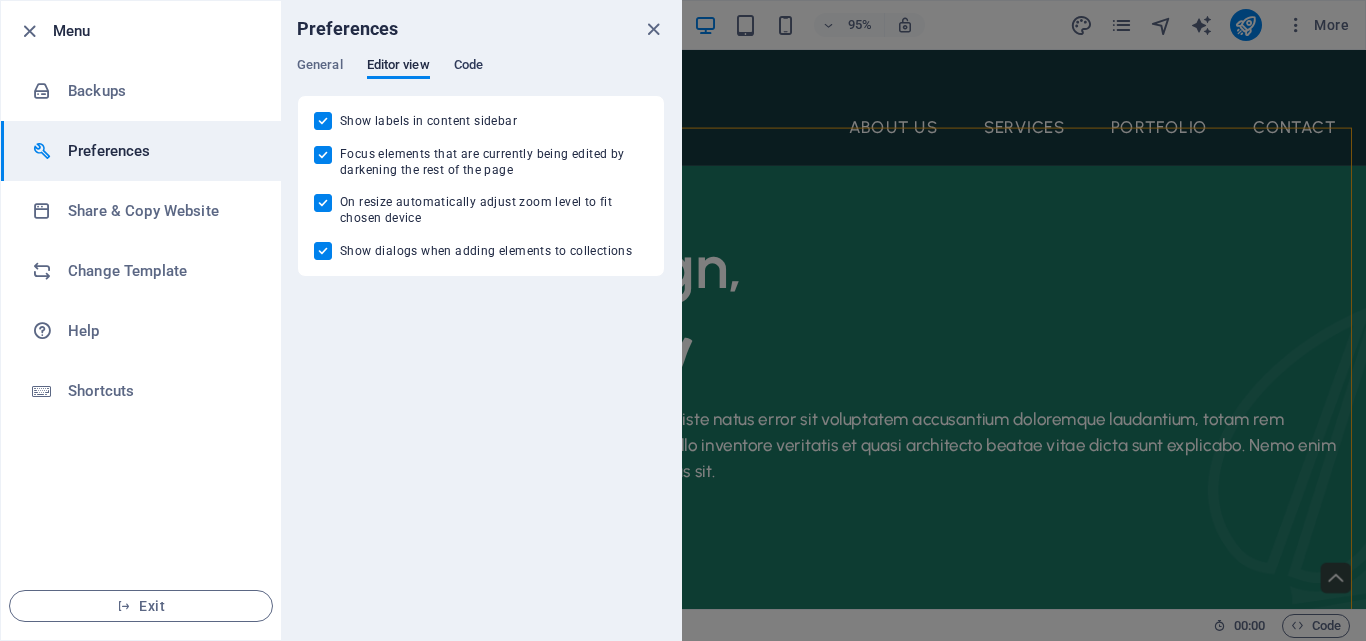 click on "Code" at bounding box center (468, 67) 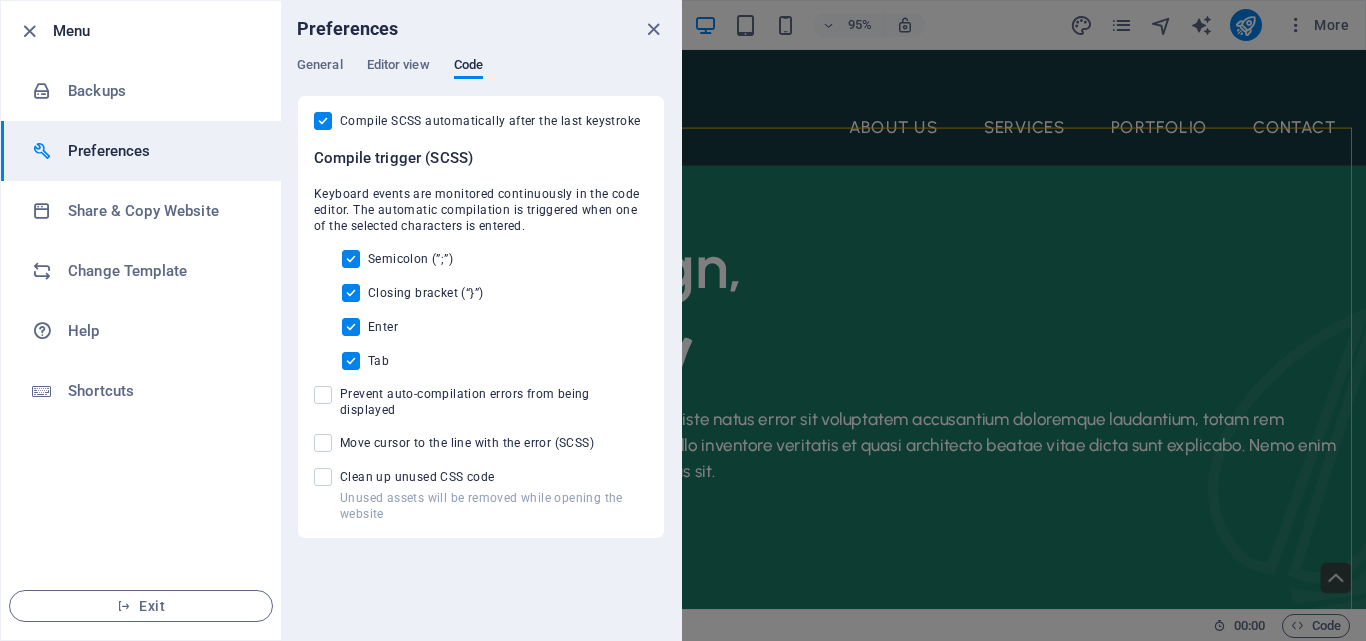 click on "Preferences" at bounding box center [481, 29] 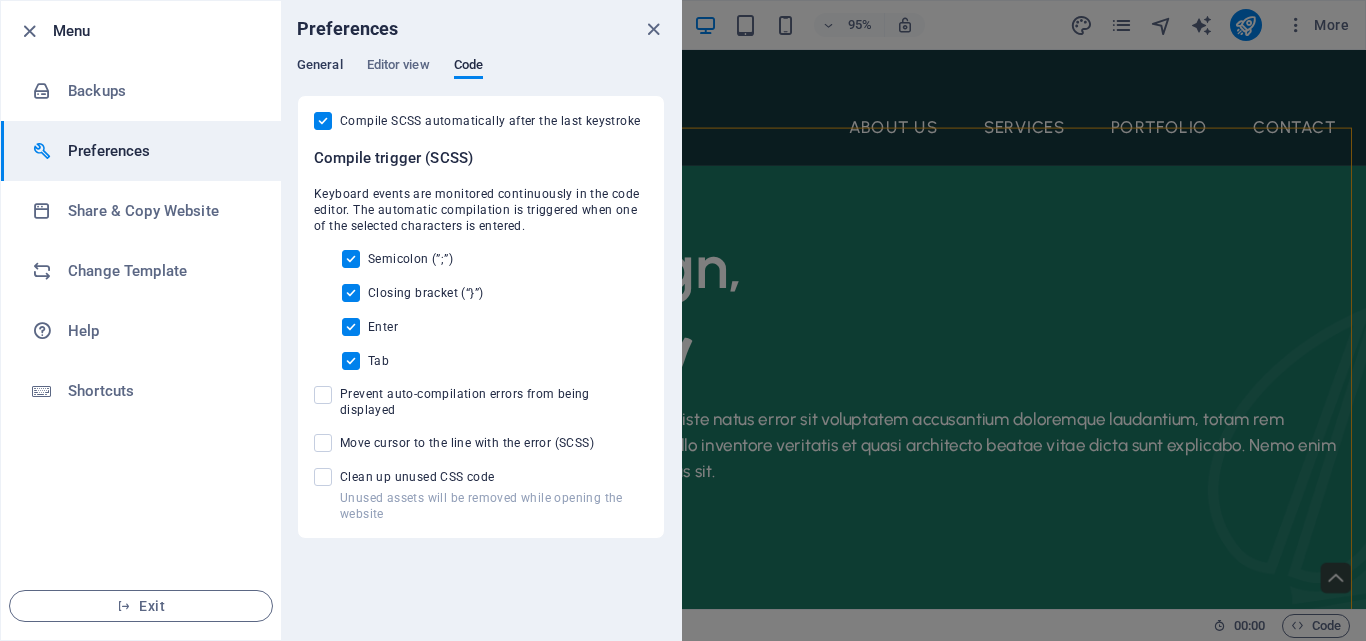 click on "General" at bounding box center (320, 67) 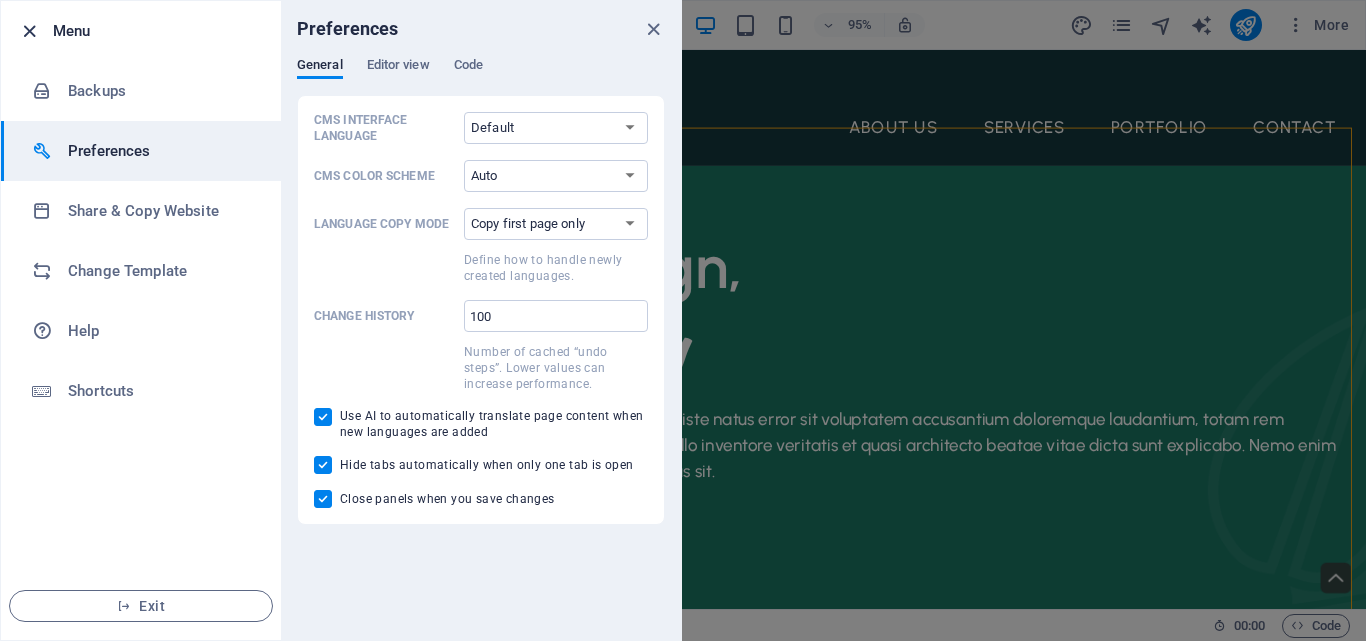 click at bounding box center [29, 31] 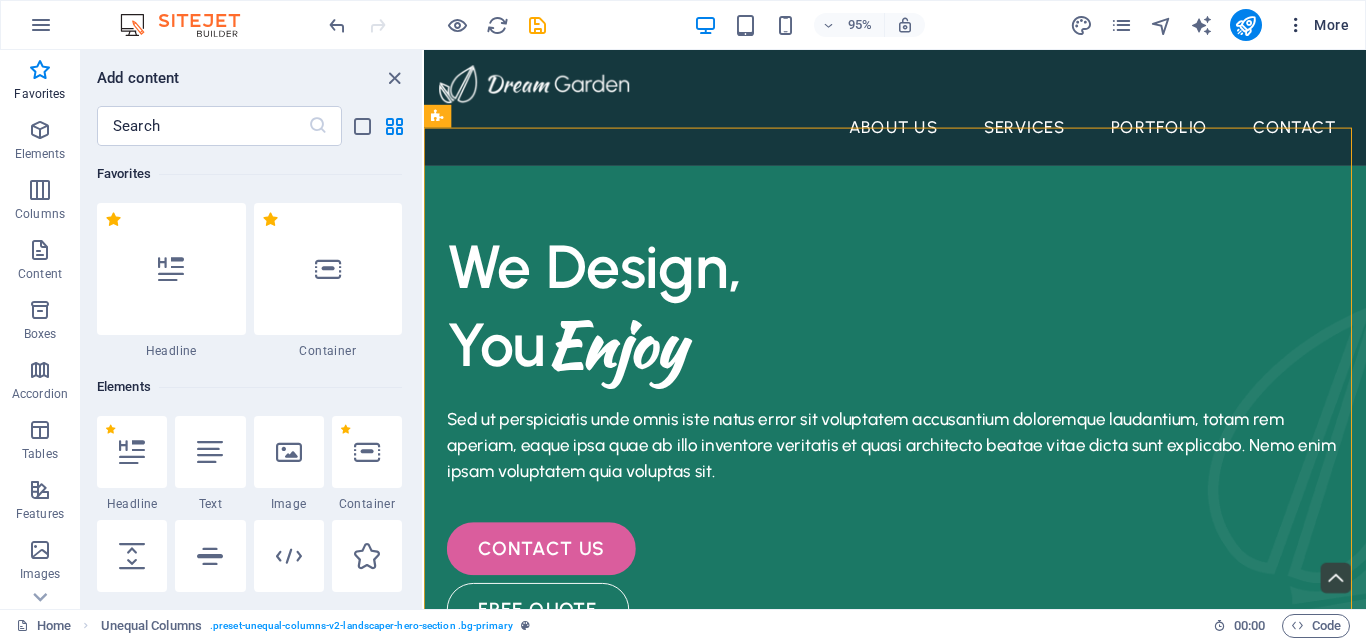 click at bounding box center (1296, 25) 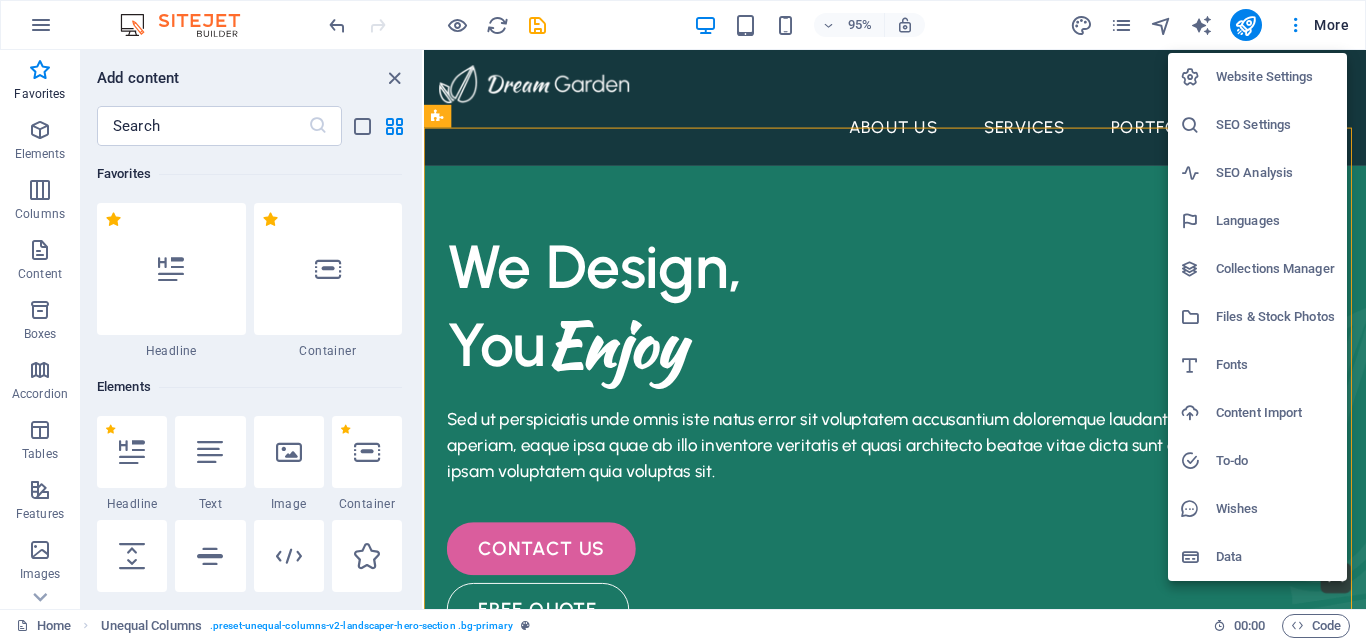 click on "Website Settings" at bounding box center (1275, 77) 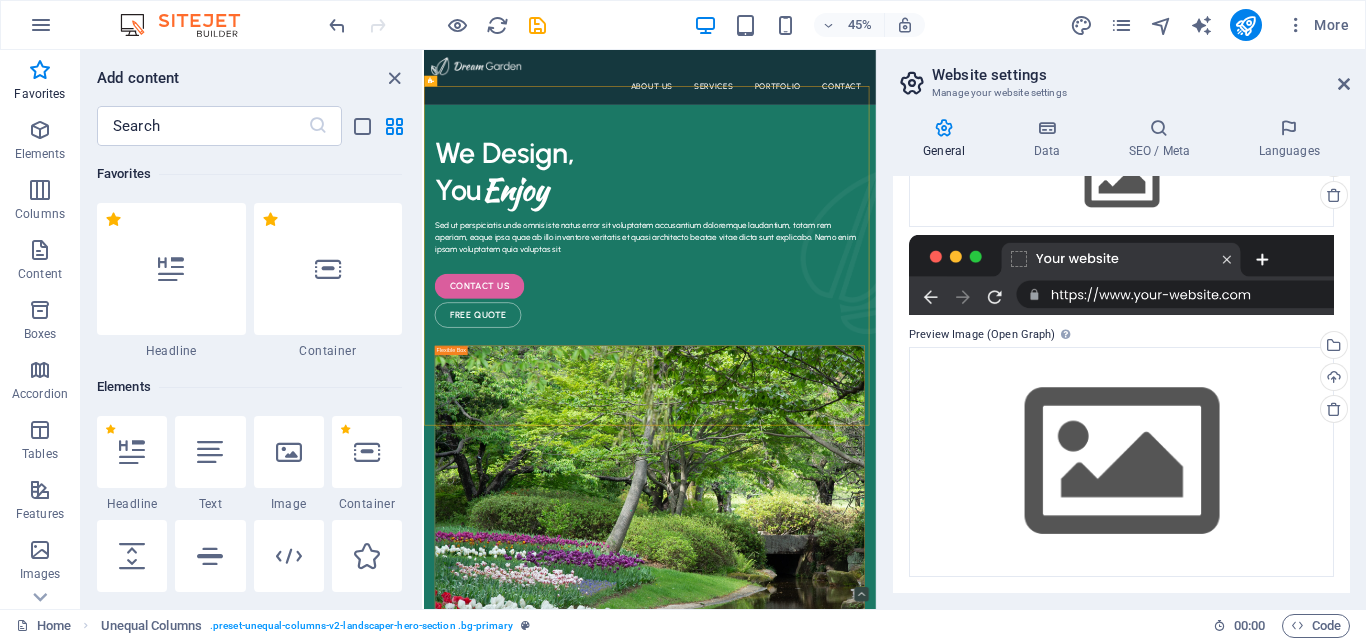 scroll, scrollTop: 0, scrollLeft: 0, axis: both 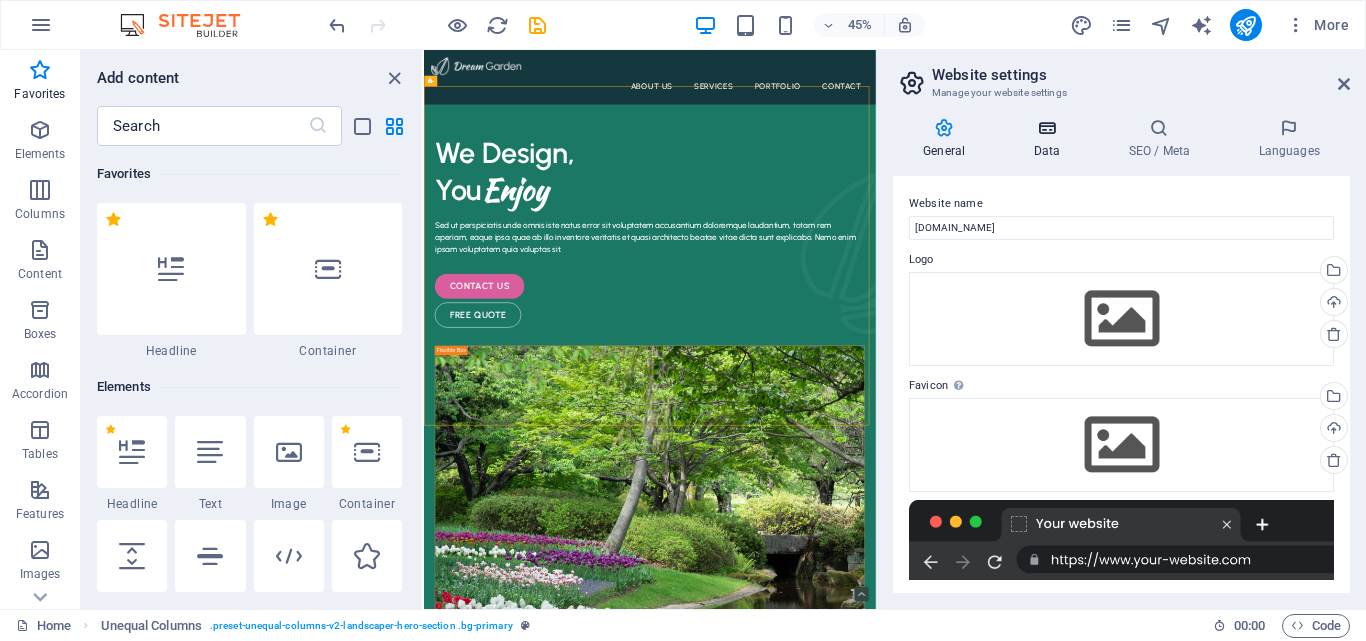 click at bounding box center [1046, 128] 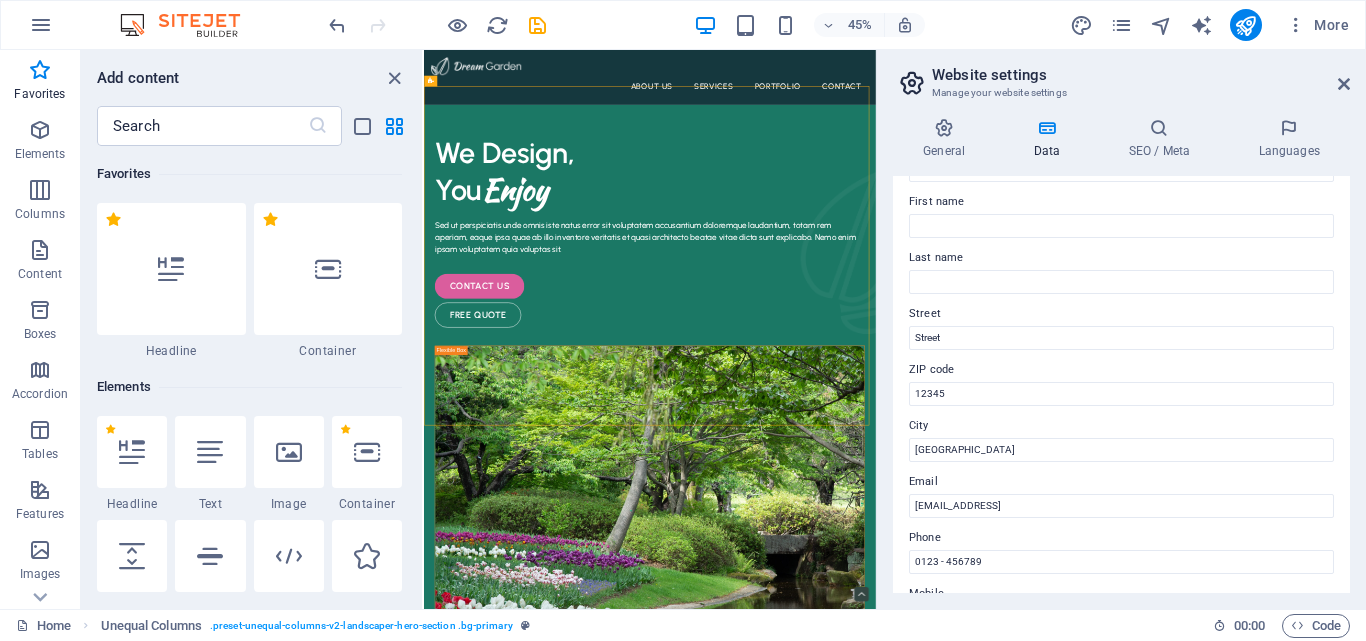 scroll, scrollTop: 0, scrollLeft: 0, axis: both 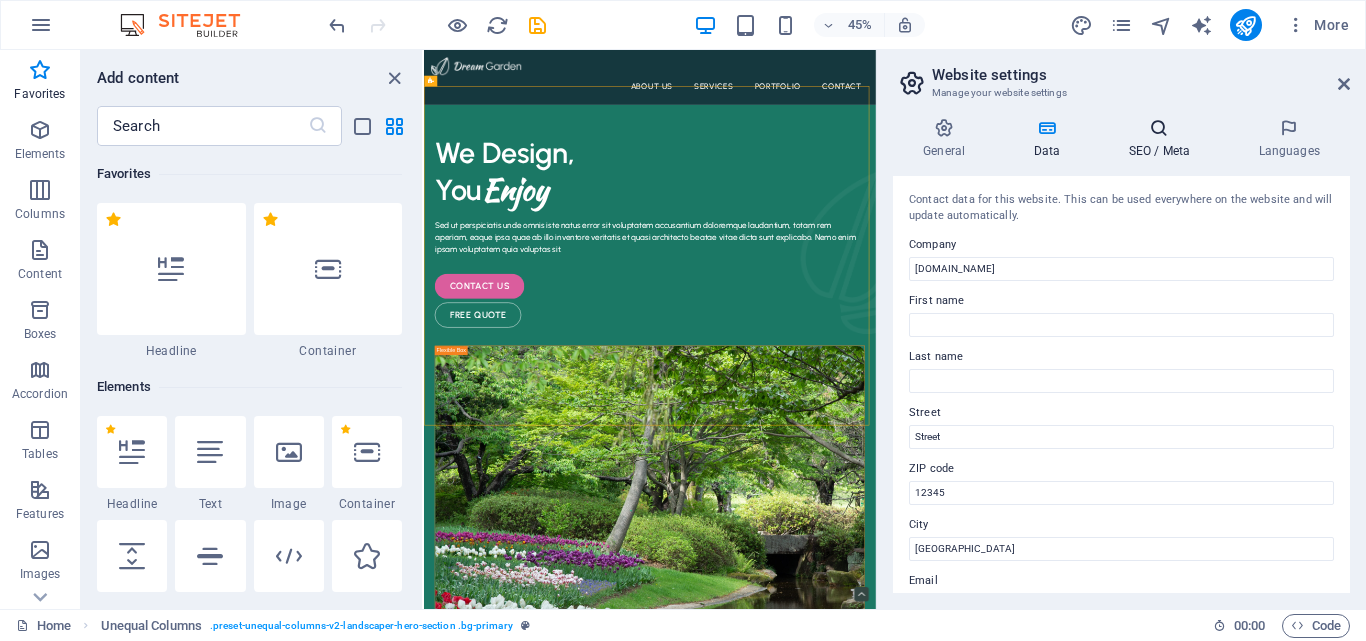 click on "SEO / Meta" at bounding box center [1163, 139] 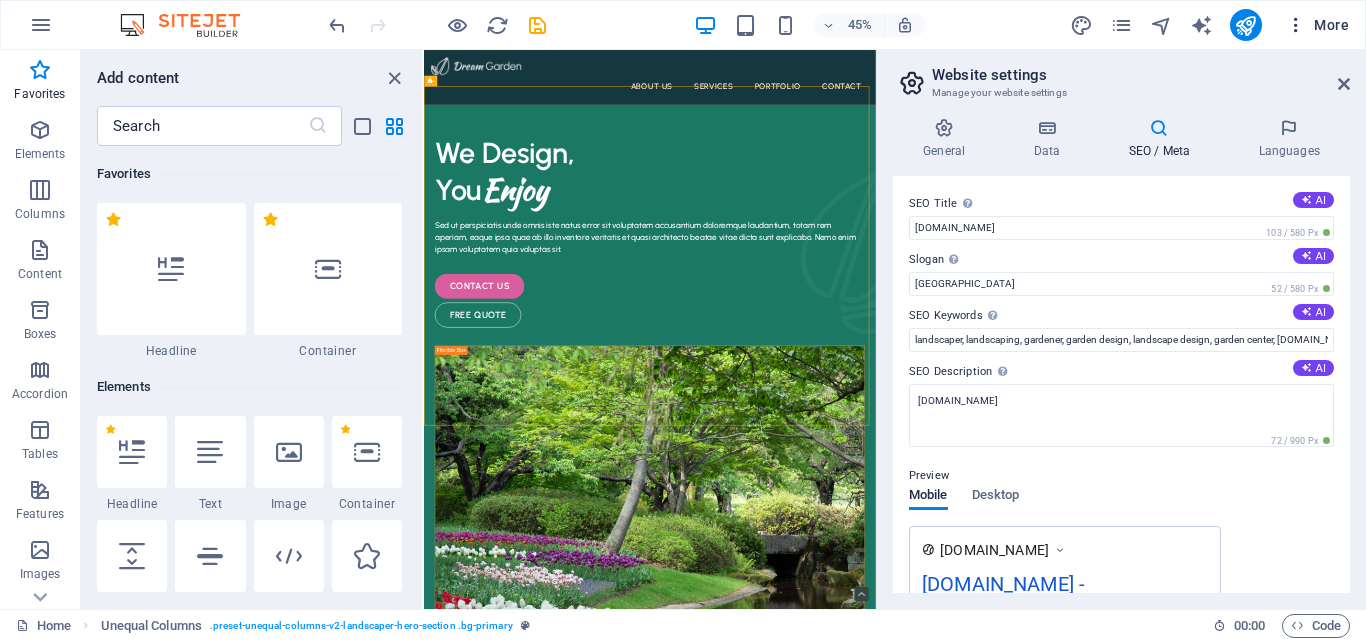 click on "More" at bounding box center (1317, 25) 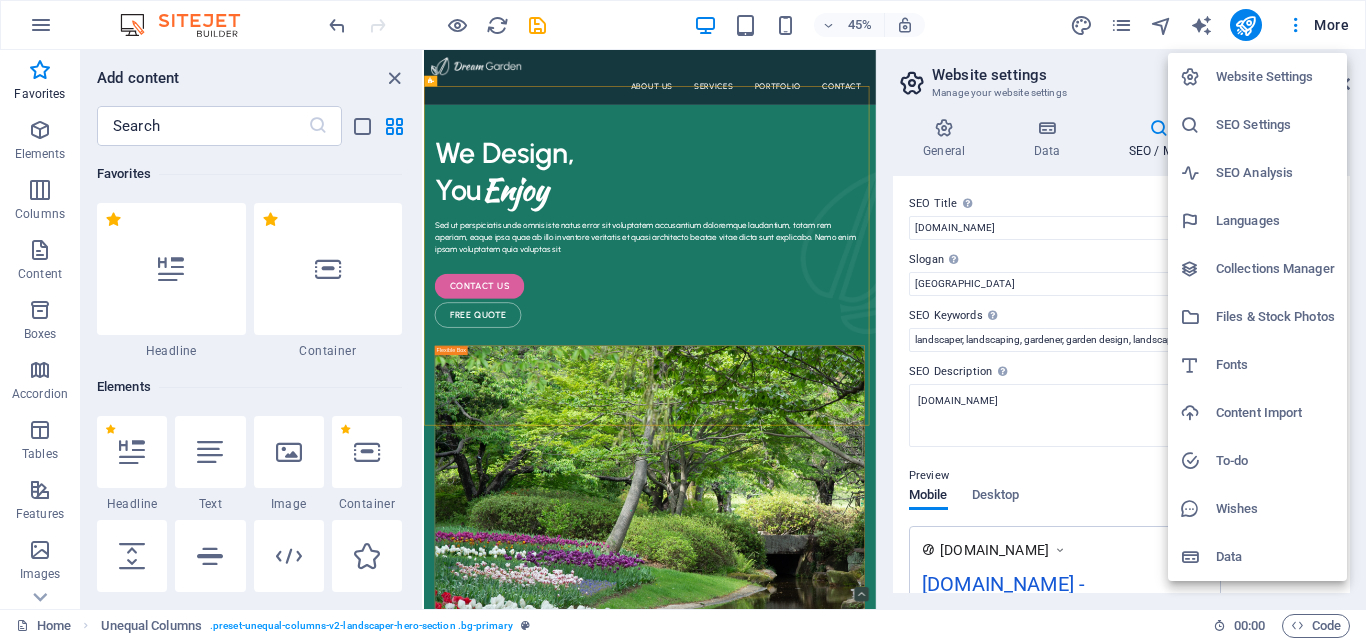 click at bounding box center (683, 320) 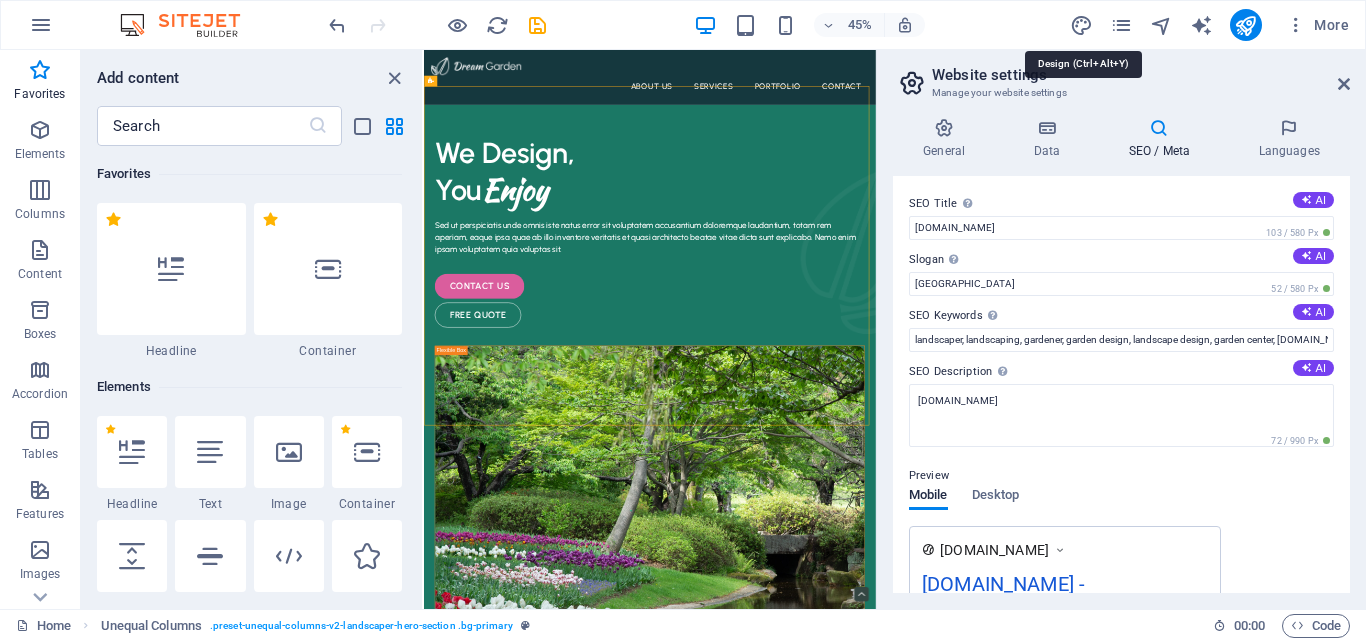 click at bounding box center (1081, 25) 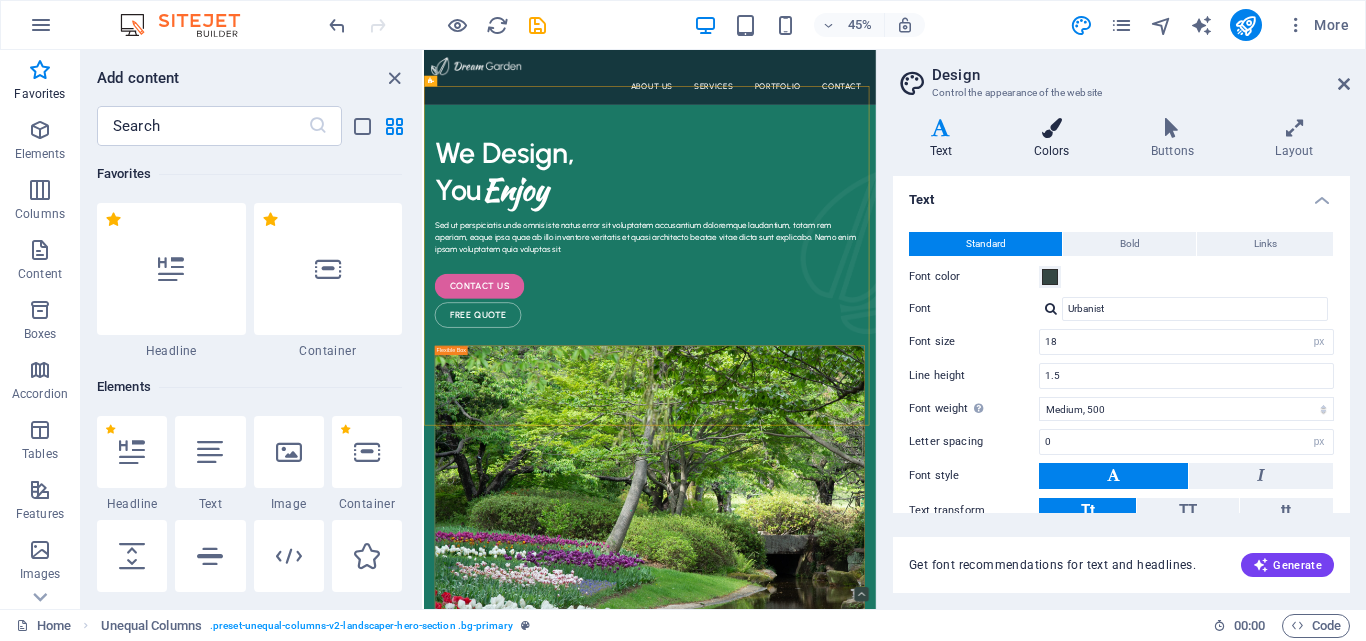 click at bounding box center [1051, 128] 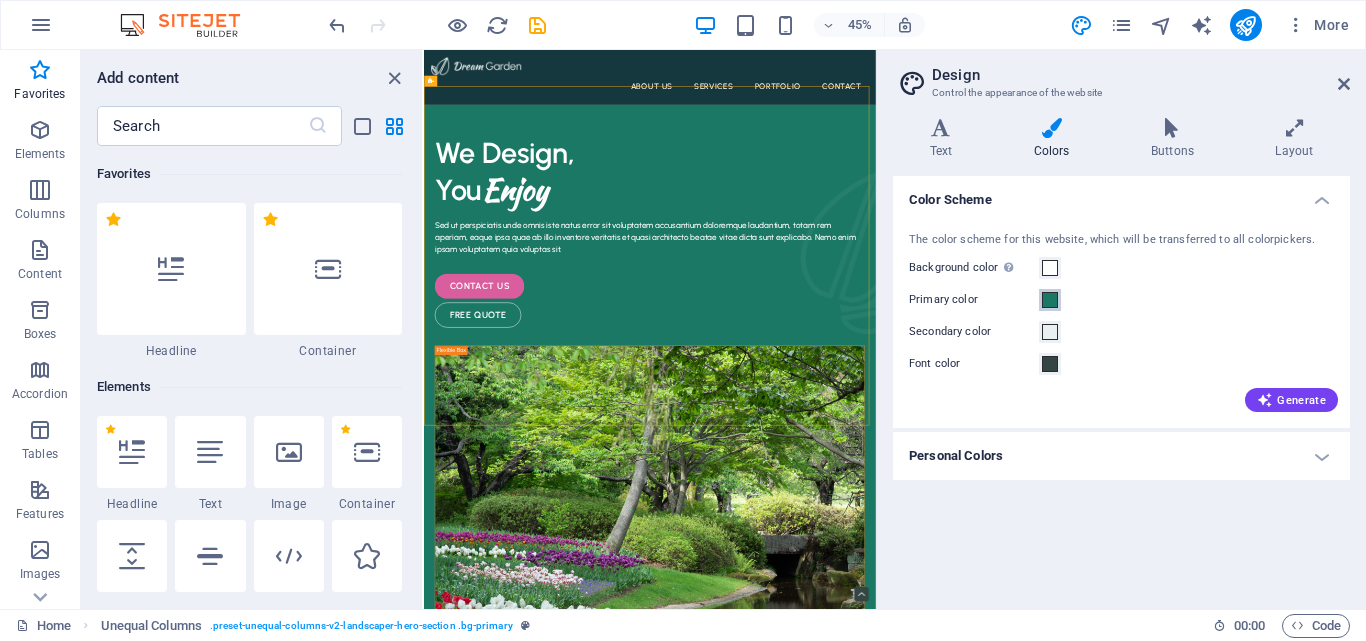 click at bounding box center (1050, 300) 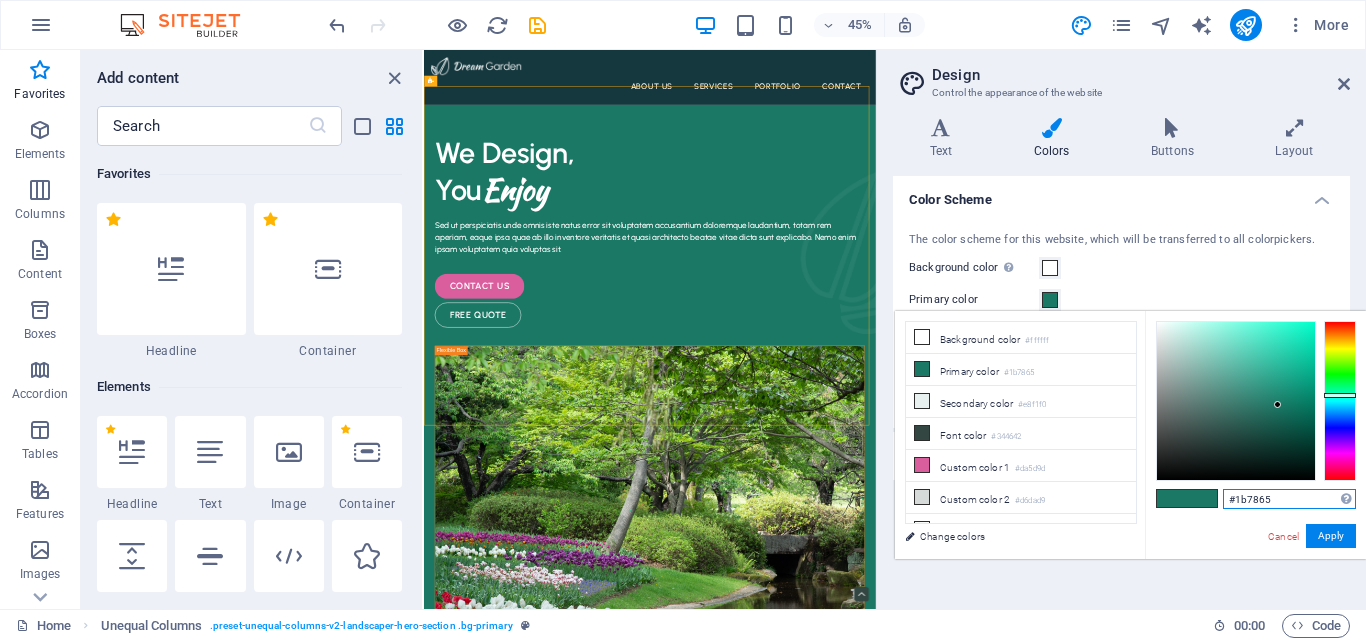 drag, startPoint x: 1281, startPoint y: 503, endPoint x: 1219, endPoint y: 509, distance: 62.289646 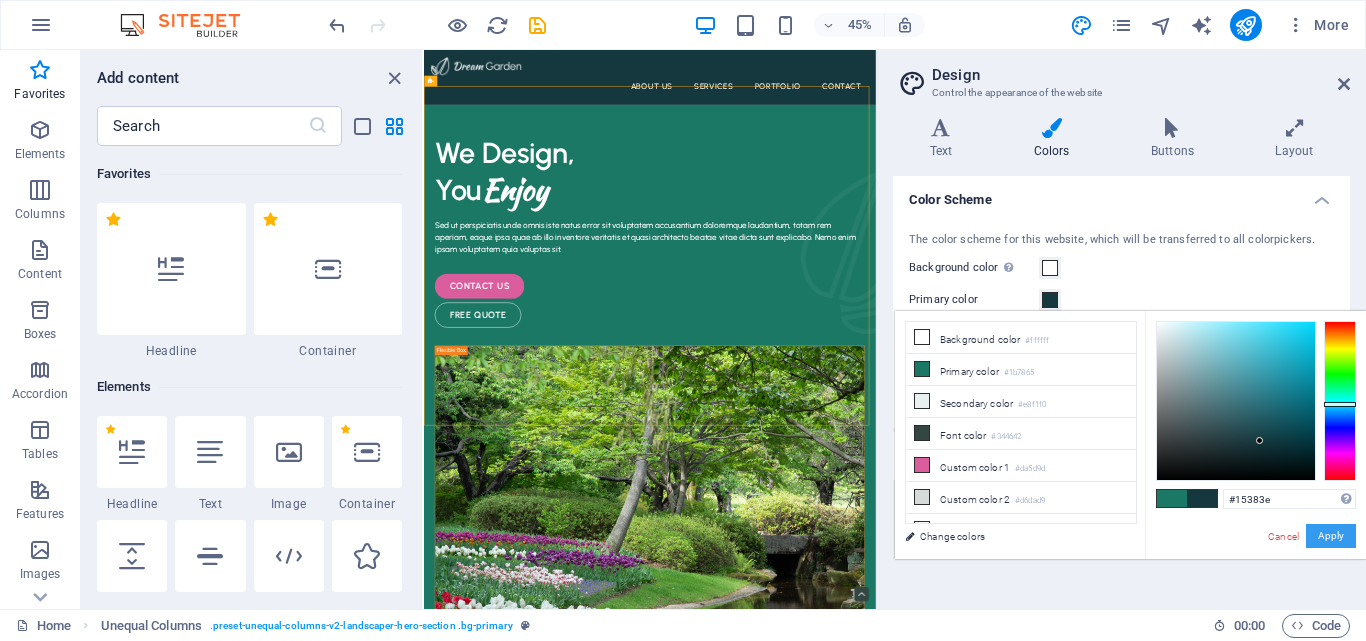 click on "Apply" at bounding box center [1331, 536] 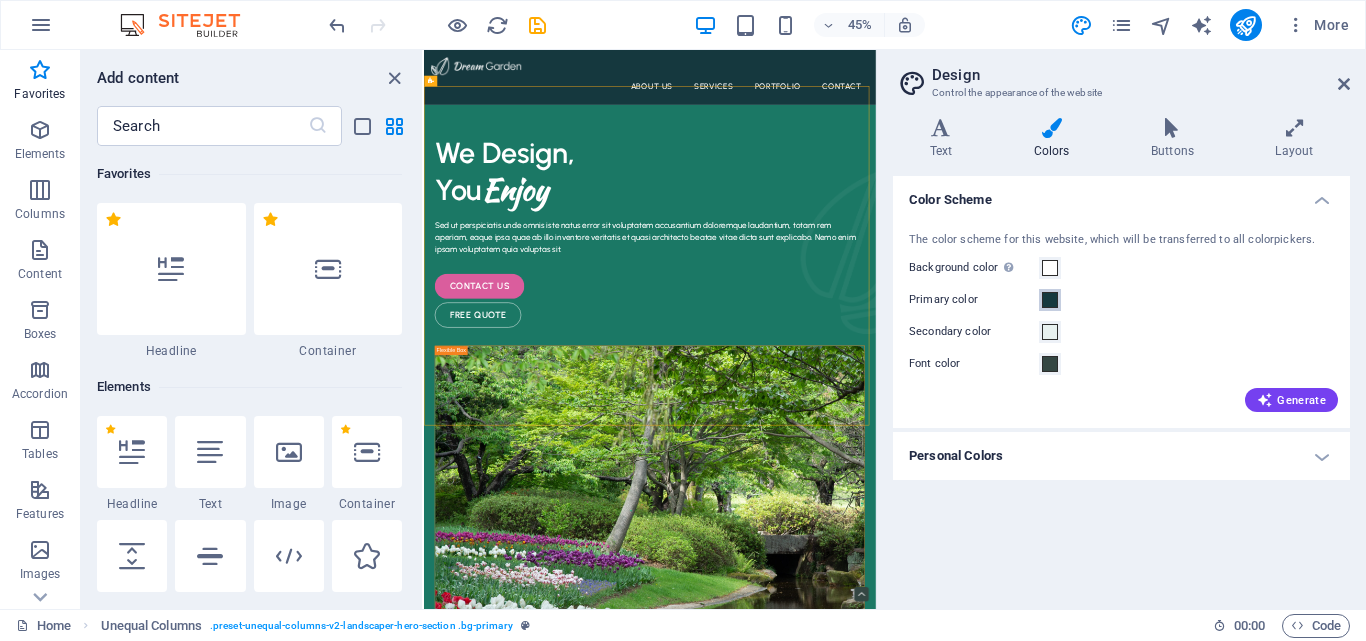 click on "Primary color" at bounding box center (1050, 300) 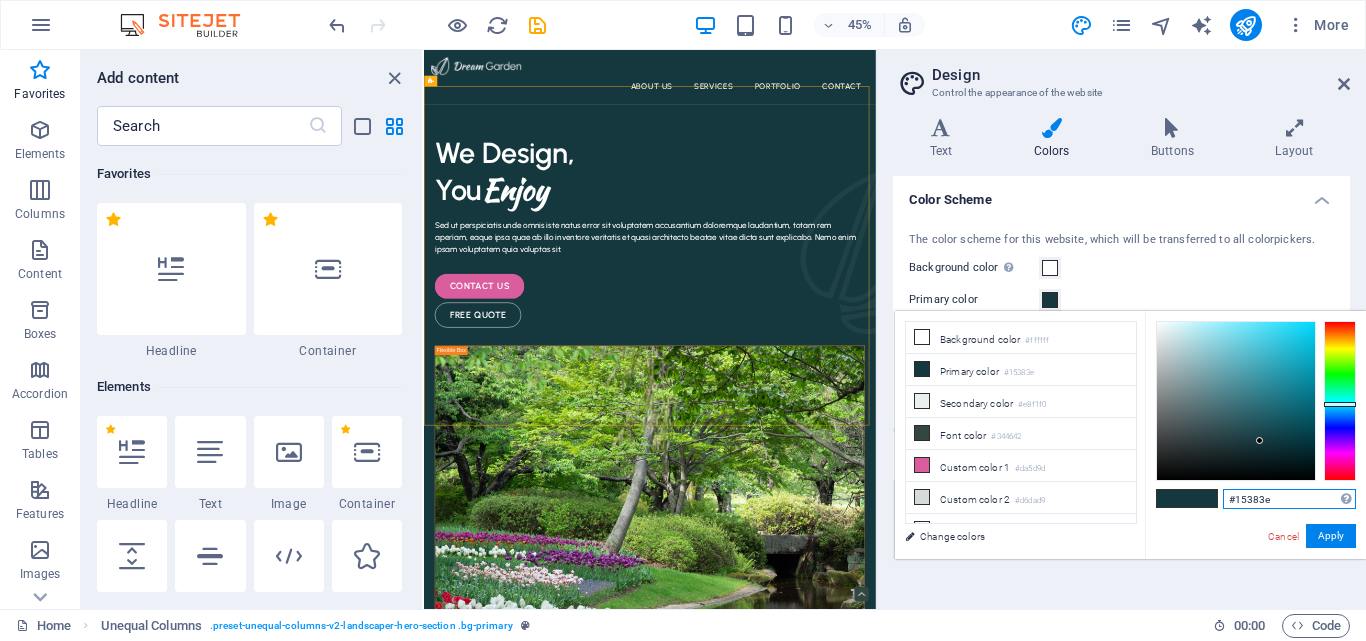 drag, startPoint x: 1304, startPoint y: 504, endPoint x: 1235, endPoint y: 520, distance: 70.83079 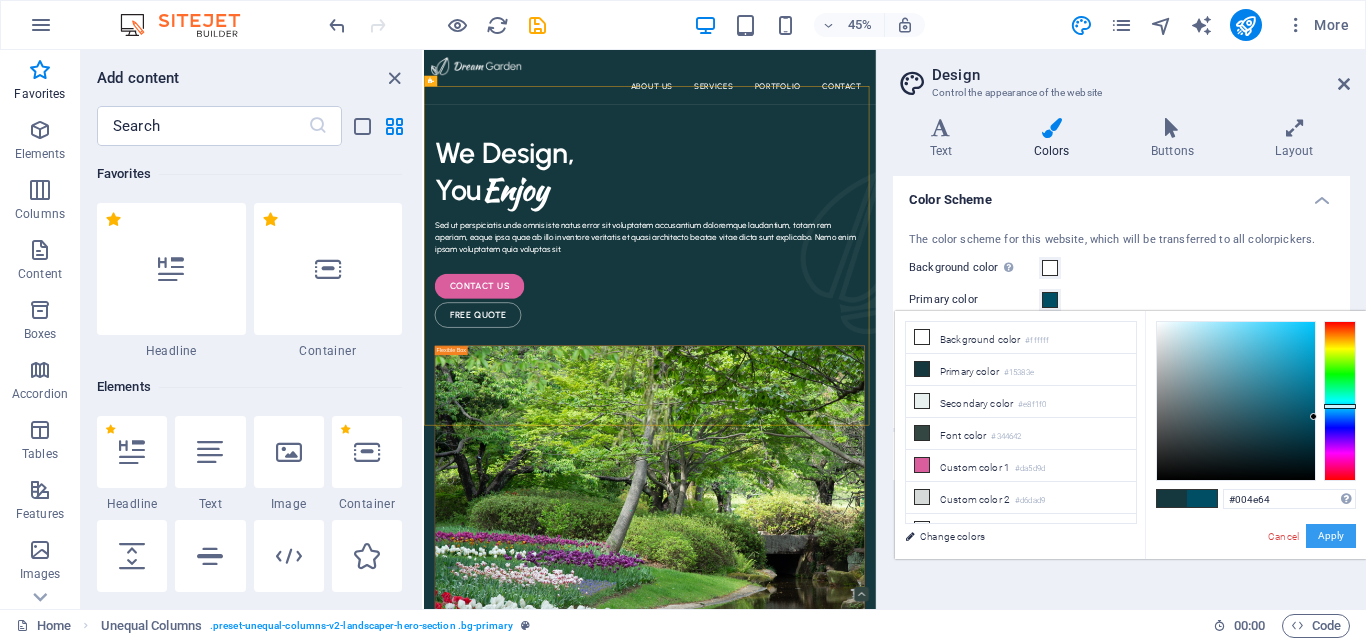 click on "Apply" at bounding box center [1331, 536] 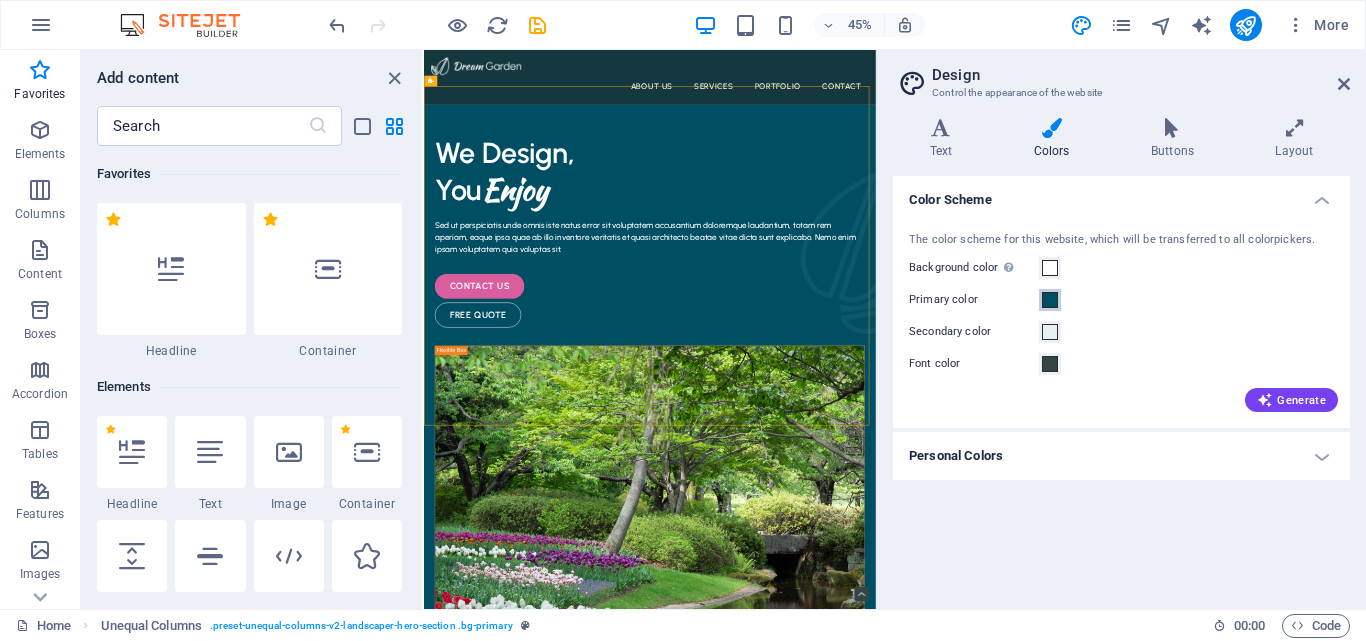 click at bounding box center (1050, 300) 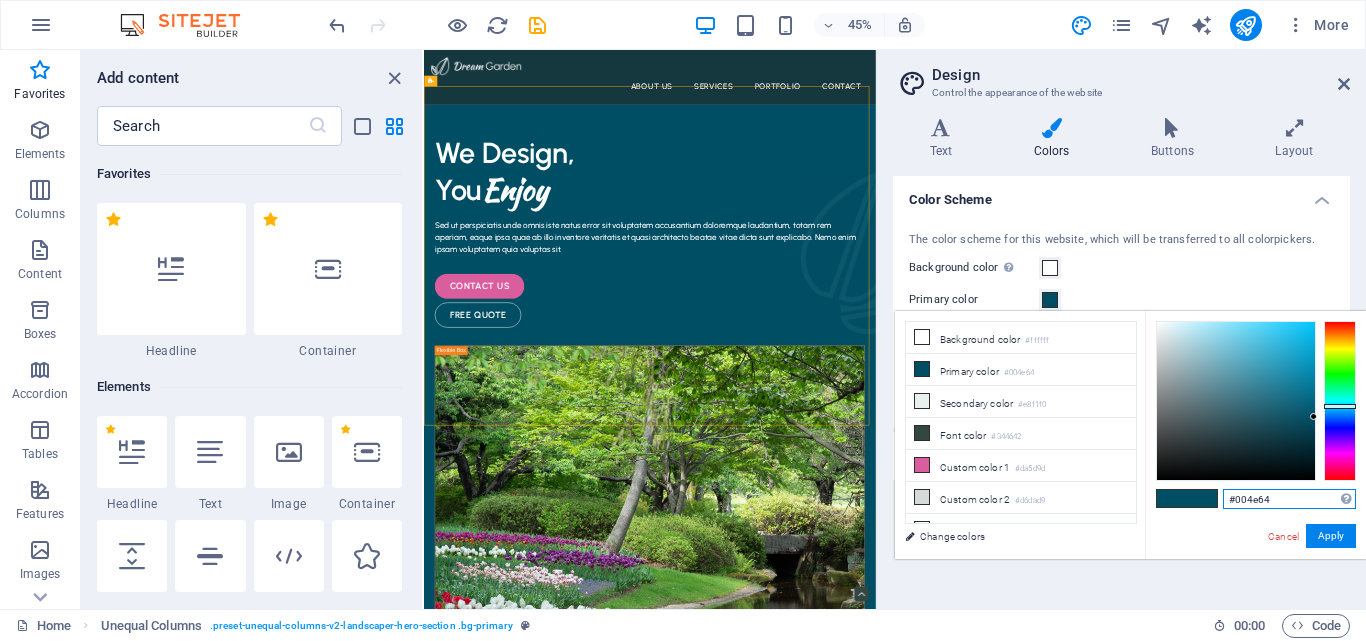 drag, startPoint x: 1283, startPoint y: 496, endPoint x: 1236, endPoint y: 504, distance: 47.67599 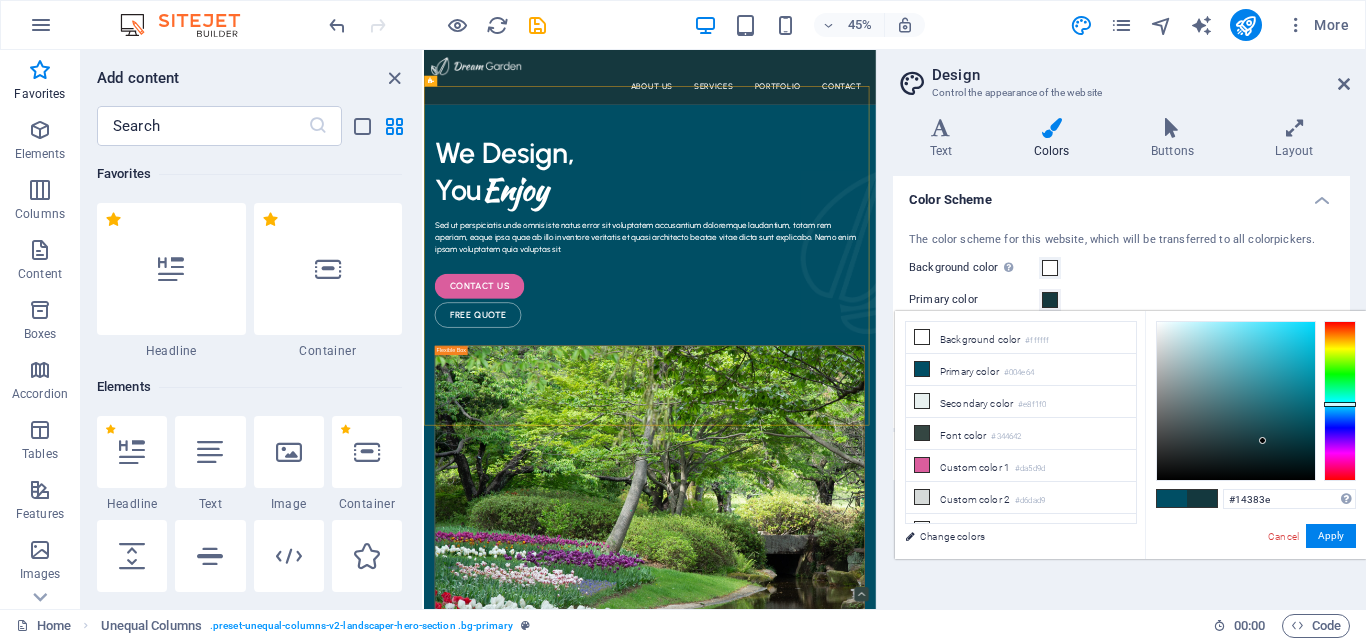 click on "#14383e Supported formats #0852ed rgb(8, 82, 237) rgba(8, 82, 237, 90%) hsv(221,97,93) hsl(221, 93%, 48%) Cancel Apply" at bounding box center [1255, 580] 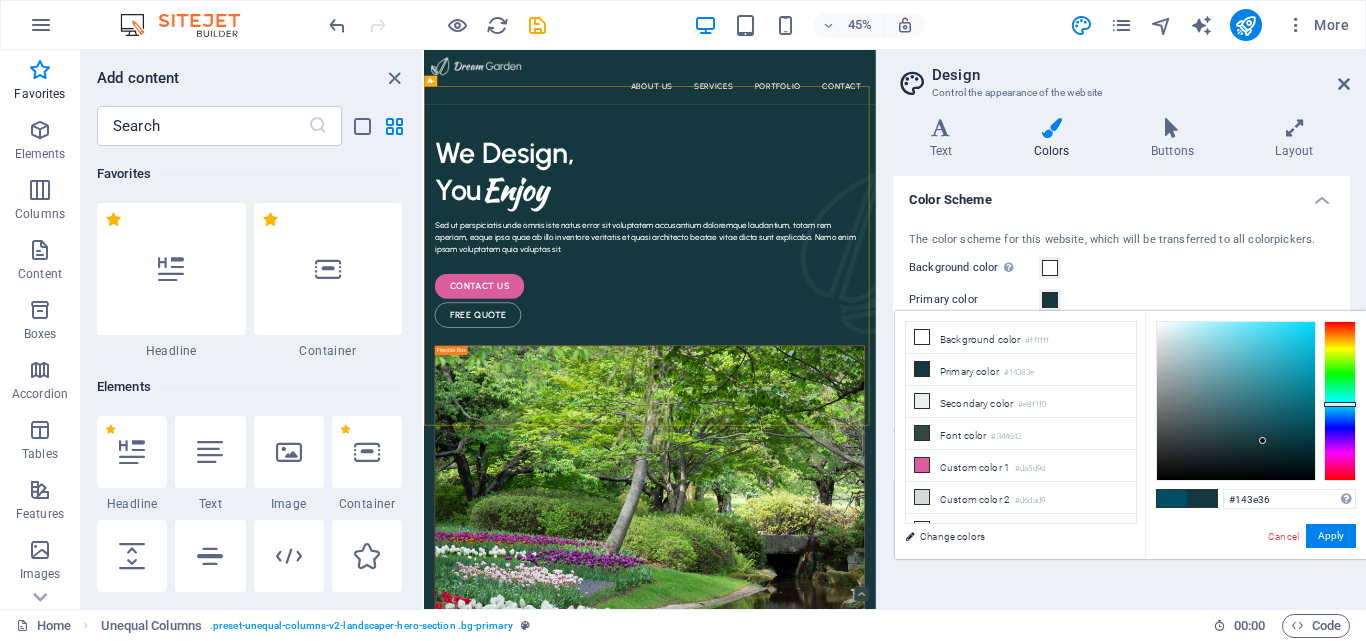 click at bounding box center [1340, 401] 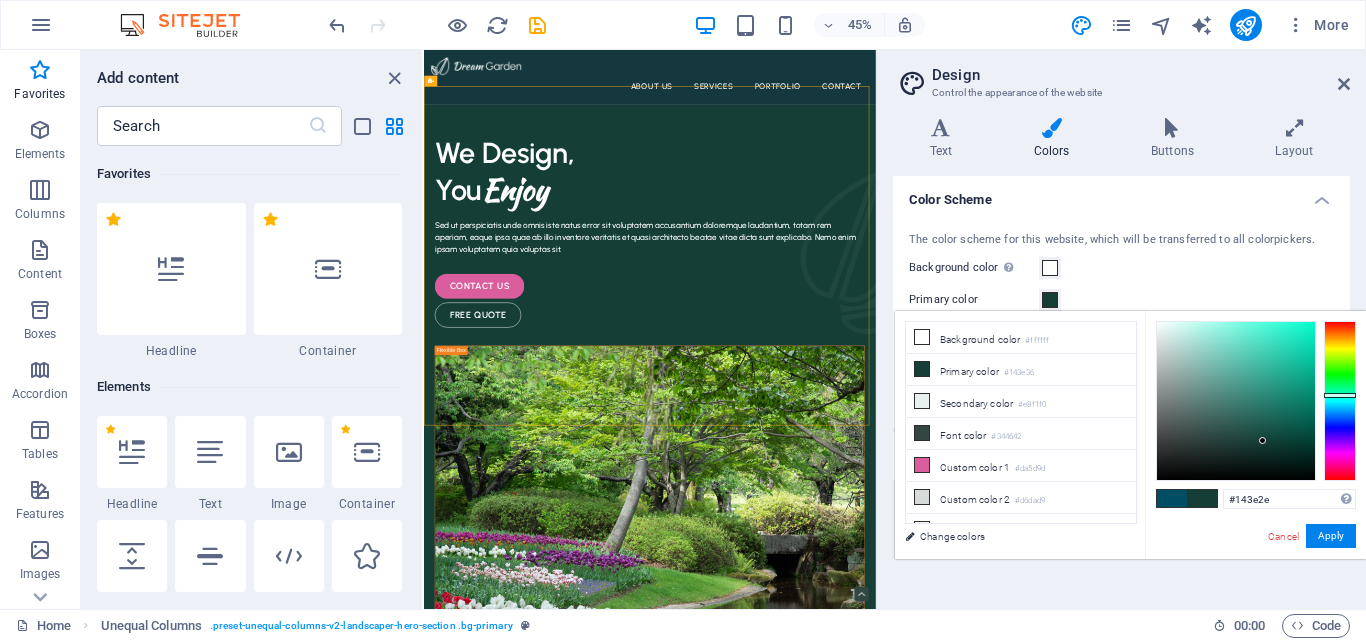 click at bounding box center [1340, 401] 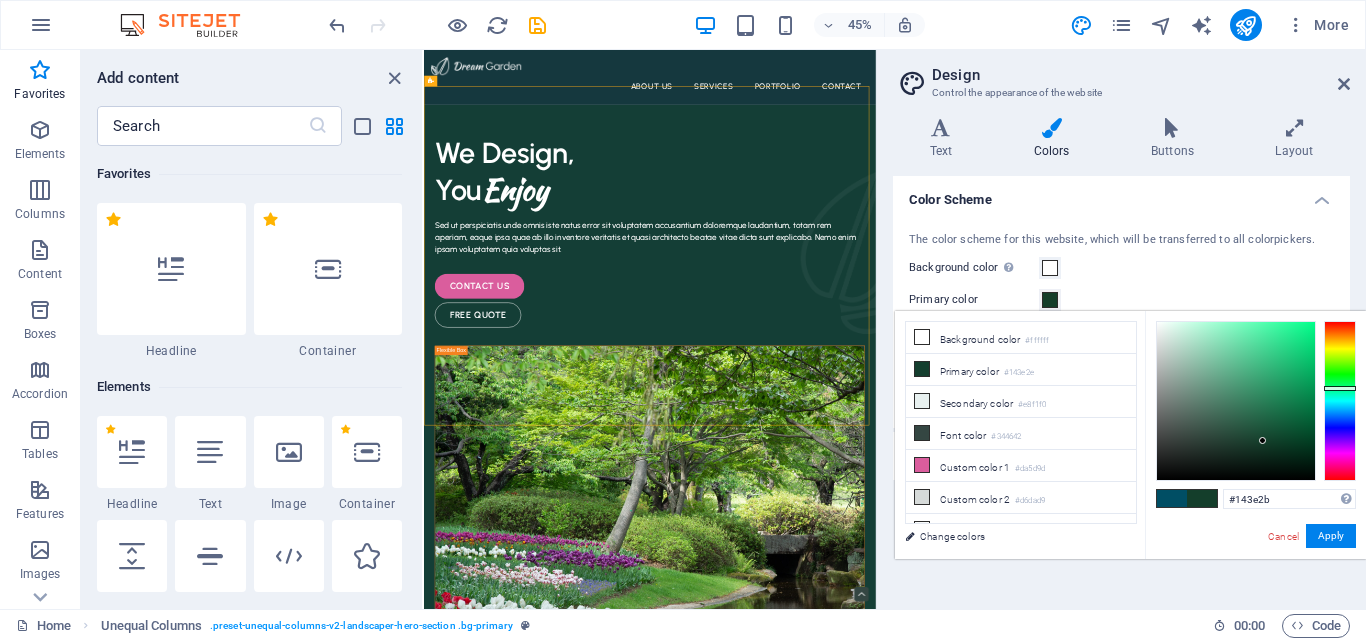 click at bounding box center [1340, 388] 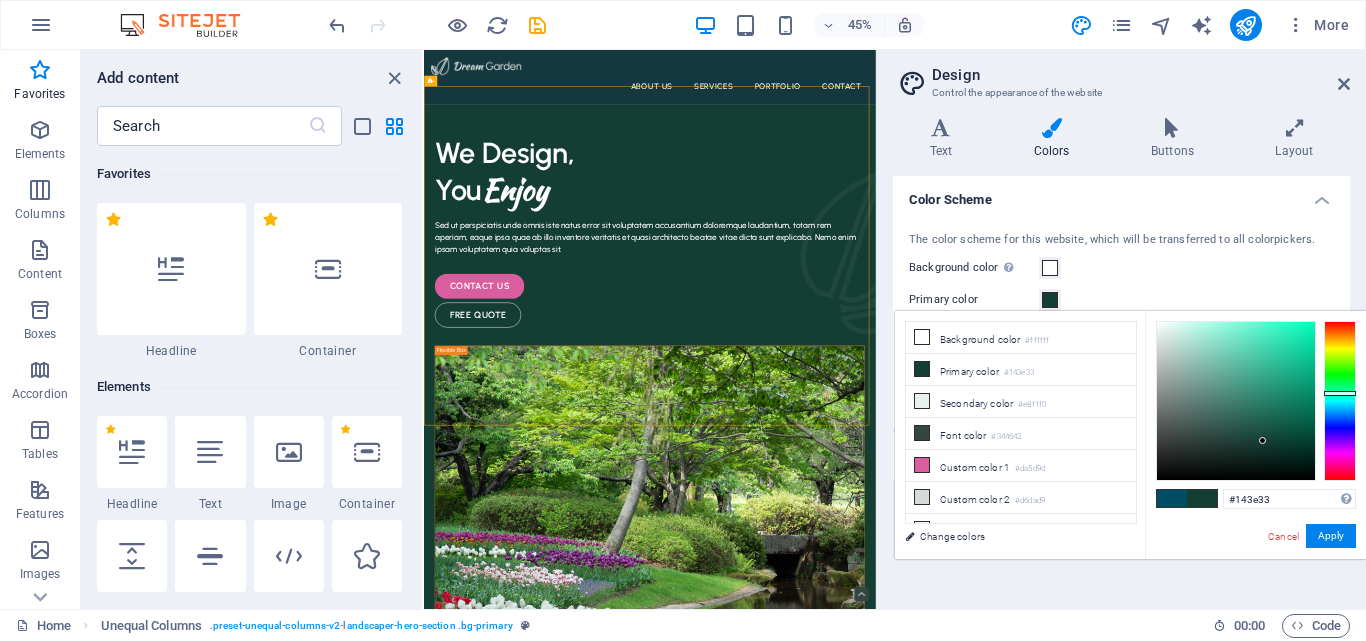 click at bounding box center [1340, 393] 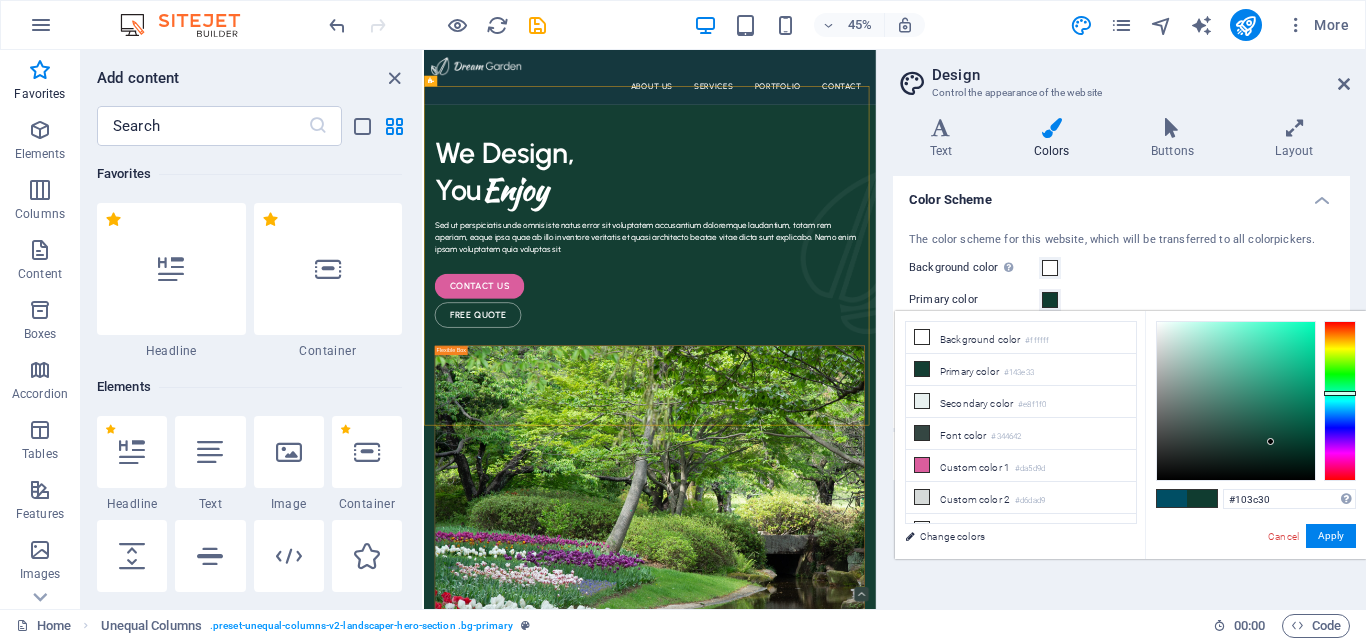 click at bounding box center (1236, 401) 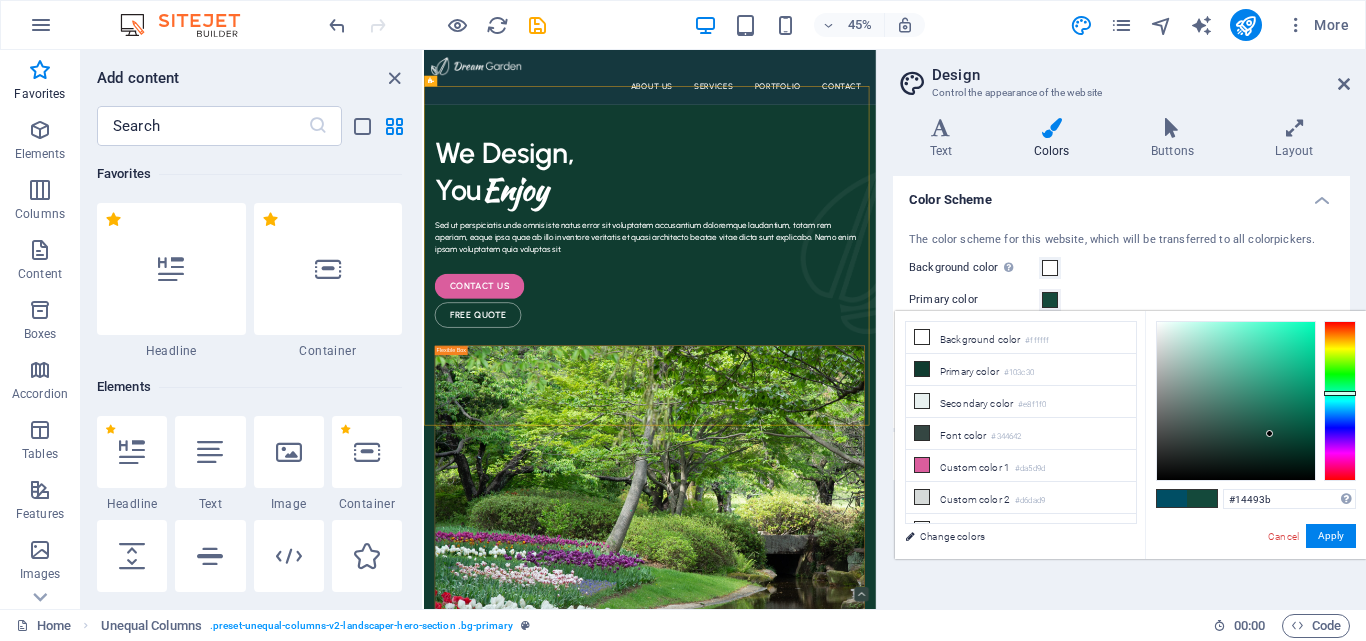 click at bounding box center (1236, 401) 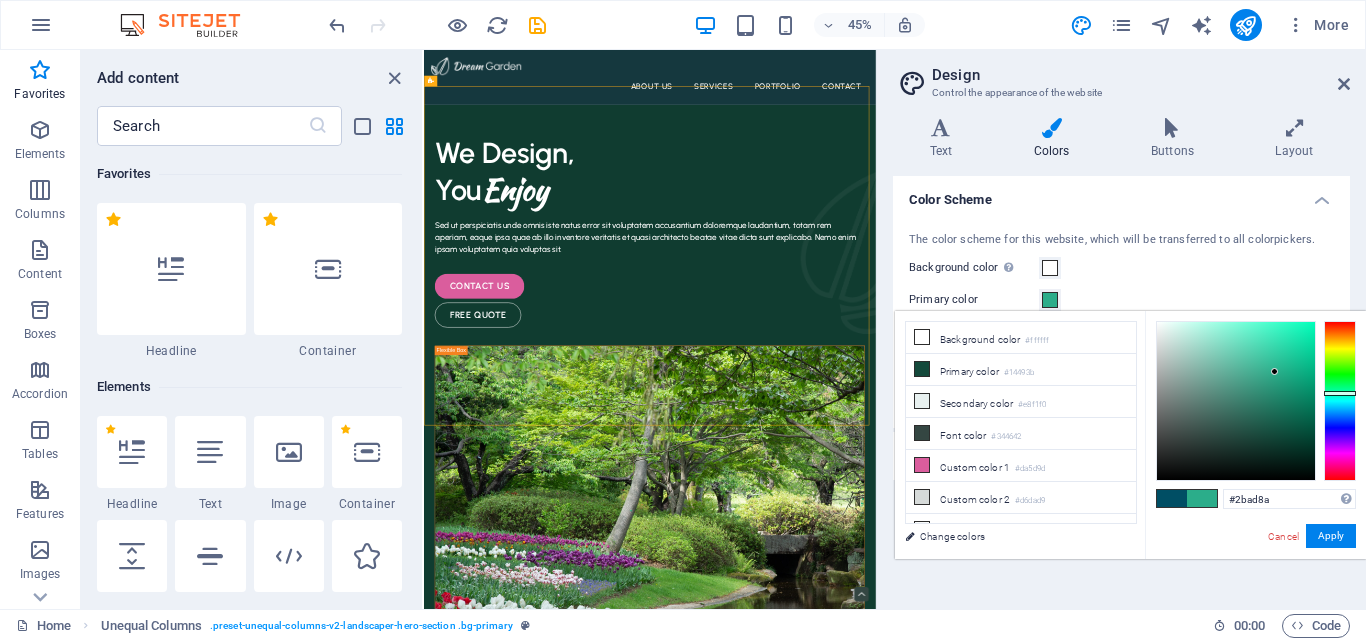 click at bounding box center [1236, 401] 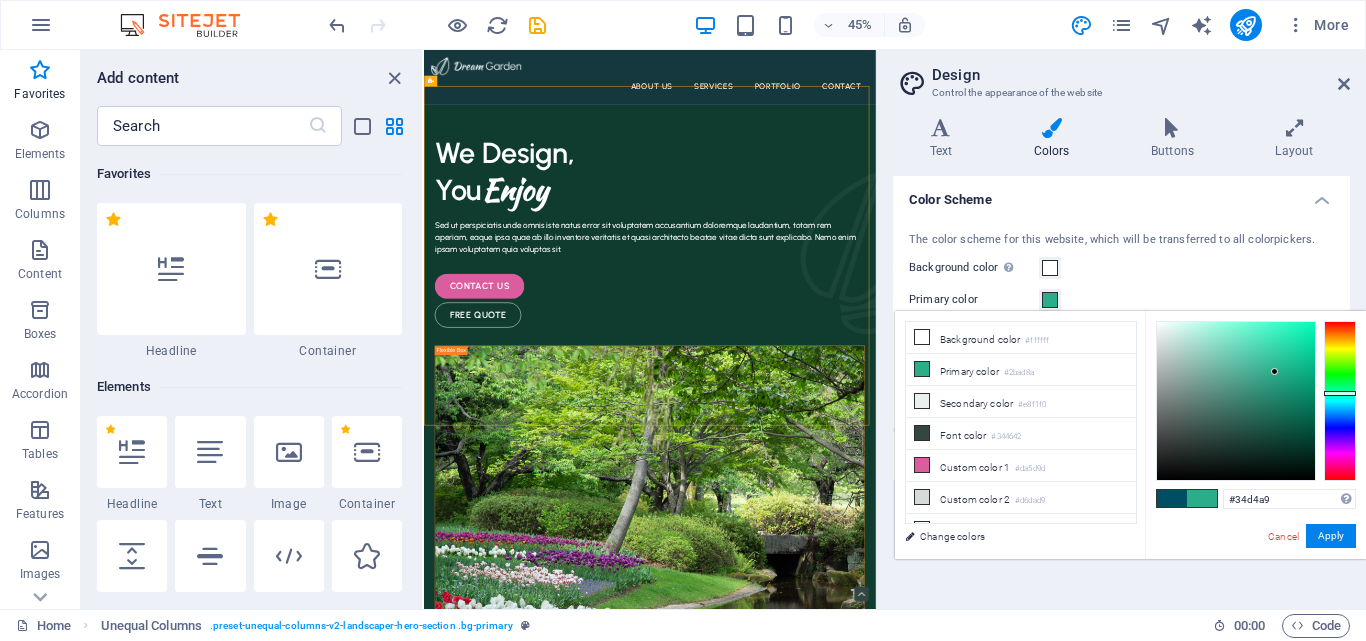 click at bounding box center (1236, 401) 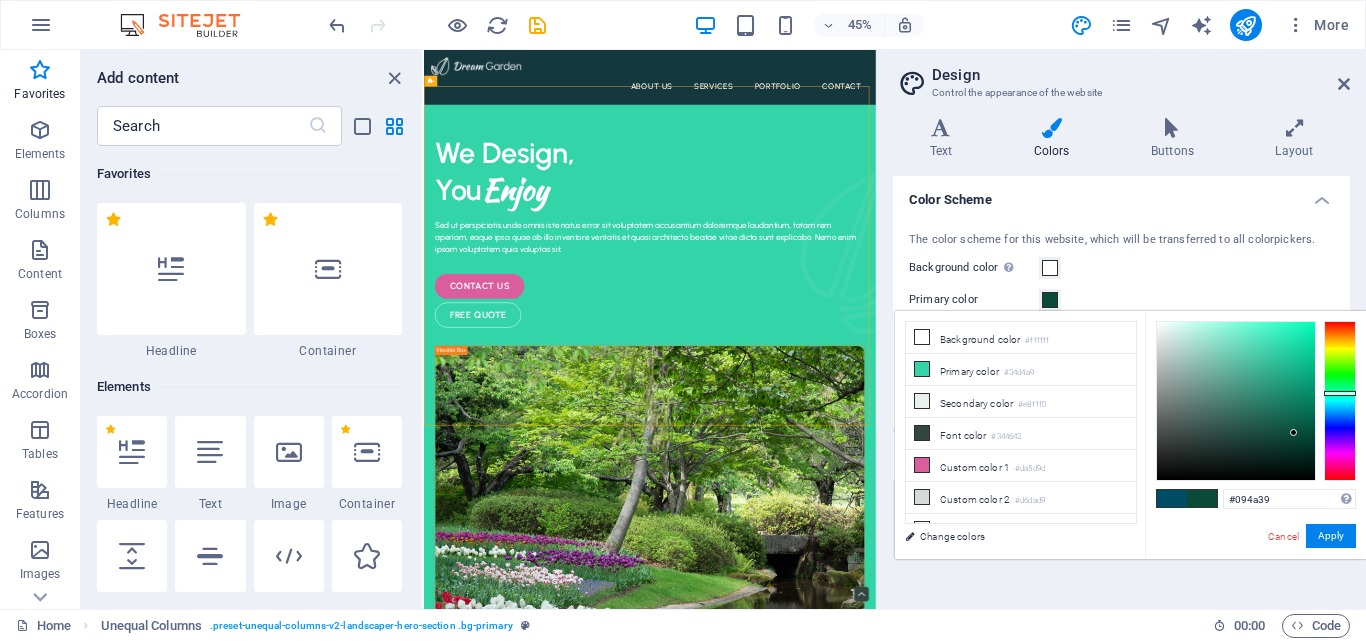 click at bounding box center [1236, 401] 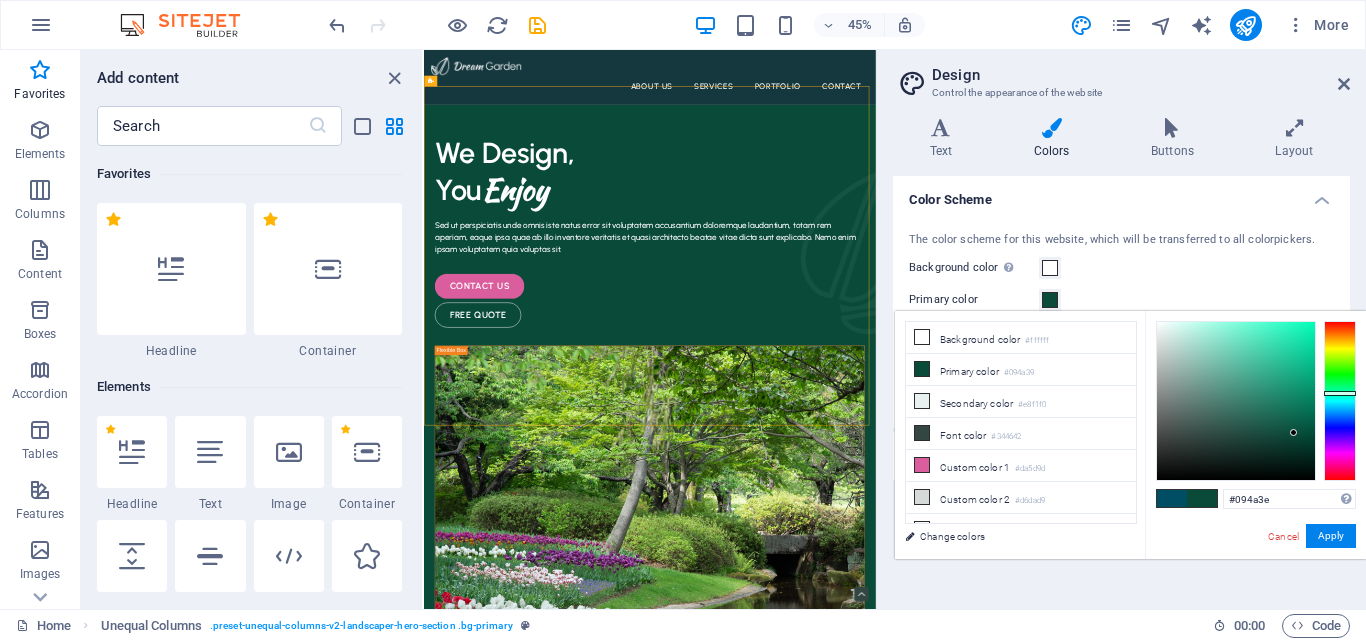 click at bounding box center [1340, 393] 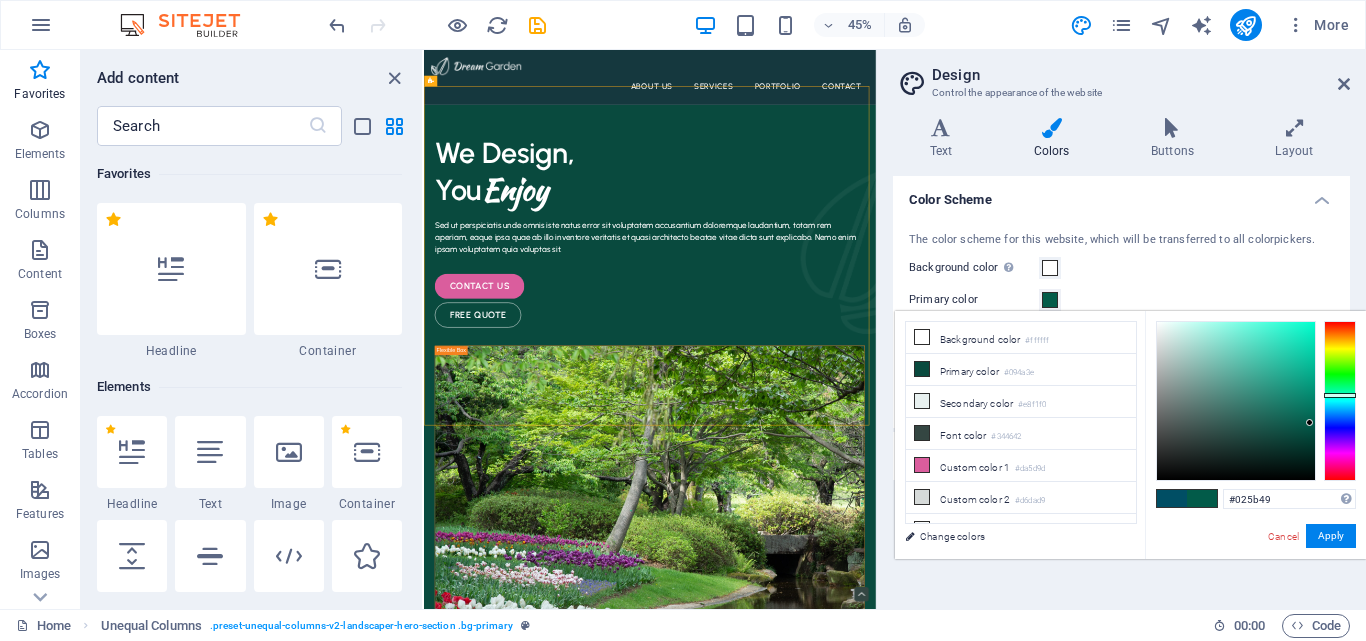 click at bounding box center [1236, 401] 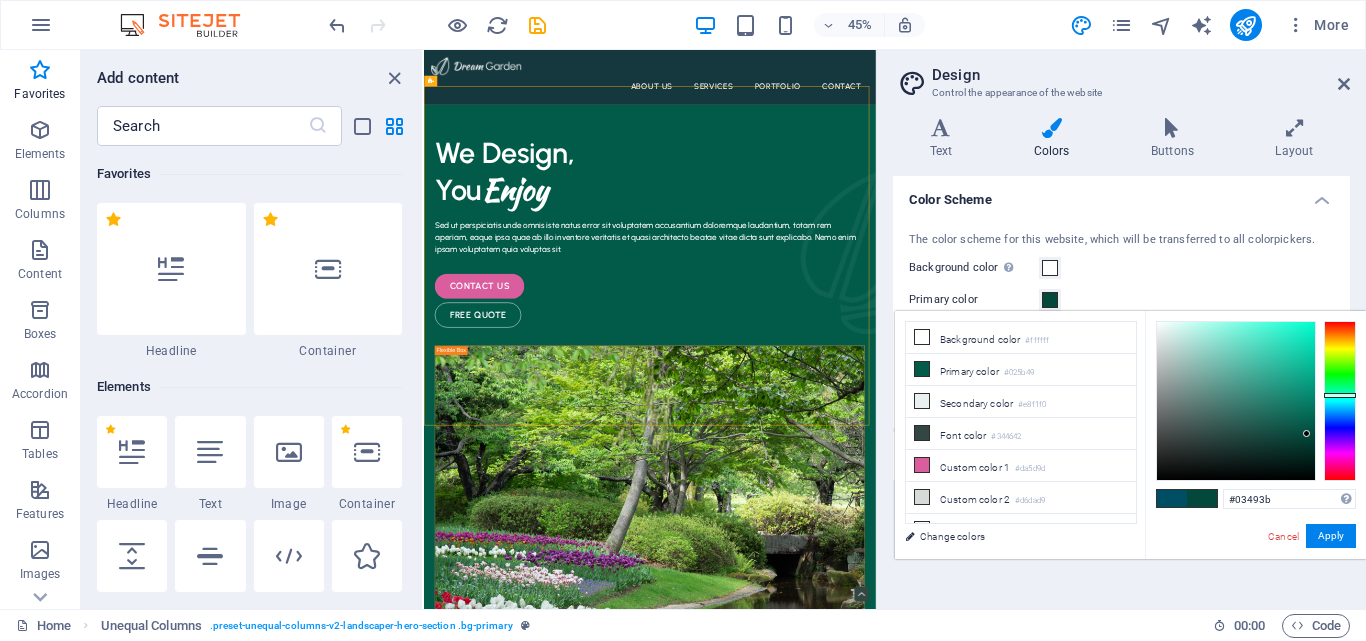 click at bounding box center [1236, 401] 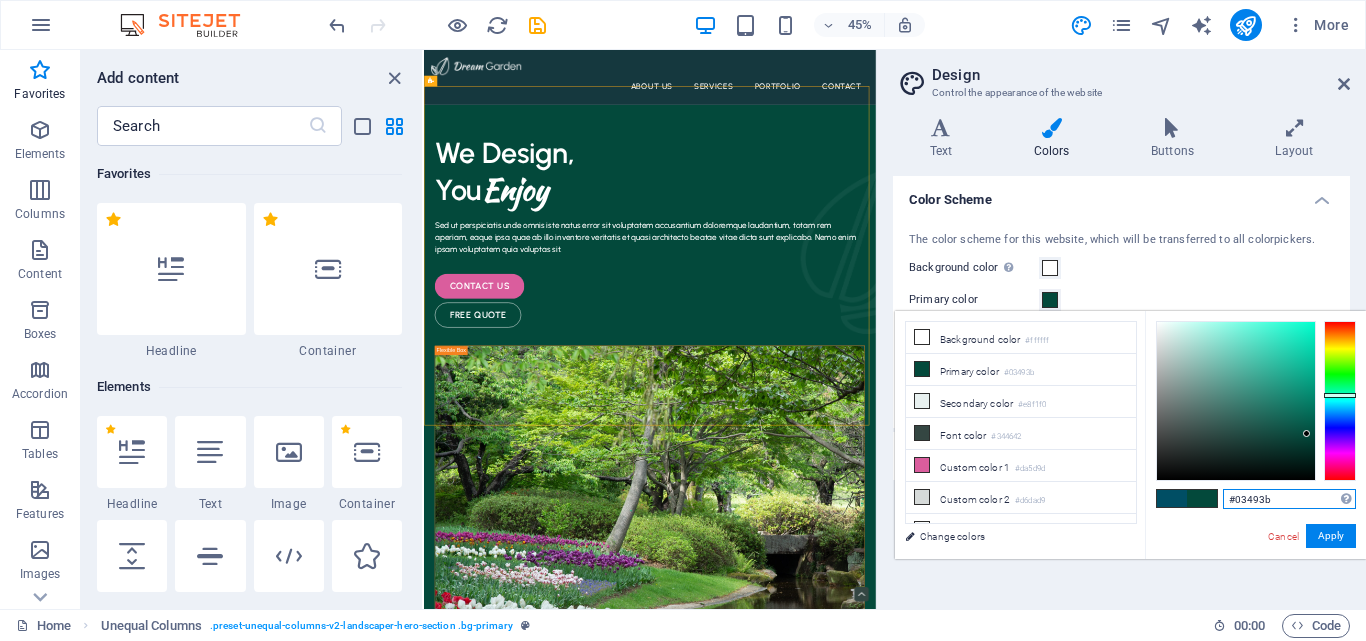 drag, startPoint x: 1275, startPoint y: 499, endPoint x: 1237, endPoint y: 507, distance: 38.832977 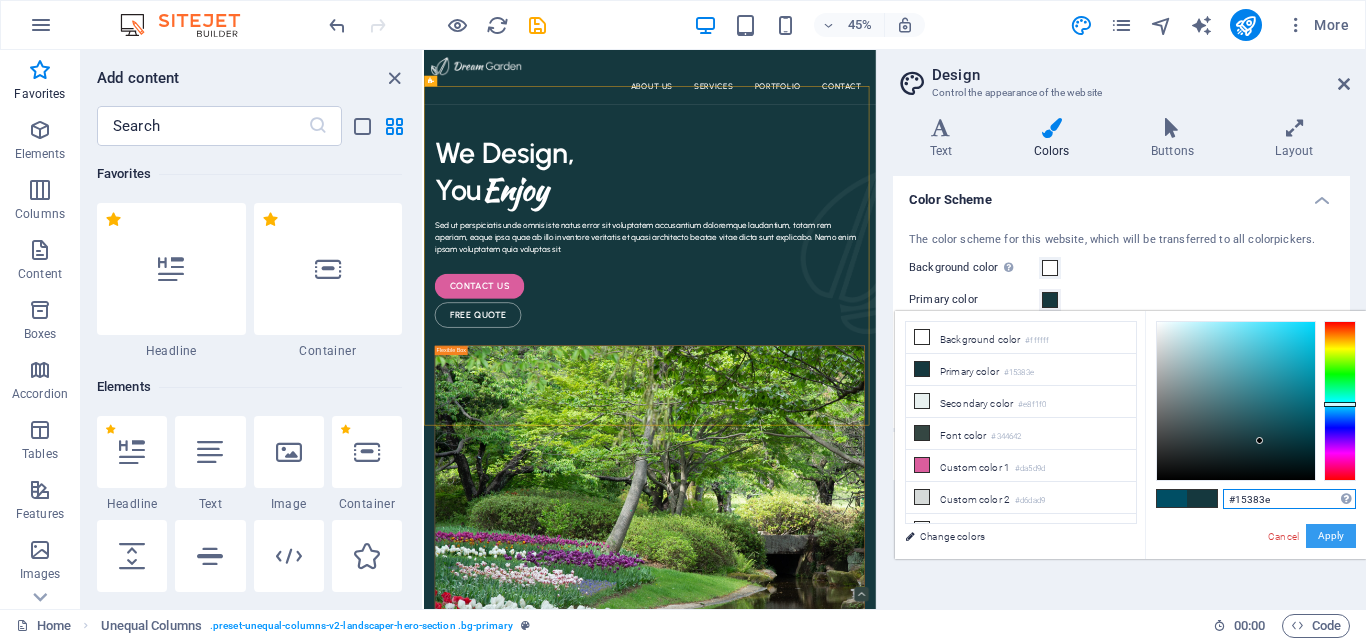 type on "#15383e" 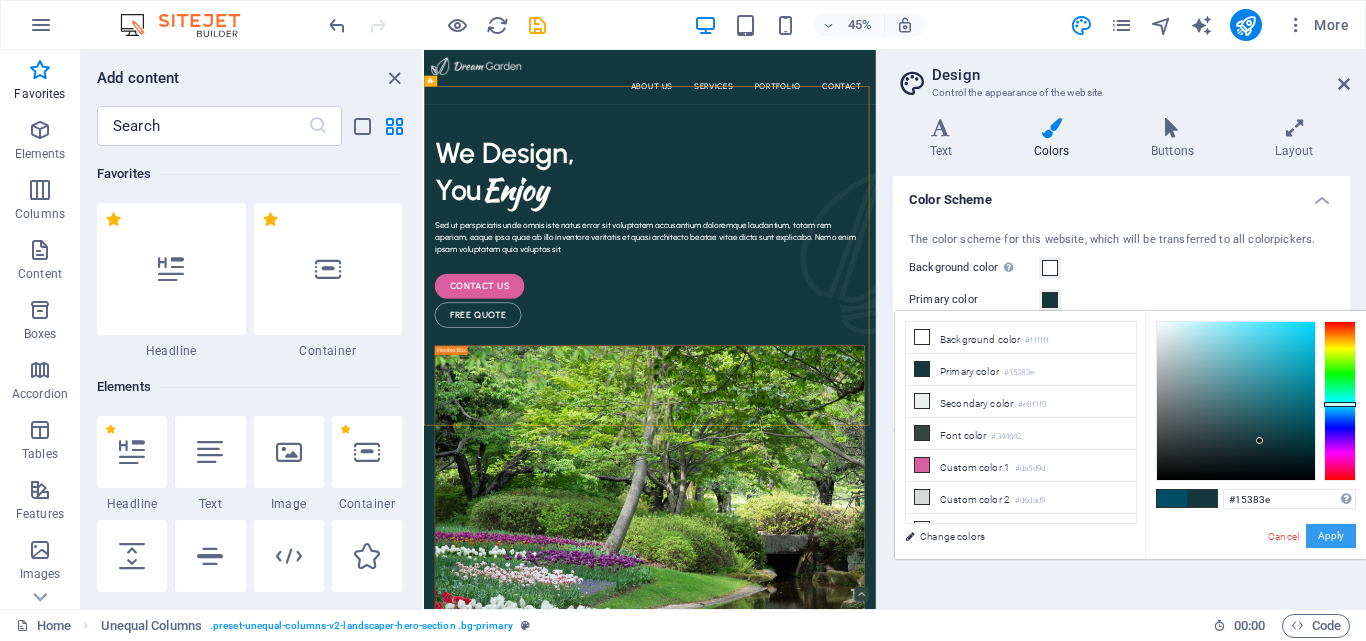 click on "Apply" at bounding box center [1331, 536] 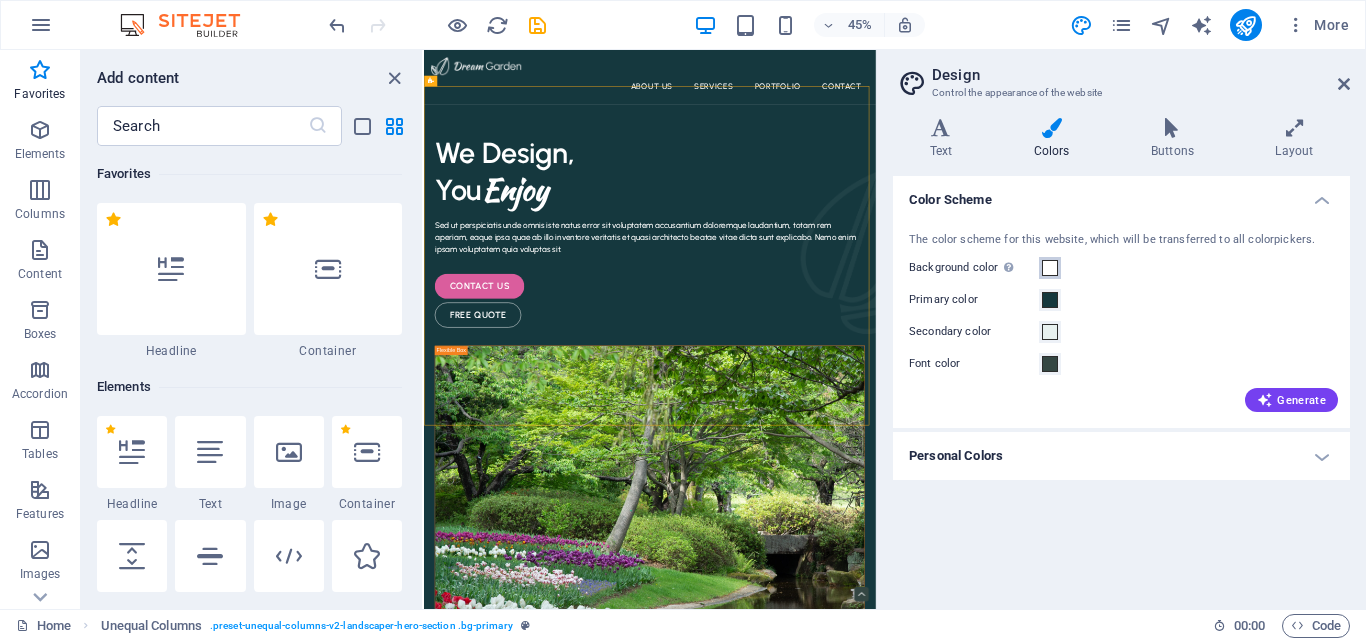 click at bounding box center (1050, 268) 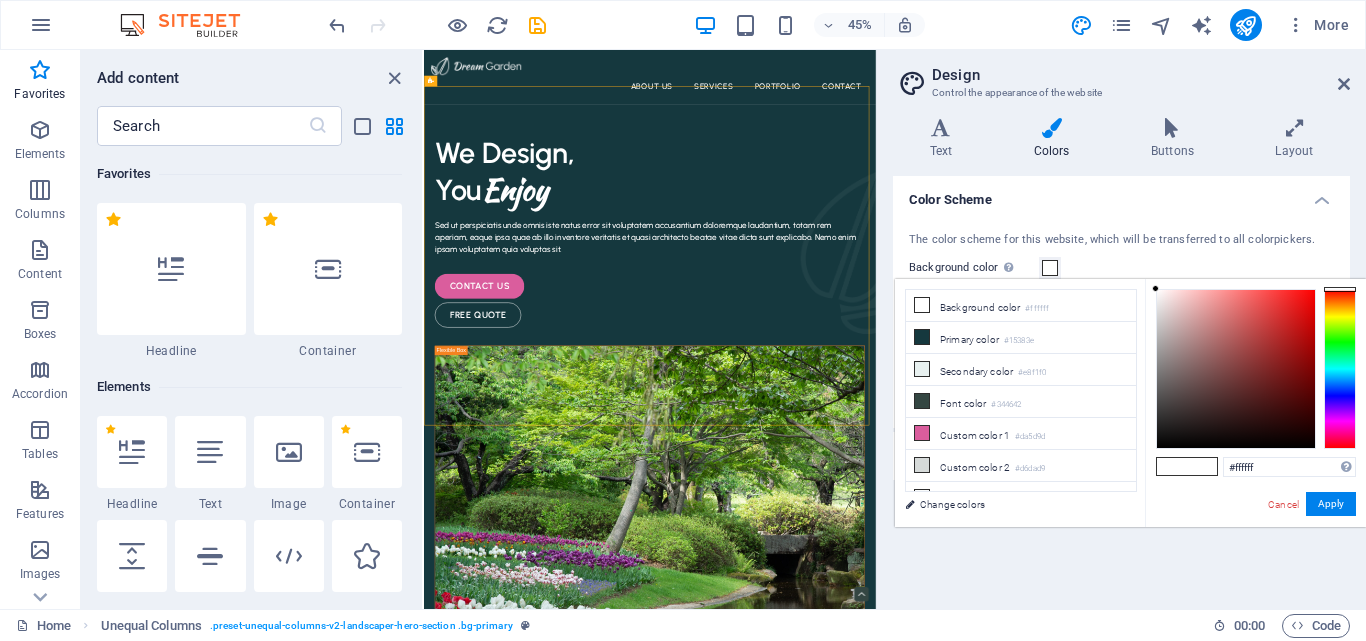 click at bounding box center (1172, 466) 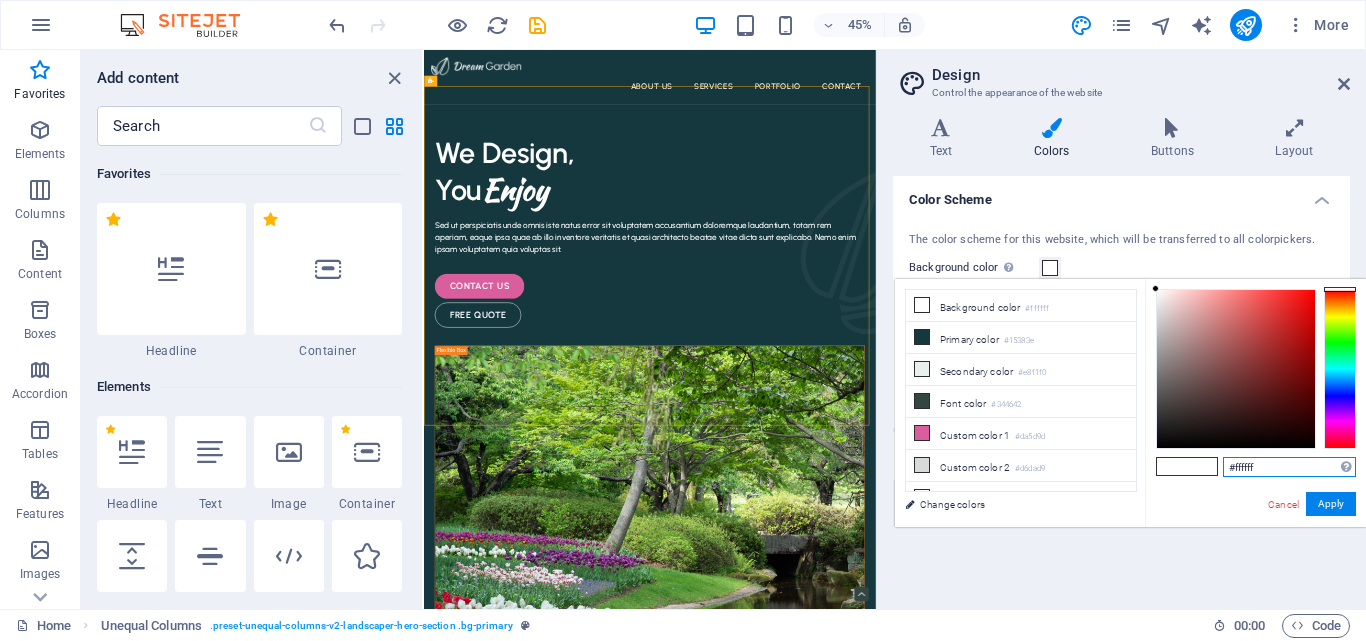 drag, startPoint x: 1273, startPoint y: 473, endPoint x: 1219, endPoint y: 476, distance: 54.08327 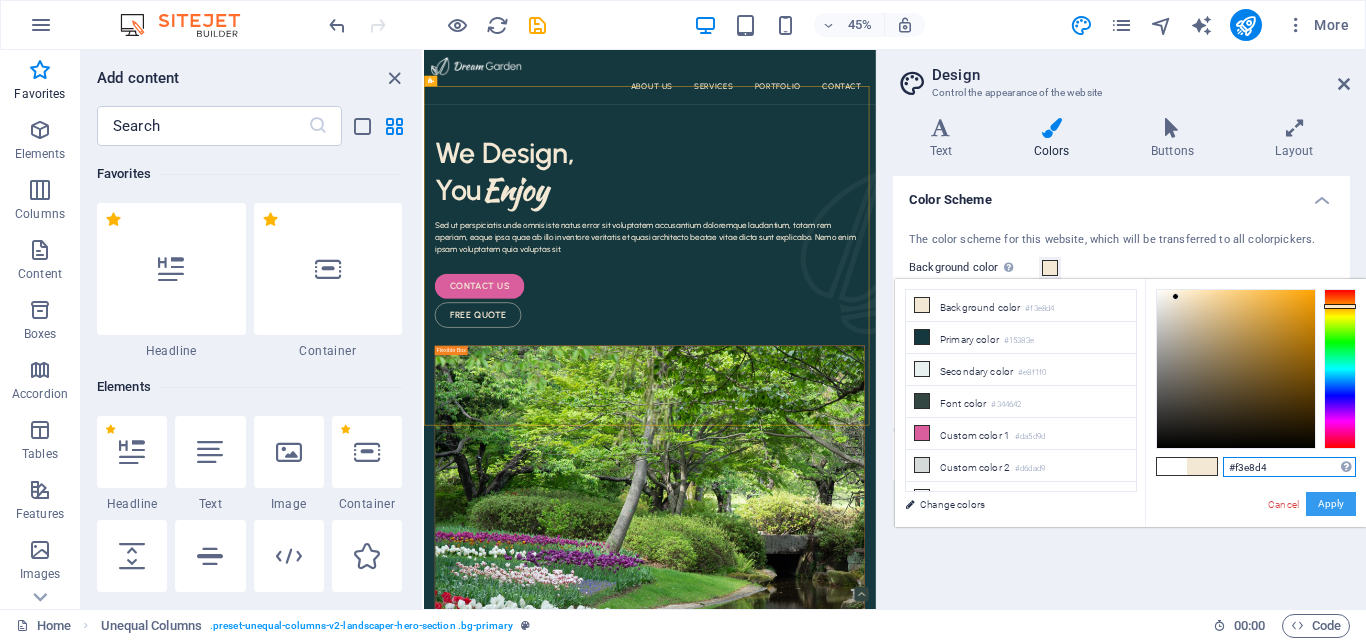 type on "#f3e8d4" 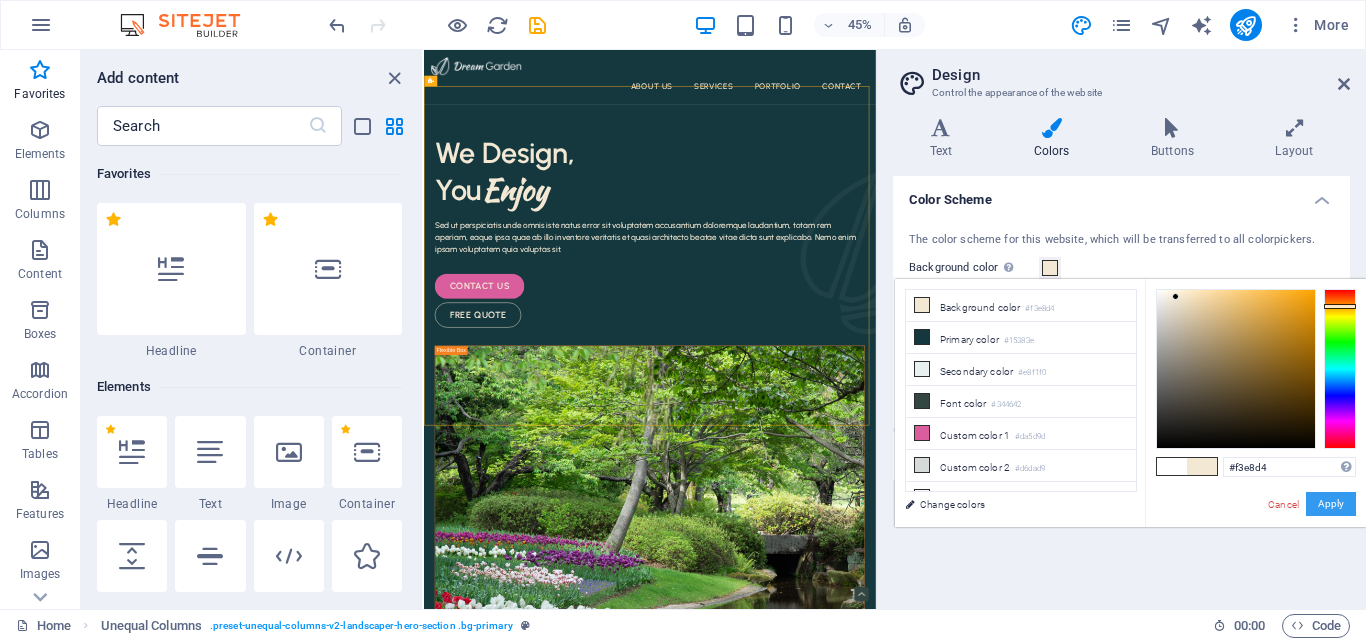 click on "Apply" at bounding box center (1331, 504) 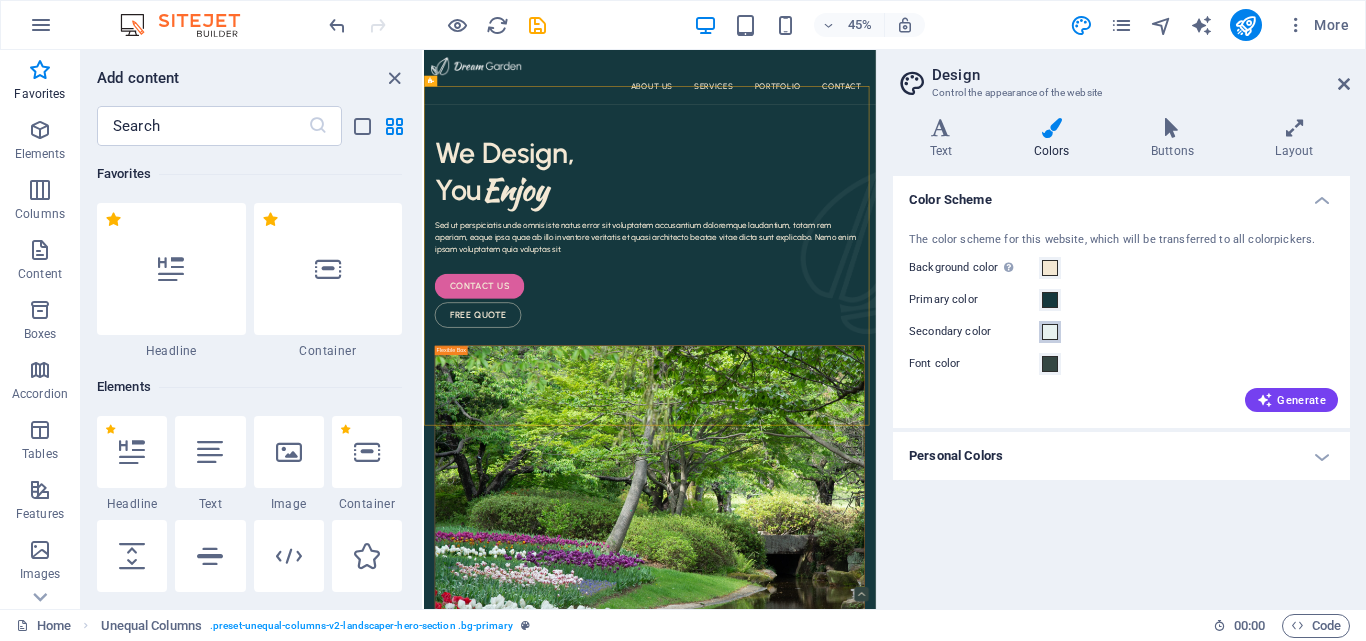 click at bounding box center [1050, 332] 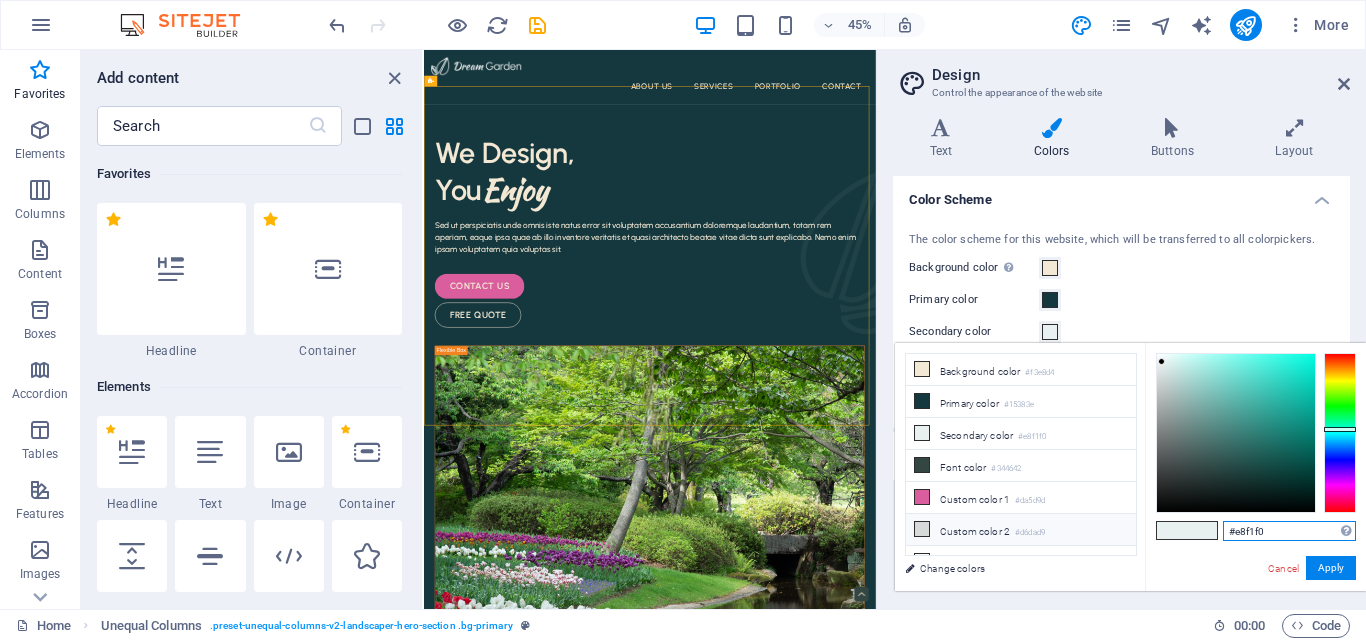 drag, startPoint x: 1288, startPoint y: 528, endPoint x: 1087, endPoint y: 522, distance: 201.08954 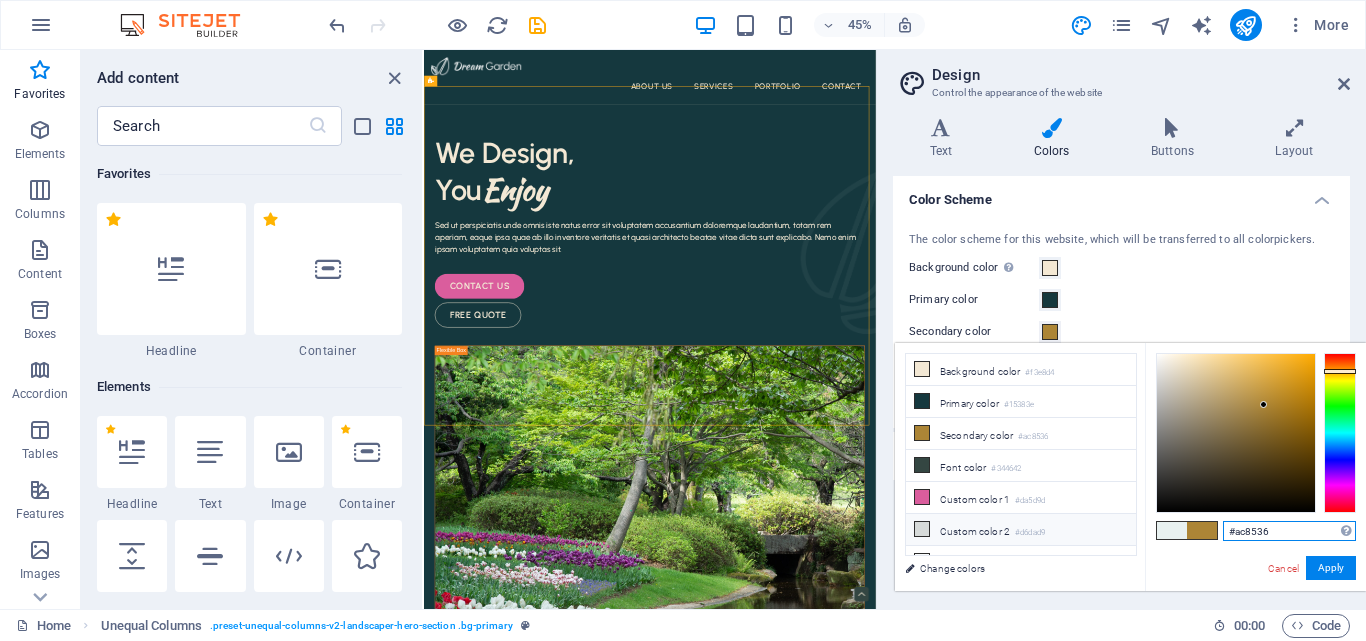 drag, startPoint x: 1284, startPoint y: 535, endPoint x: 1033, endPoint y: 520, distance: 251.44781 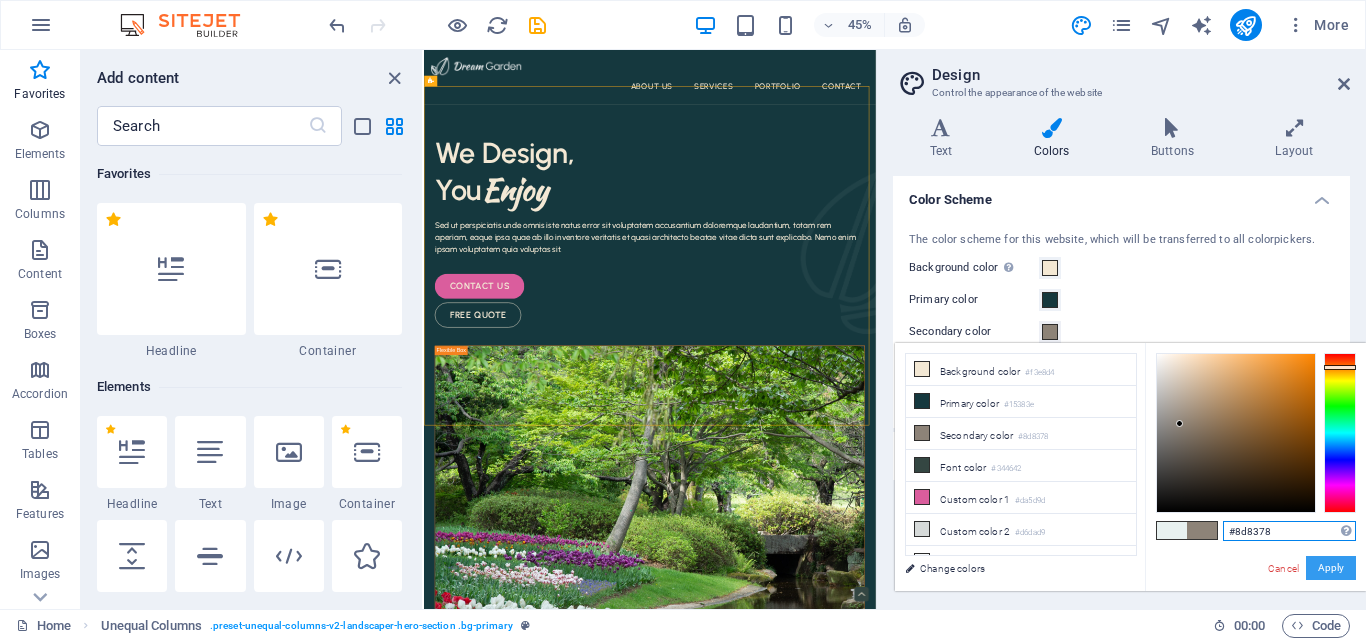 type on "#8d8378" 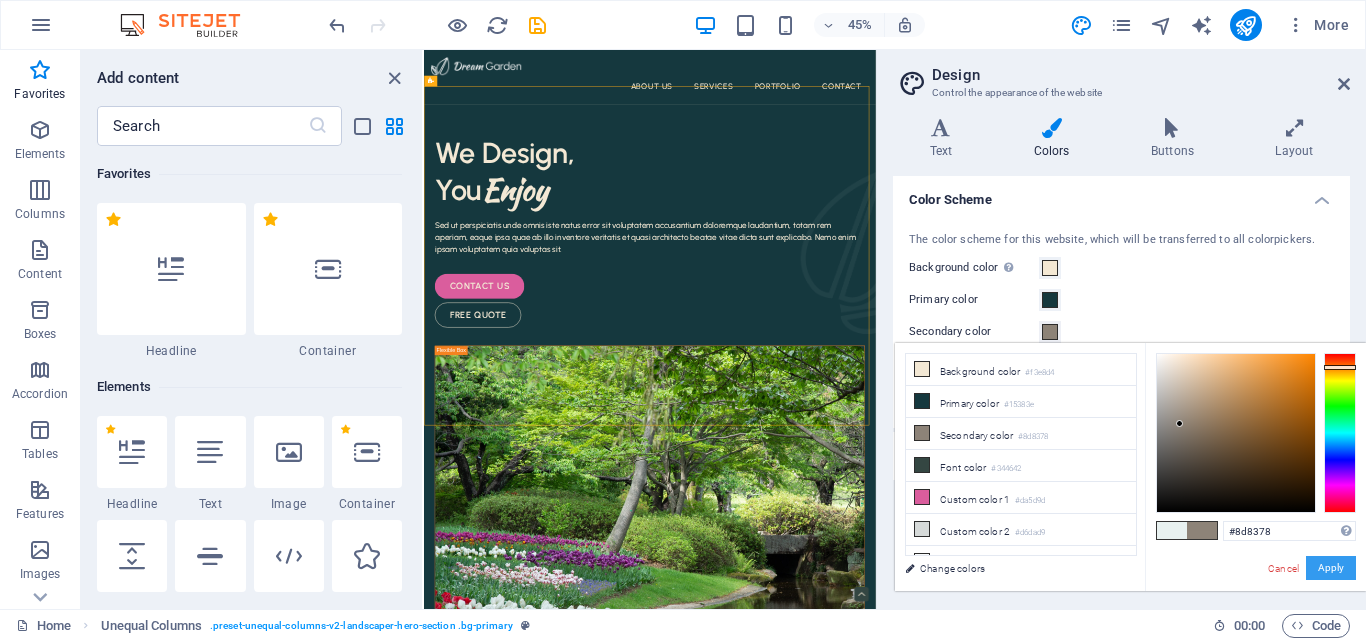 click on "Apply" at bounding box center (1331, 568) 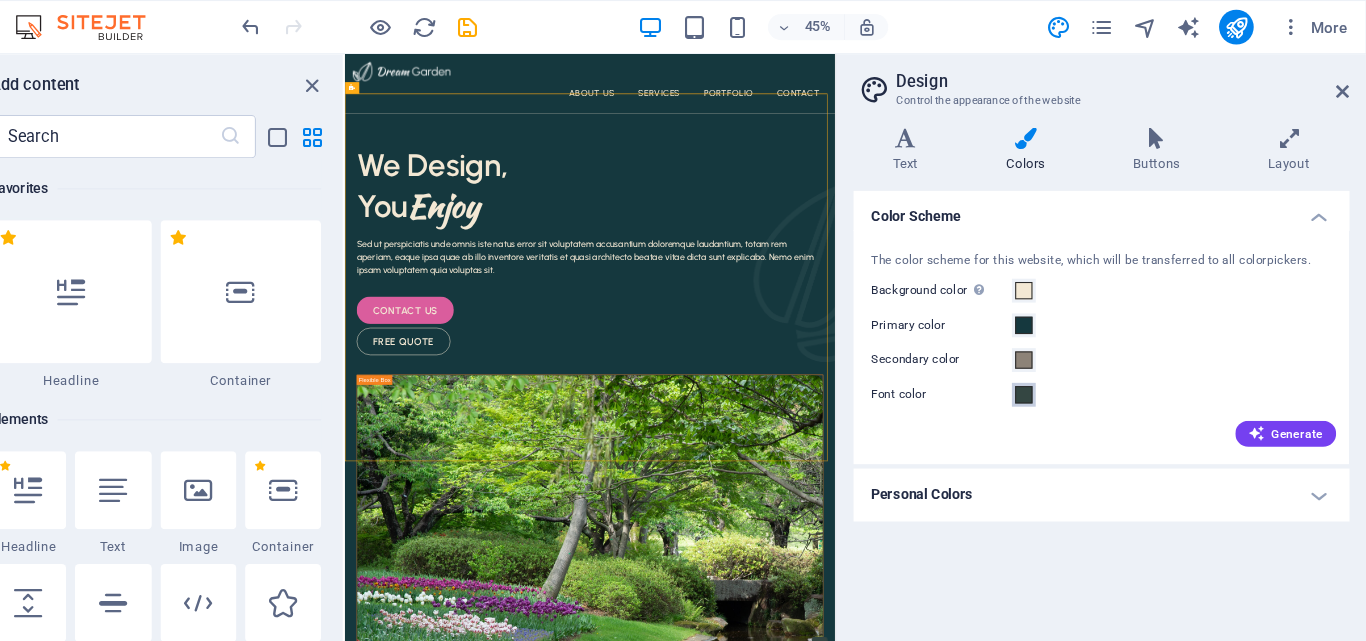 click at bounding box center (1050, 364) 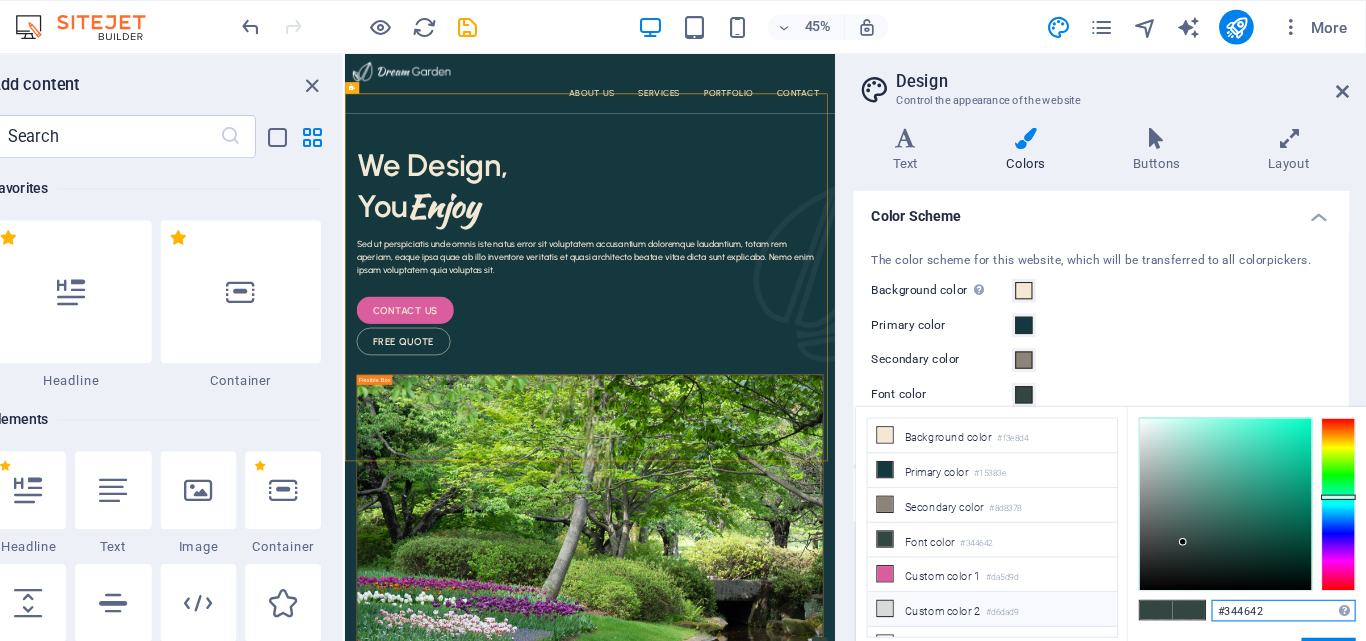 drag, startPoint x: 1285, startPoint y: 564, endPoint x: 1027, endPoint y: 561, distance: 258.01746 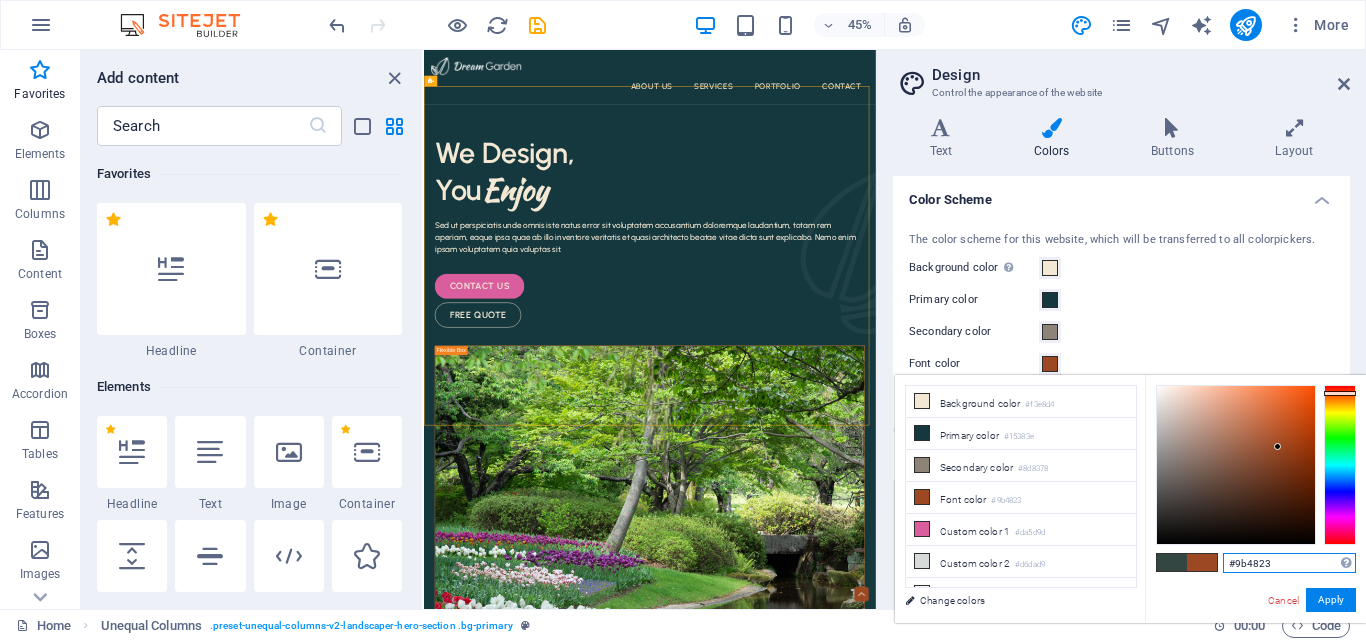 type on "#9b4823" 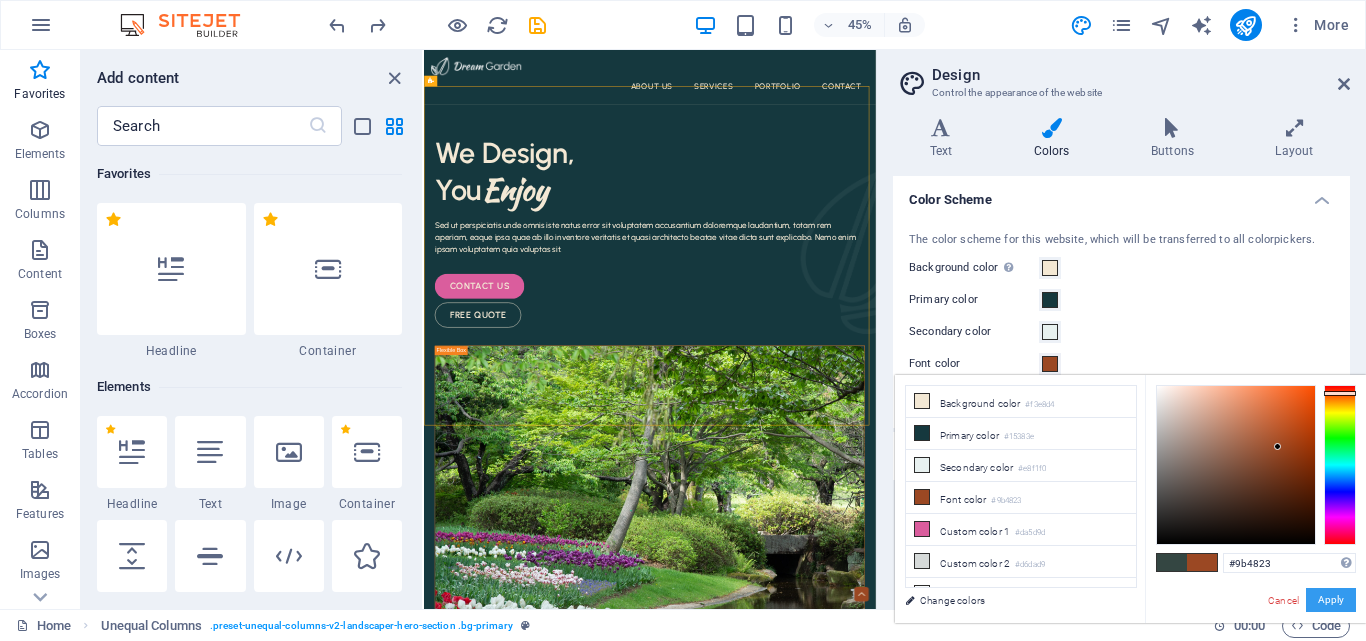 click on "Apply" at bounding box center [1331, 600] 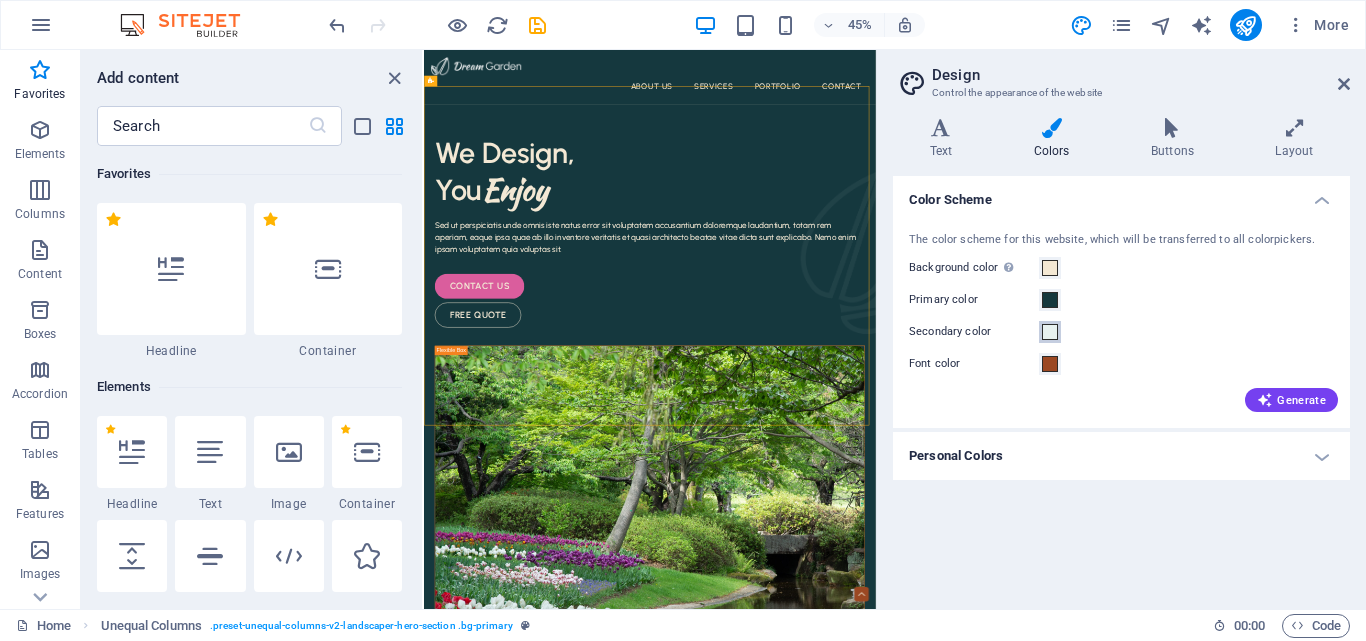 click at bounding box center (1050, 332) 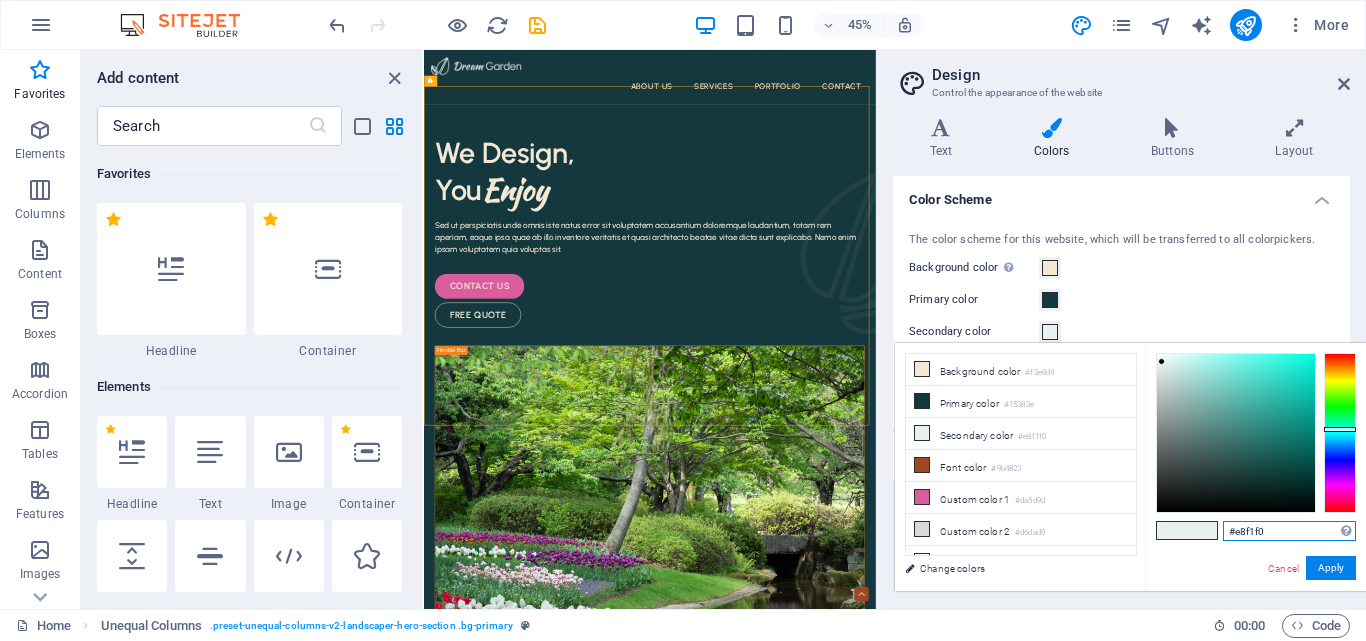 drag, startPoint x: 1277, startPoint y: 531, endPoint x: 1220, endPoint y: 554, distance: 61.46544 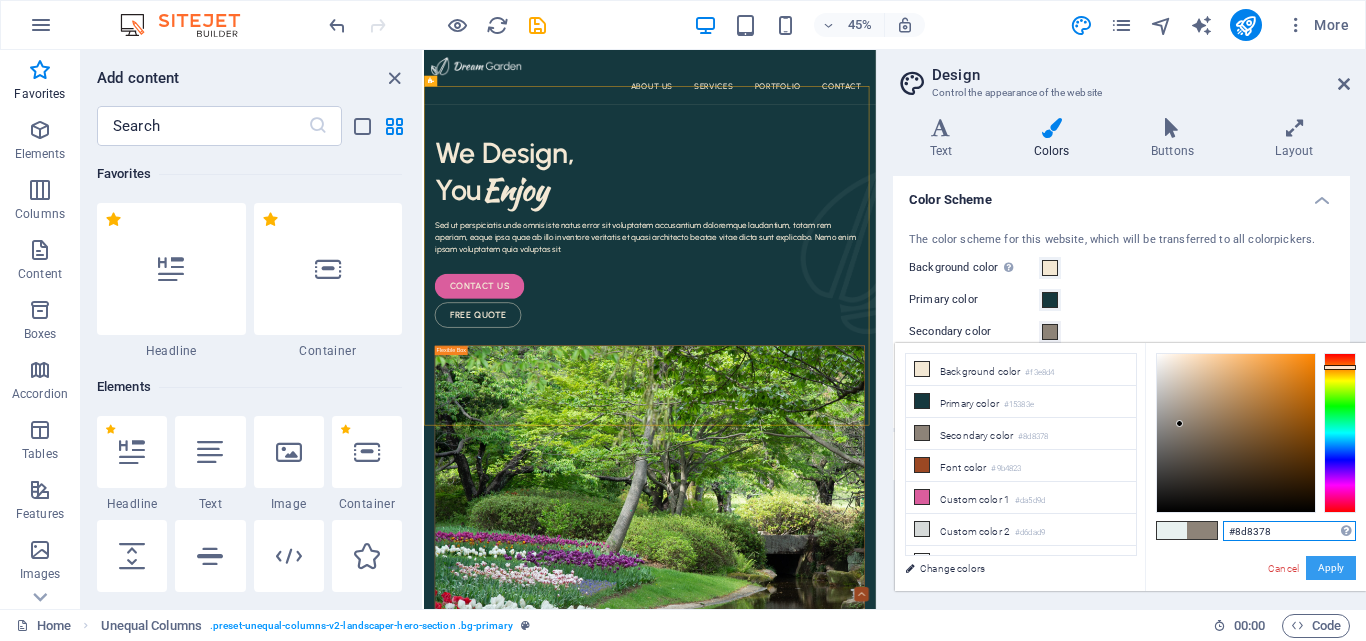 type on "#8d8378" 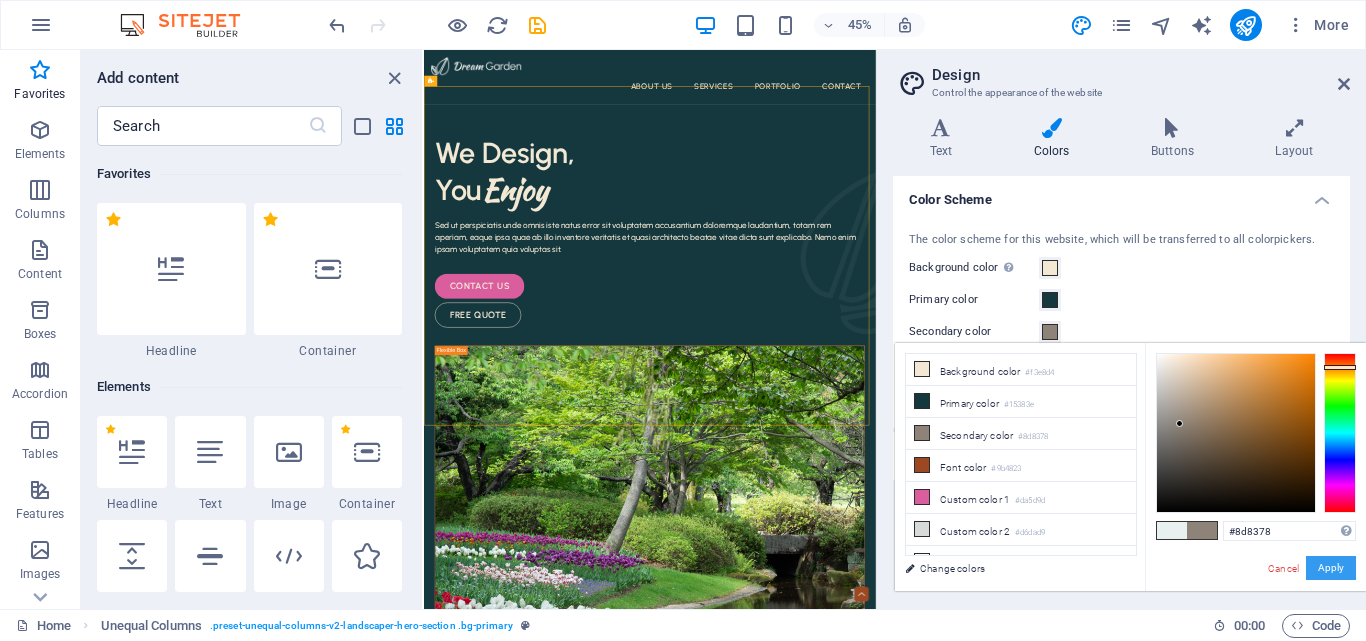 click on "Apply" at bounding box center [1331, 568] 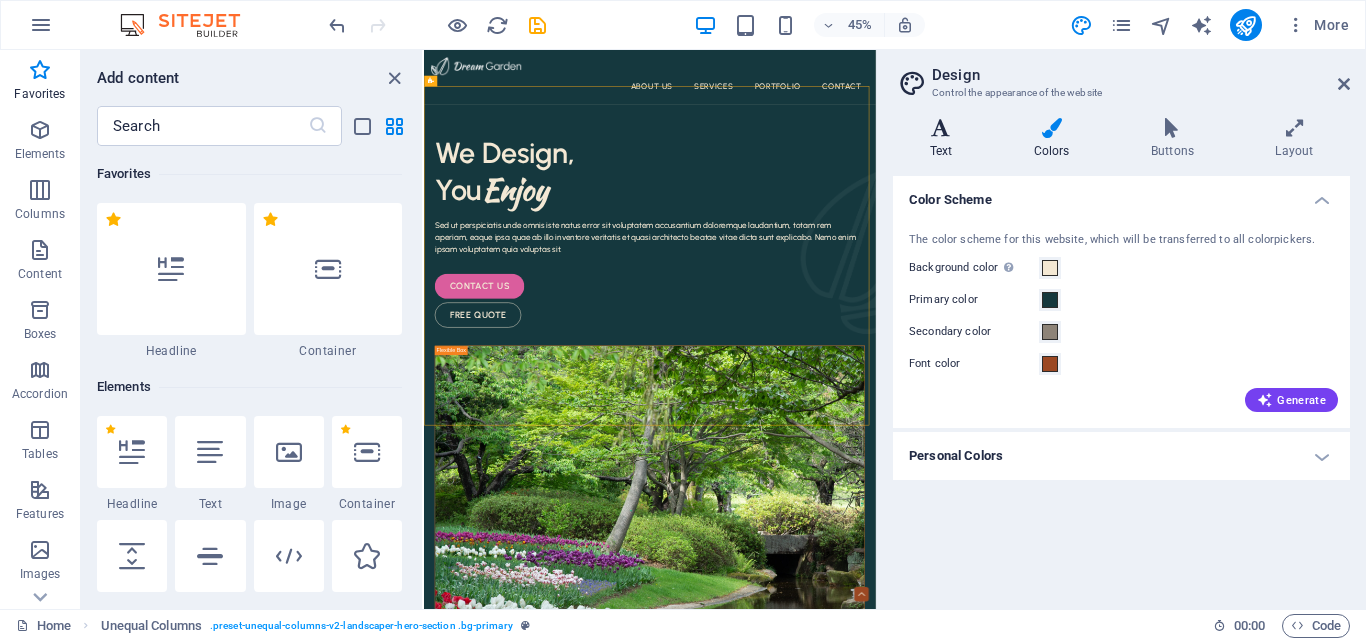 click at bounding box center (941, 128) 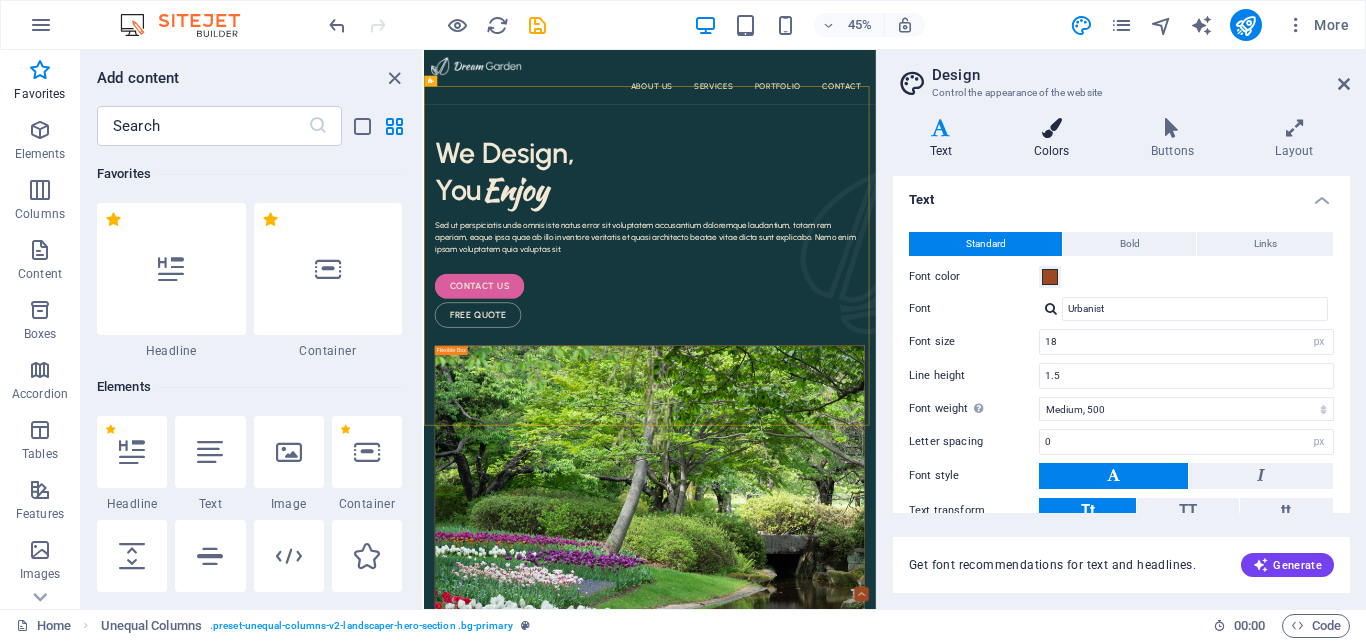 click on "Colors" at bounding box center (1055, 139) 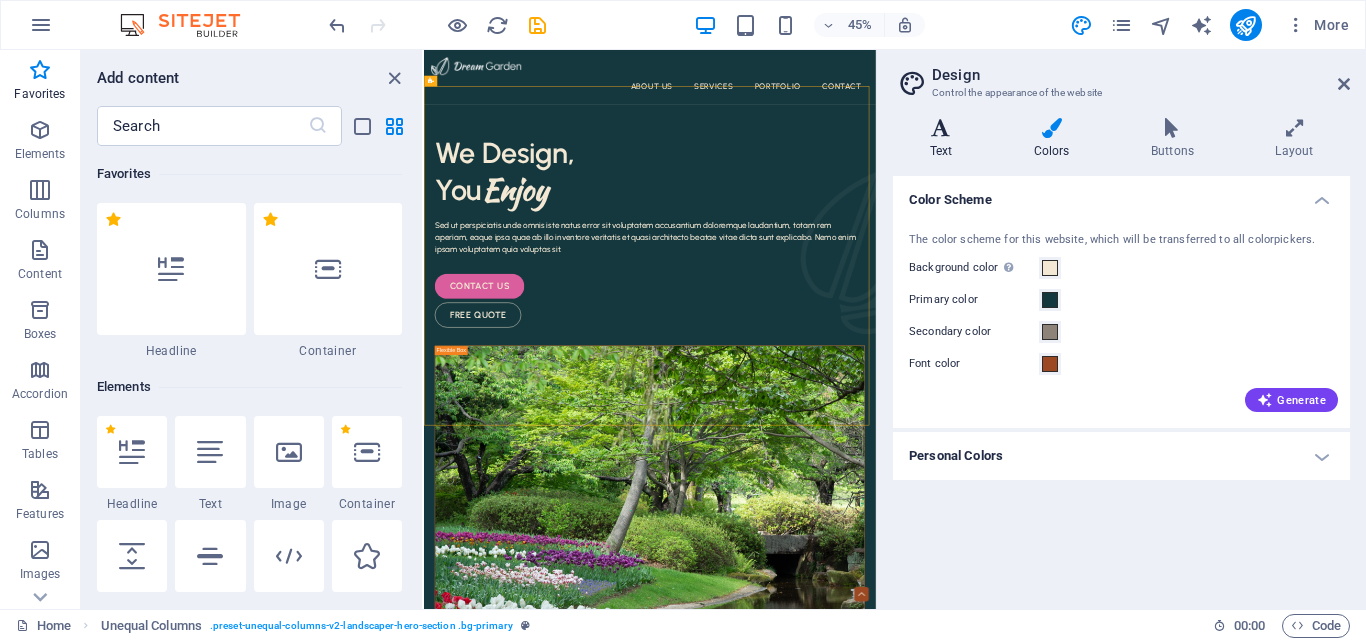 click at bounding box center [941, 128] 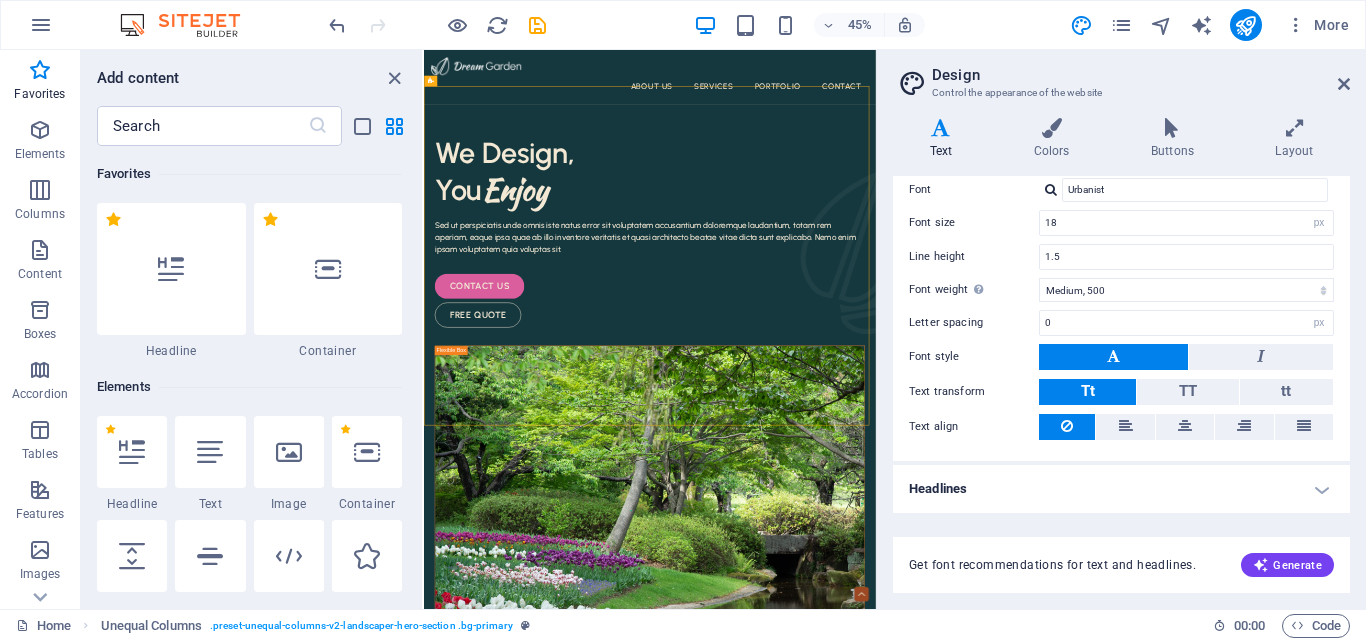 scroll, scrollTop: 0, scrollLeft: 0, axis: both 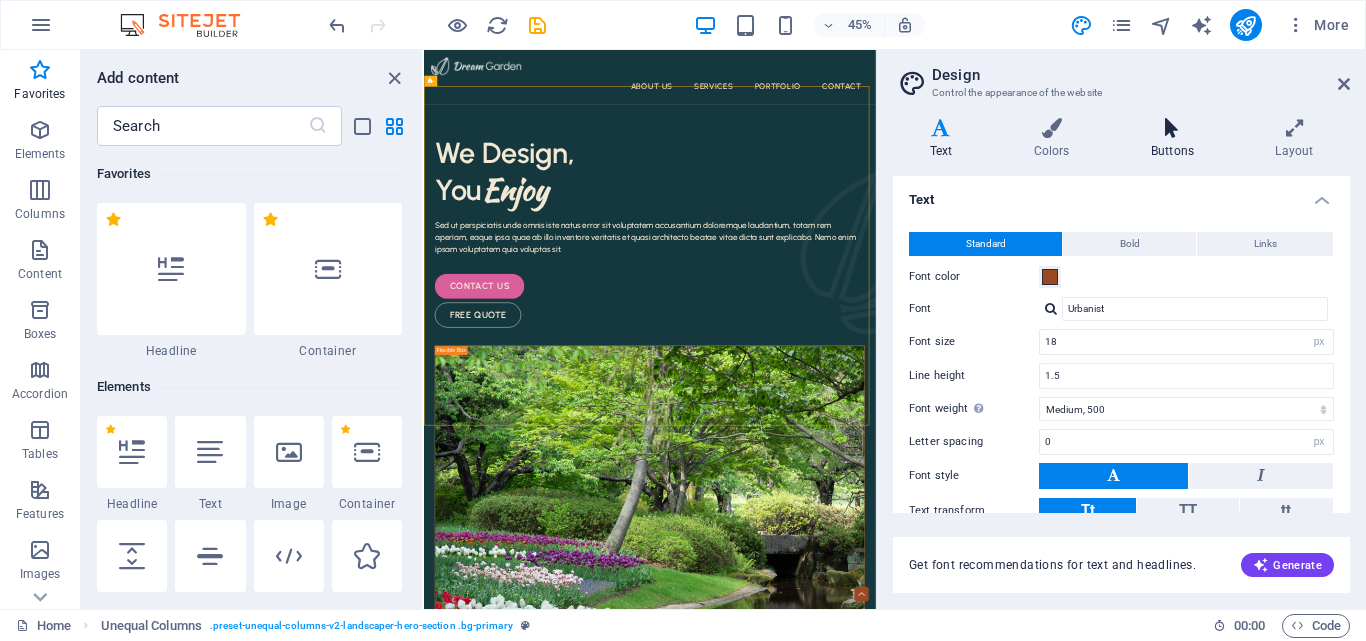 click at bounding box center [1172, 128] 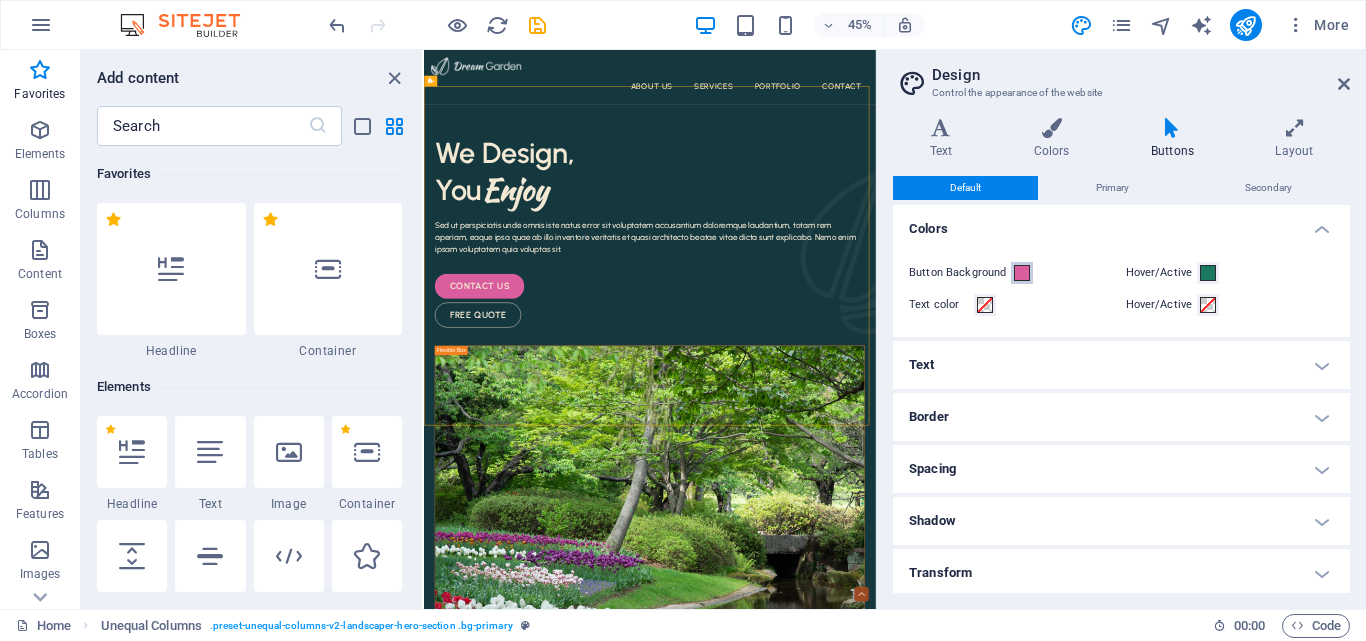 click at bounding box center (1022, 273) 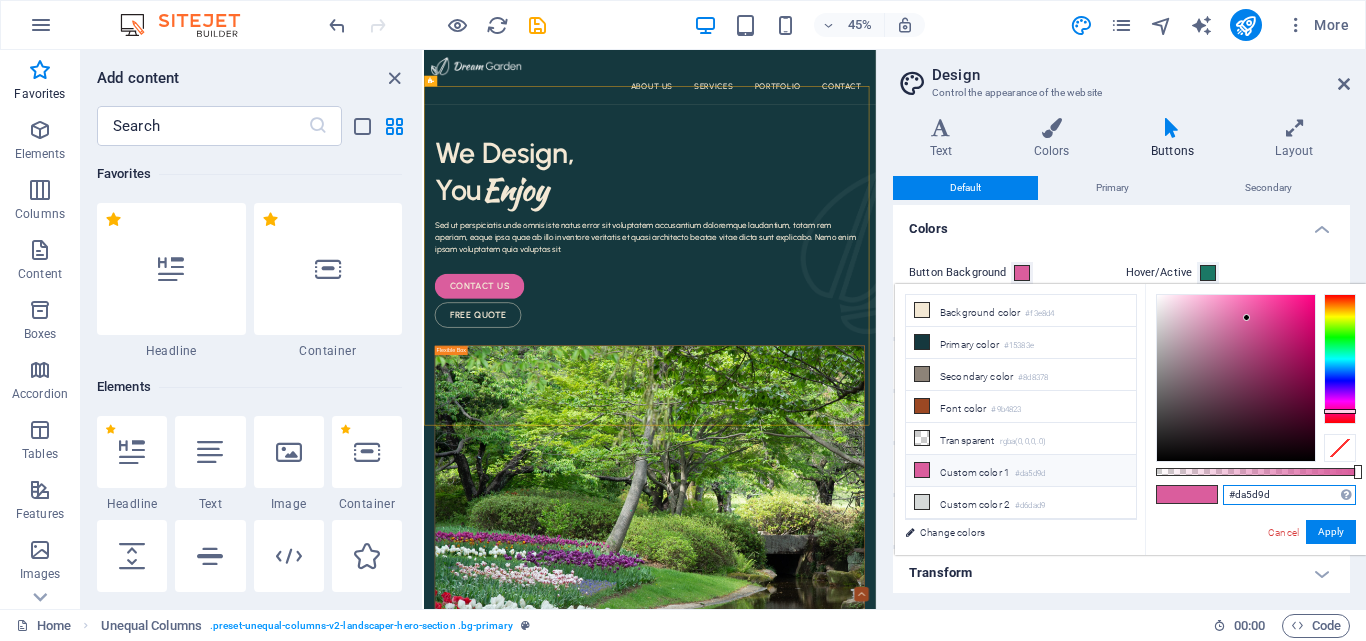 drag, startPoint x: 1281, startPoint y: 500, endPoint x: 1090, endPoint y: 498, distance: 191.01047 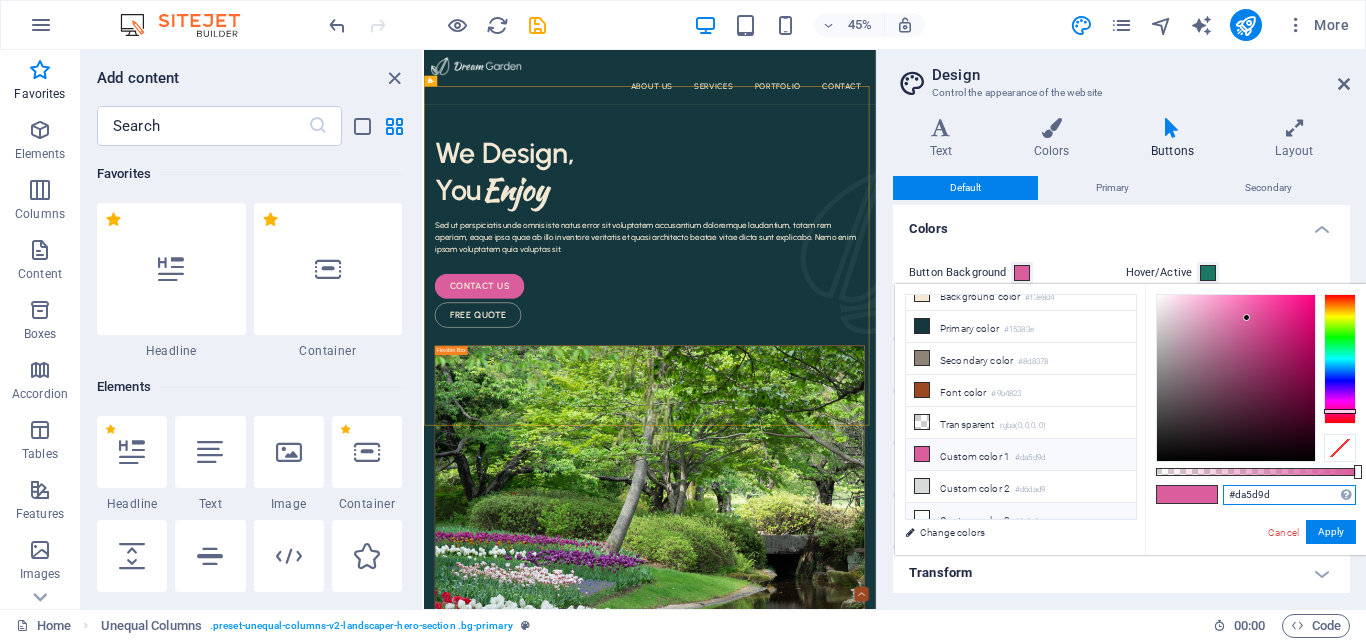 paste on "ac8536" 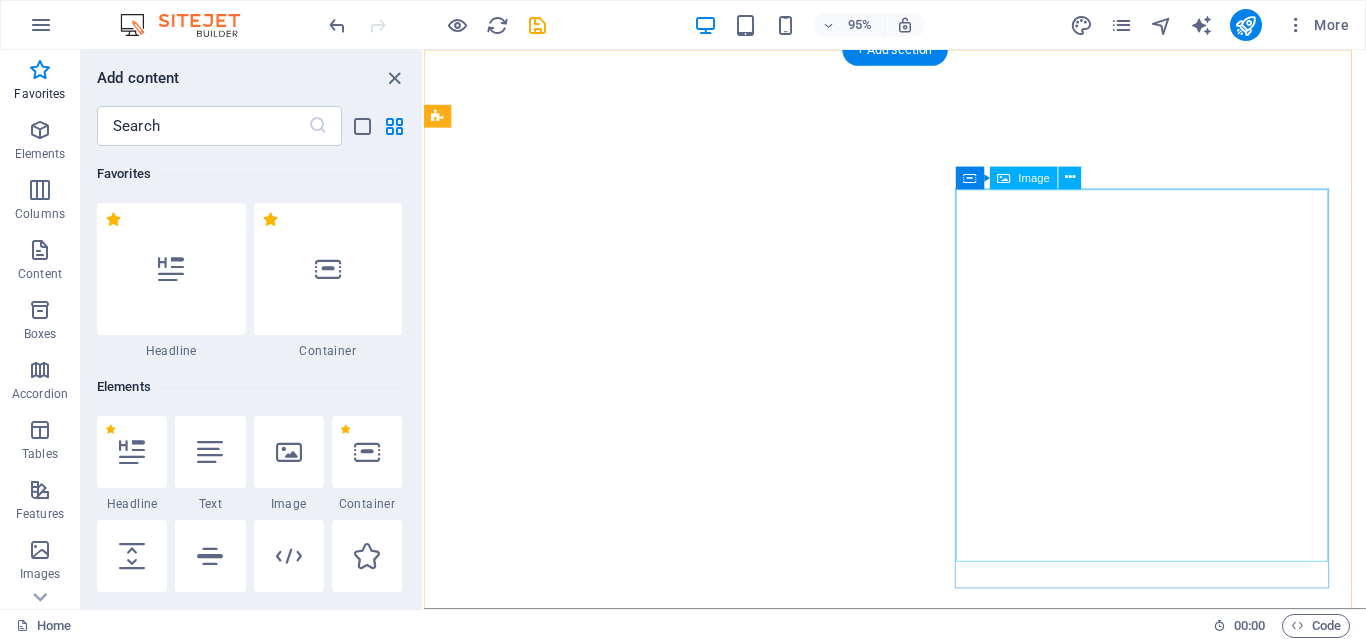 scroll, scrollTop: 0, scrollLeft: 0, axis: both 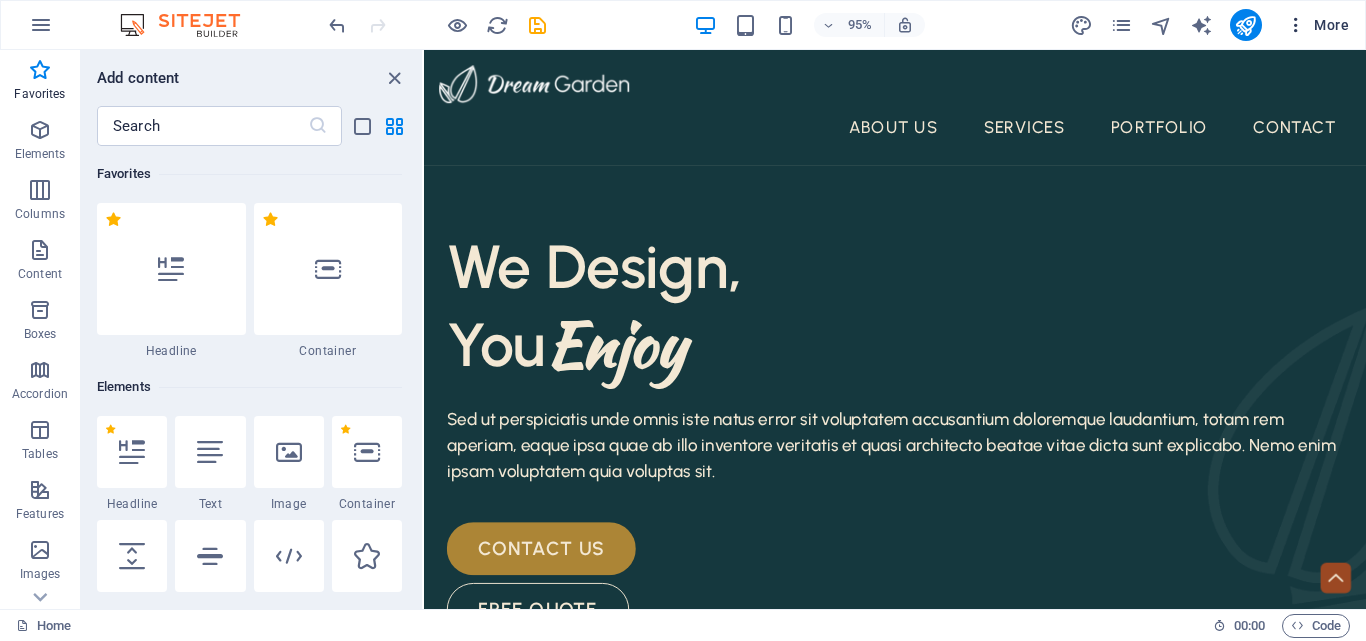 click at bounding box center (1296, 25) 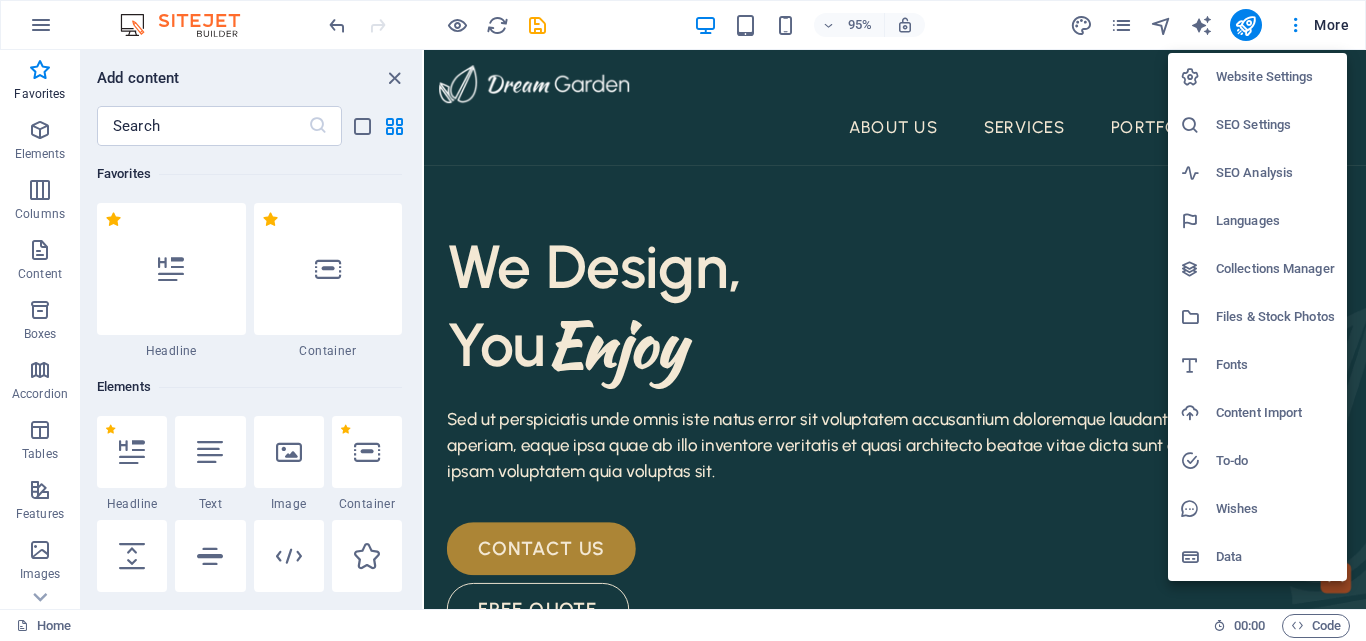 click on "Website Settings" at bounding box center [1275, 77] 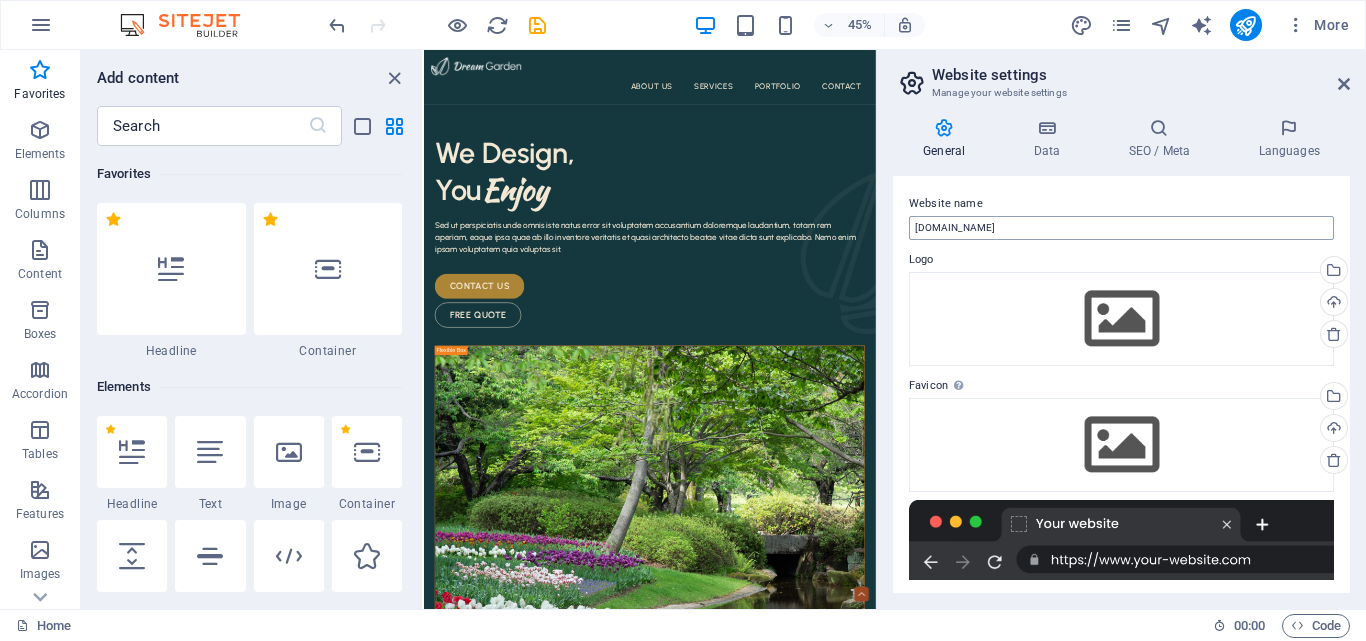 scroll, scrollTop: 265, scrollLeft: 0, axis: vertical 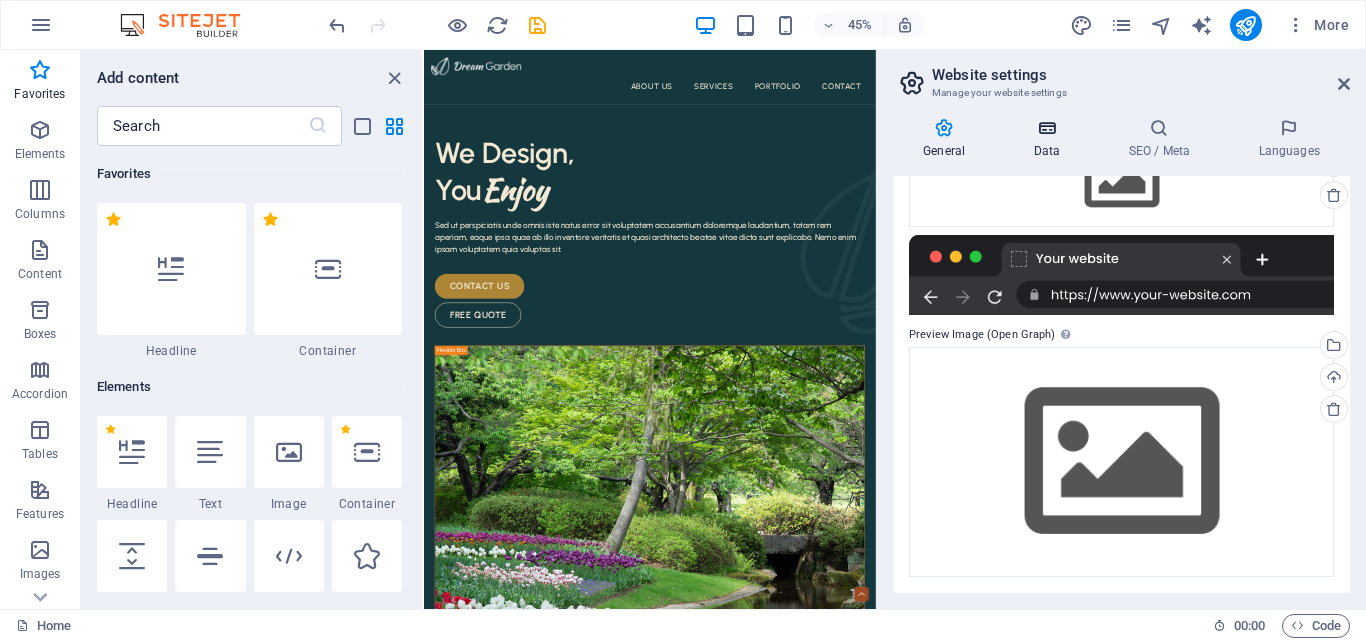 click on "Data" at bounding box center [1050, 139] 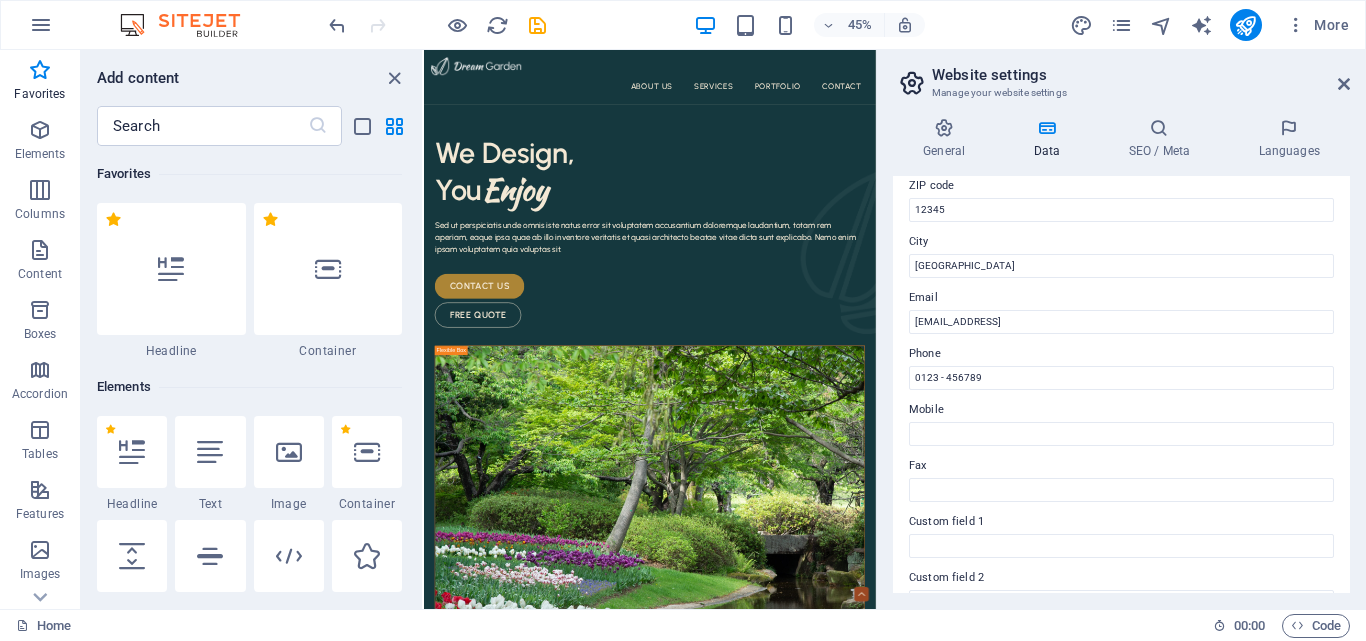 scroll, scrollTop: 0, scrollLeft: 0, axis: both 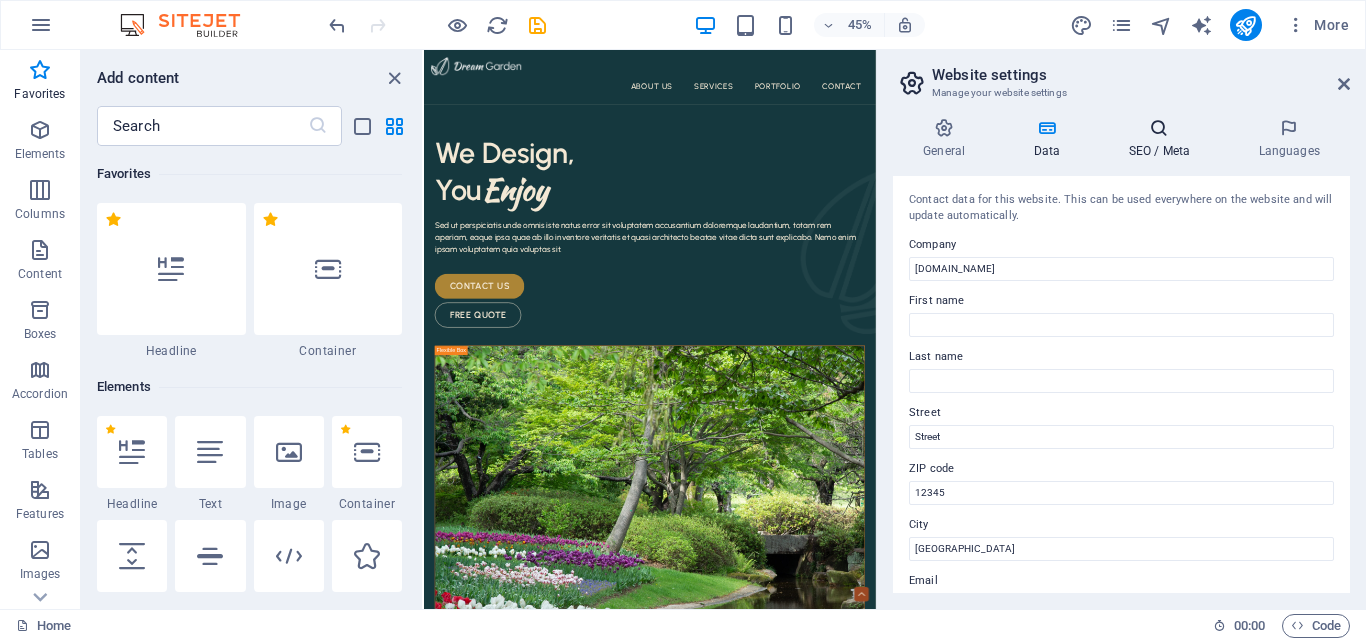 click on "SEO / Meta" at bounding box center (1163, 139) 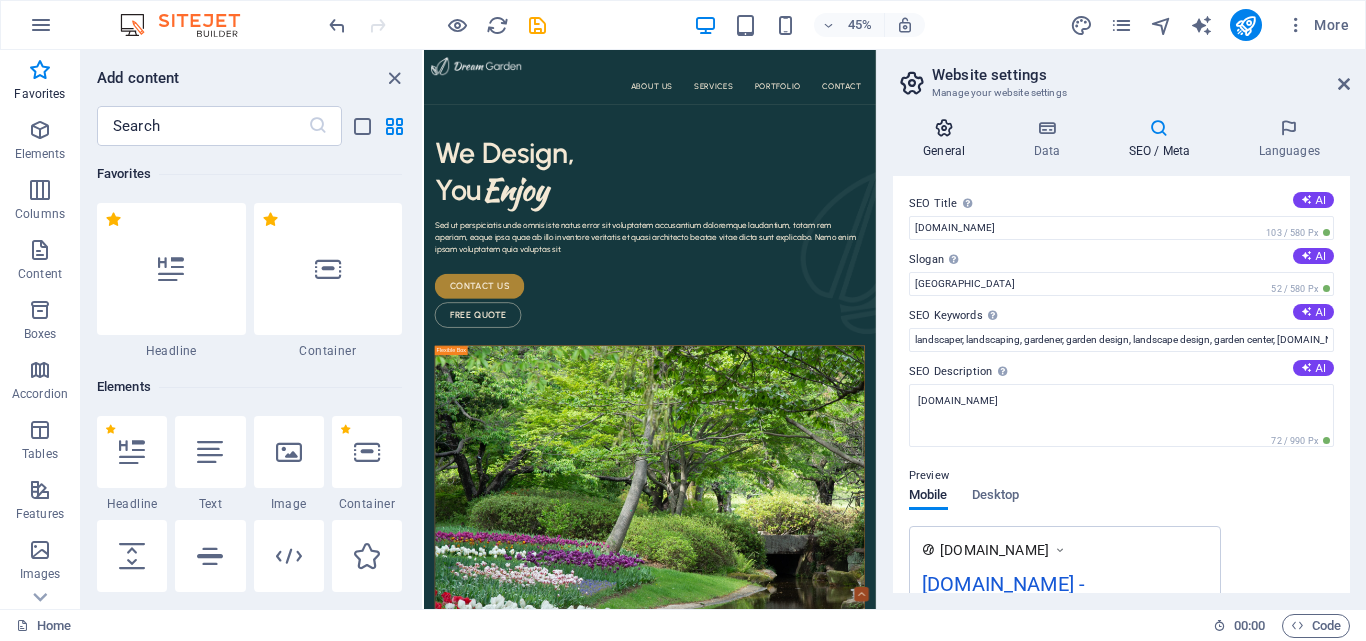 click at bounding box center (944, 128) 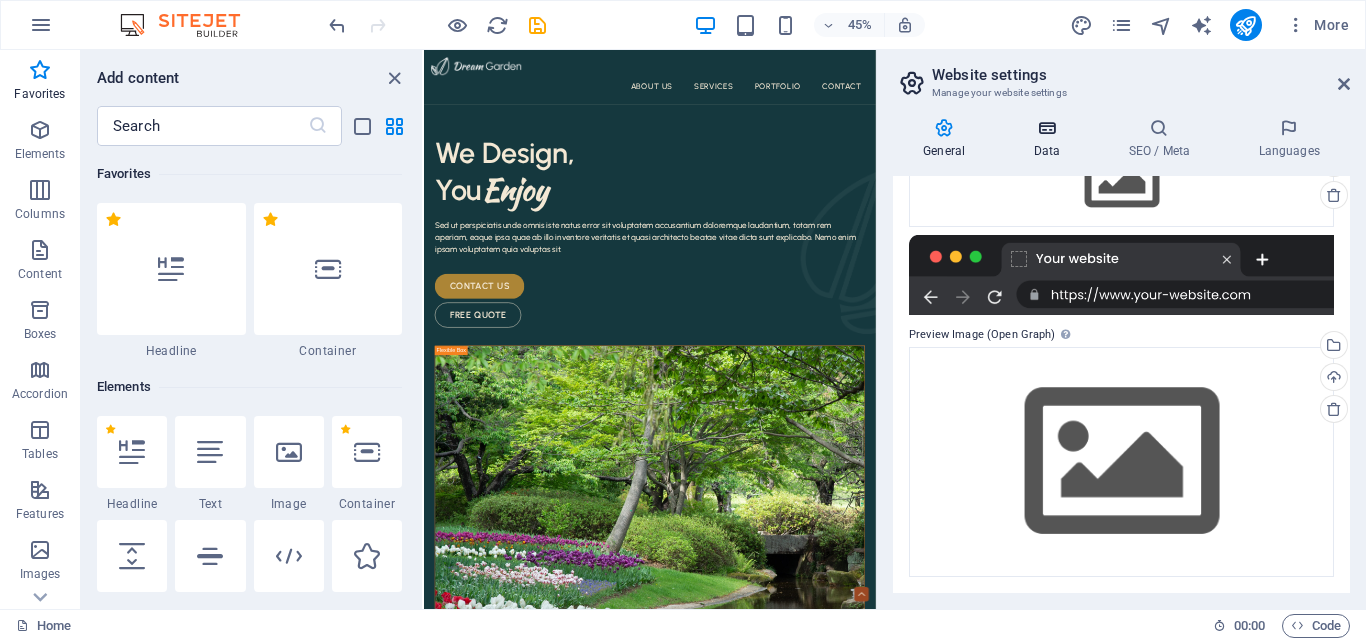 click at bounding box center [1046, 128] 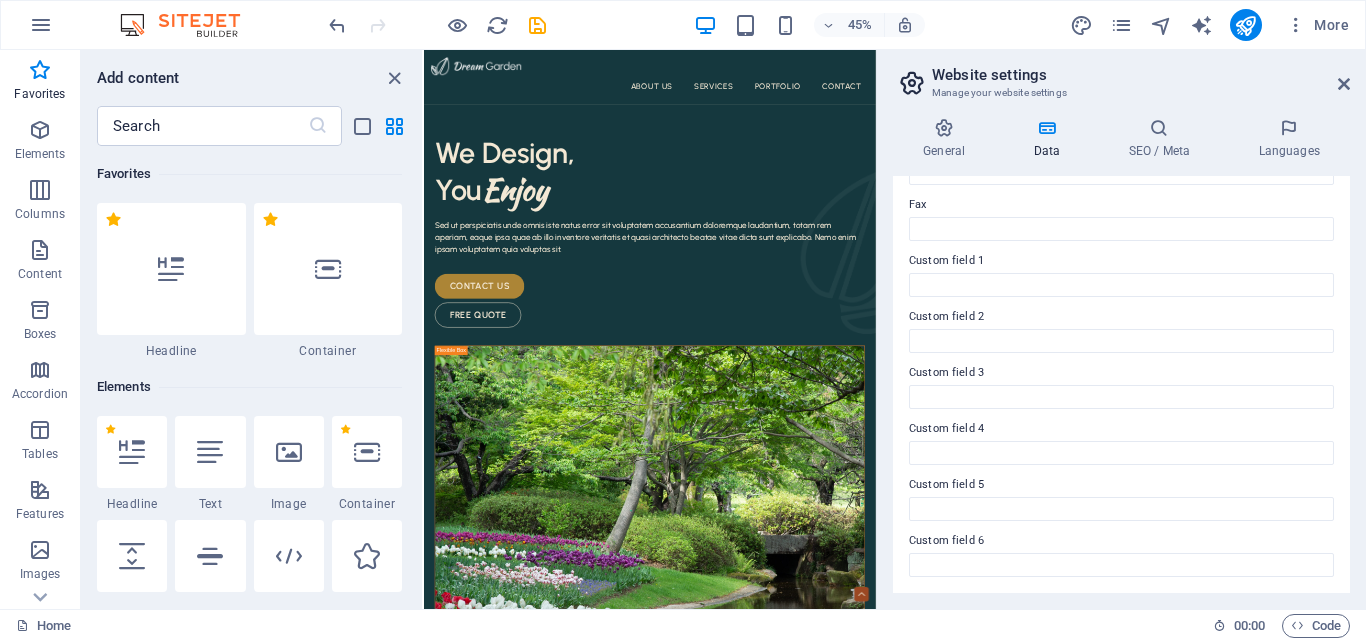 scroll, scrollTop: 0, scrollLeft: 0, axis: both 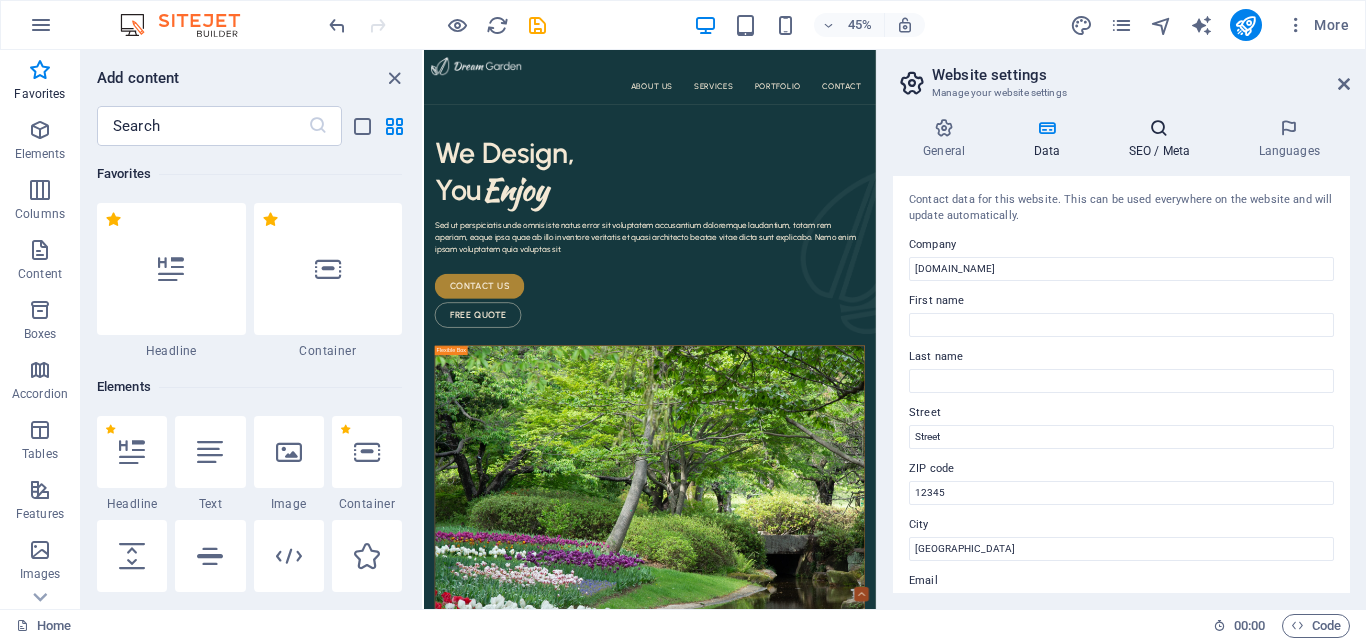 click at bounding box center (1159, 128) 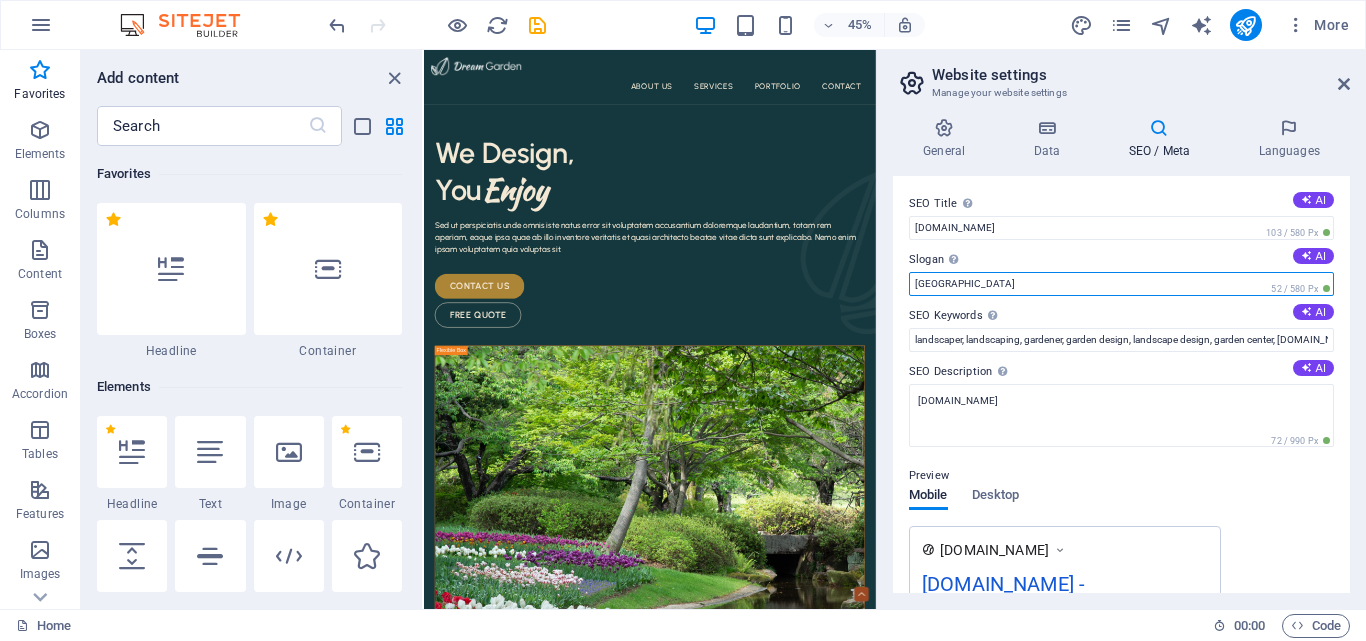 drag, startPoint x: 1471, startPoint y: 325, endPoint x: 1410, endPoint y: 554, distance: 236.98523 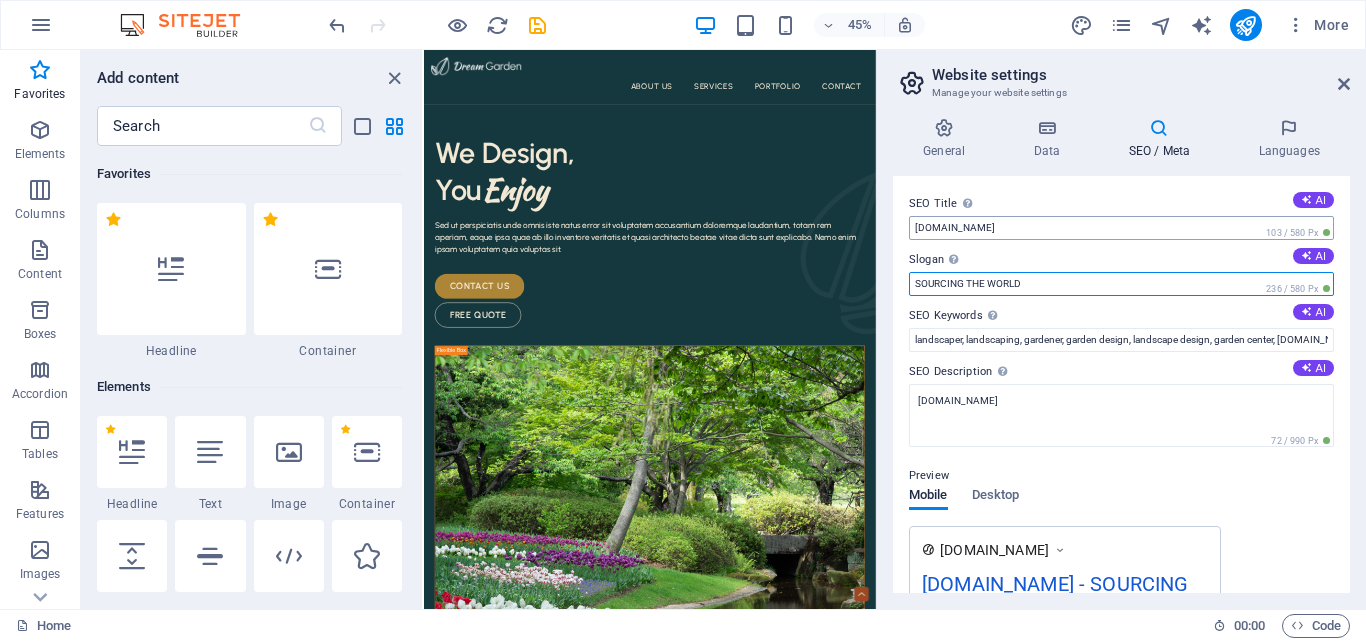 type on "SOURCING THE WORLD" 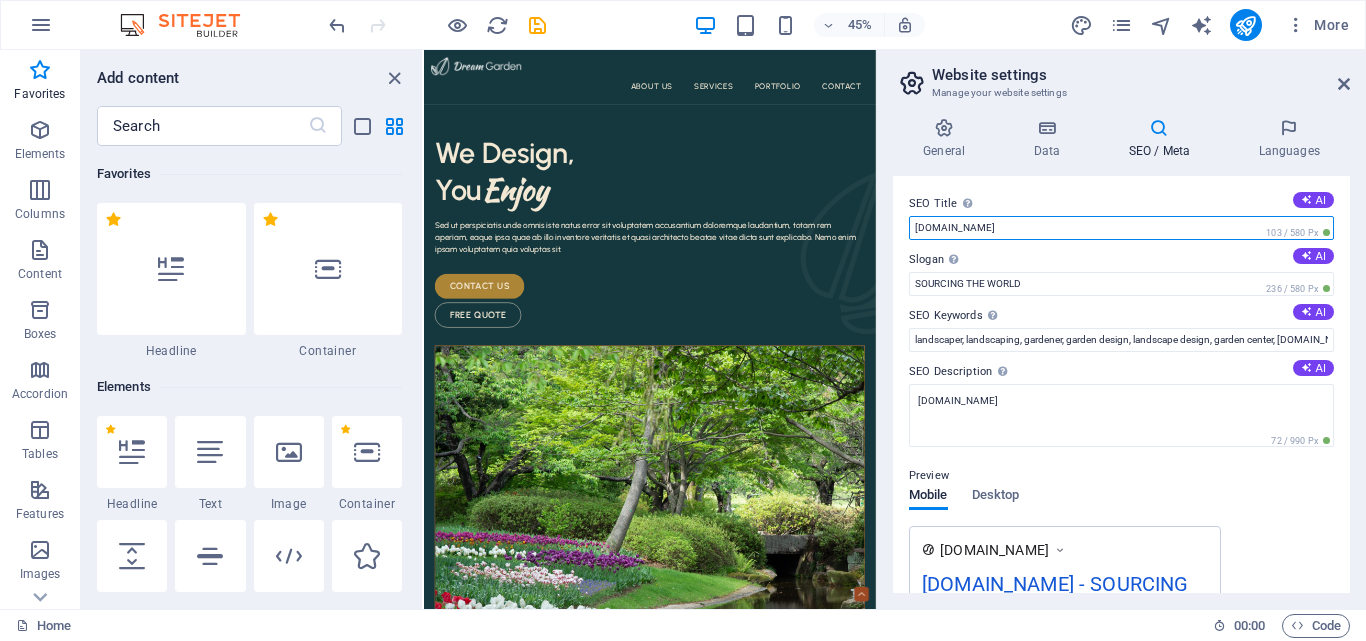drag, startPoint x: 1400, startPoint y: 273, endPoint x: 1175, endPoint y: 425, distance: 271.53085 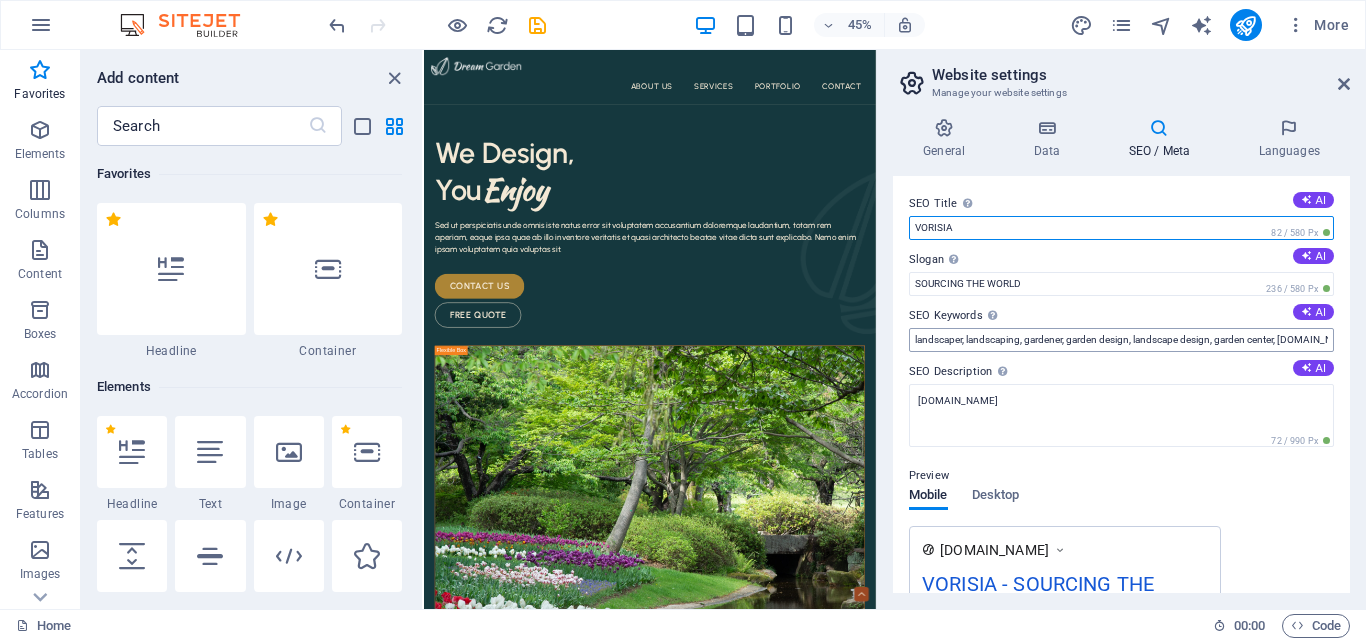 type on "VORISIA" 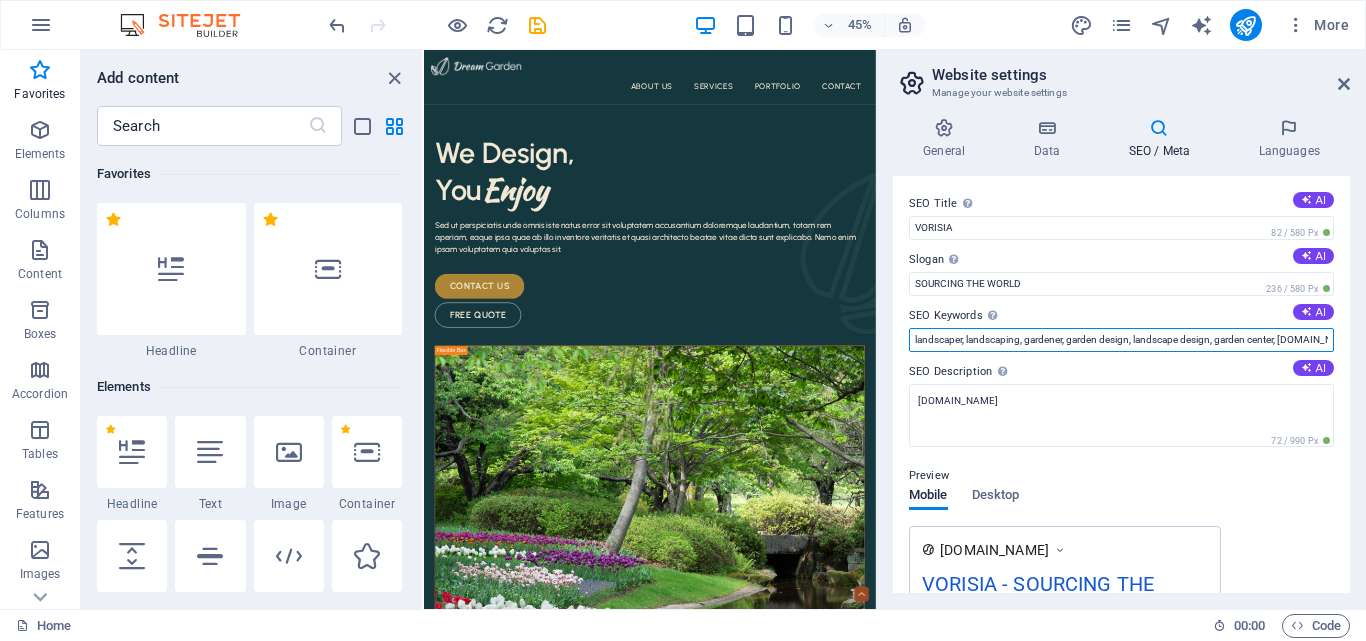 click on "landscaper, landscaping, gardener, garden design, landscape design, garden center, [DOMAIN_NAME], [GEOGRAPHIC_DATA]" at bounding box center [1121, 340] 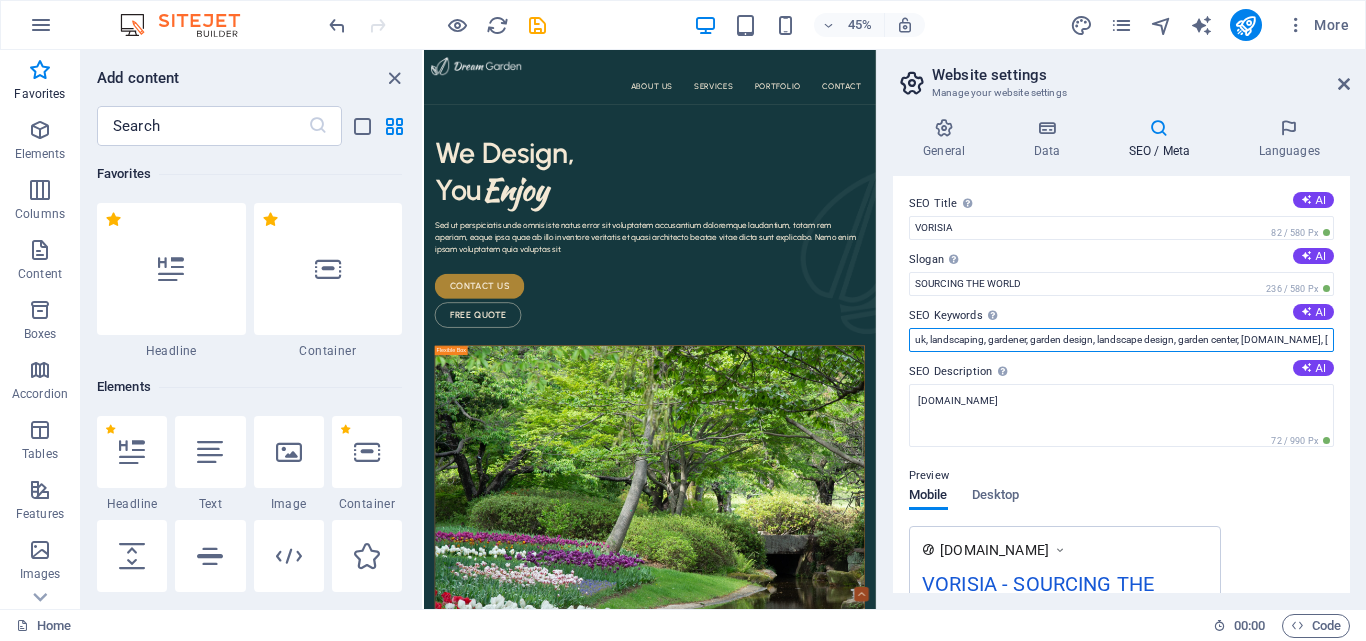 click on "uk, landscaping, gardener, garden design, landscape design, garden center, vorisia.com, Berlin" at bounding box center (1121, 340) 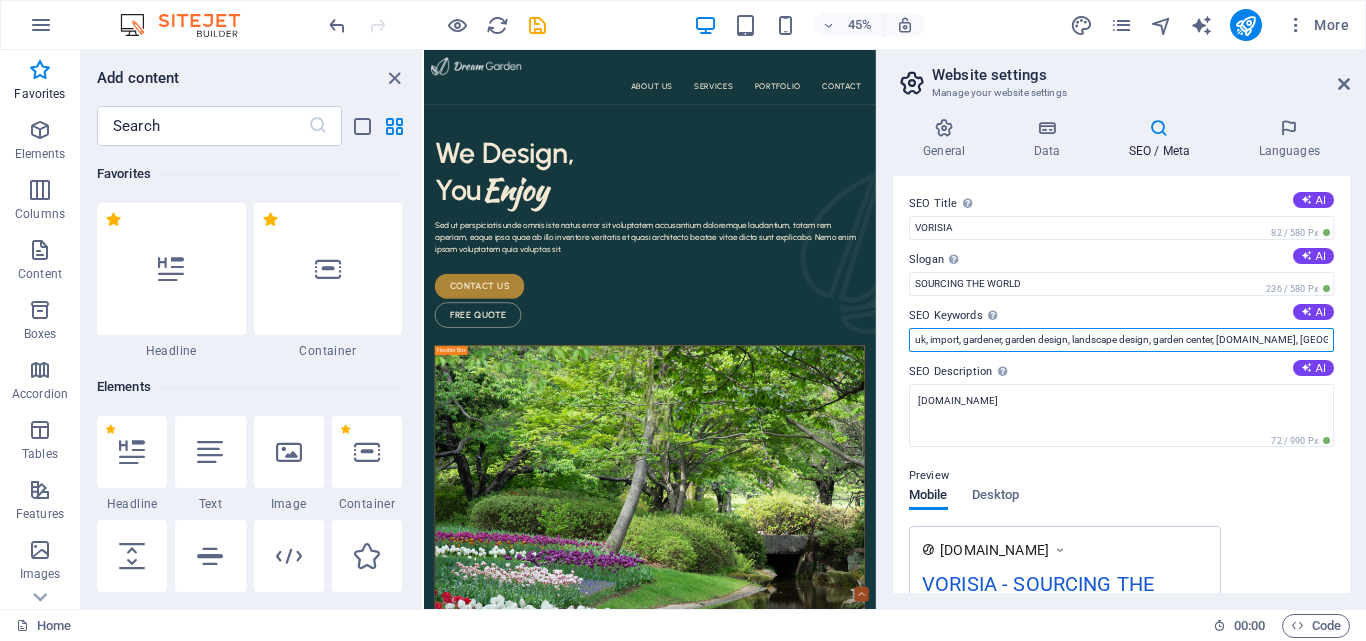 click on "uk, import, gardener, garden design, landscape design, garden center, vorisia.com, Berlin" at bounding box center [1121, 340] 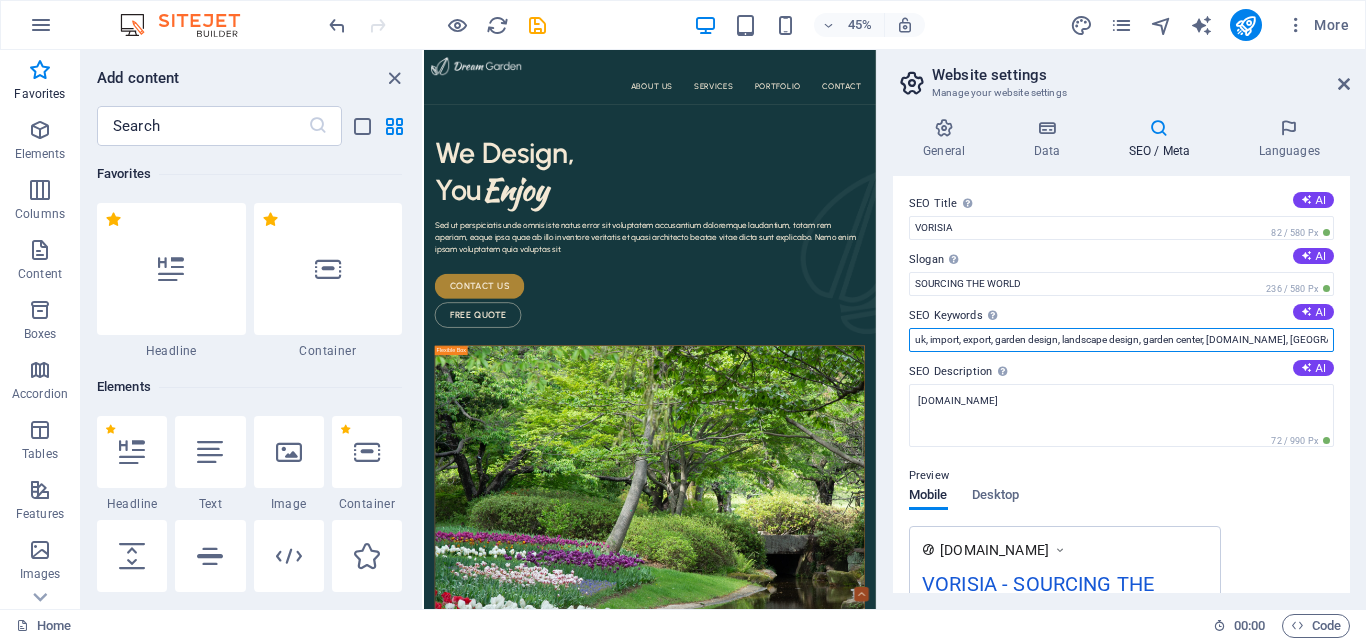 click on "uk, import, export, garden design, landscape design, garden center, vorisia.com, Berlin" at bounding box center (1121, 340) 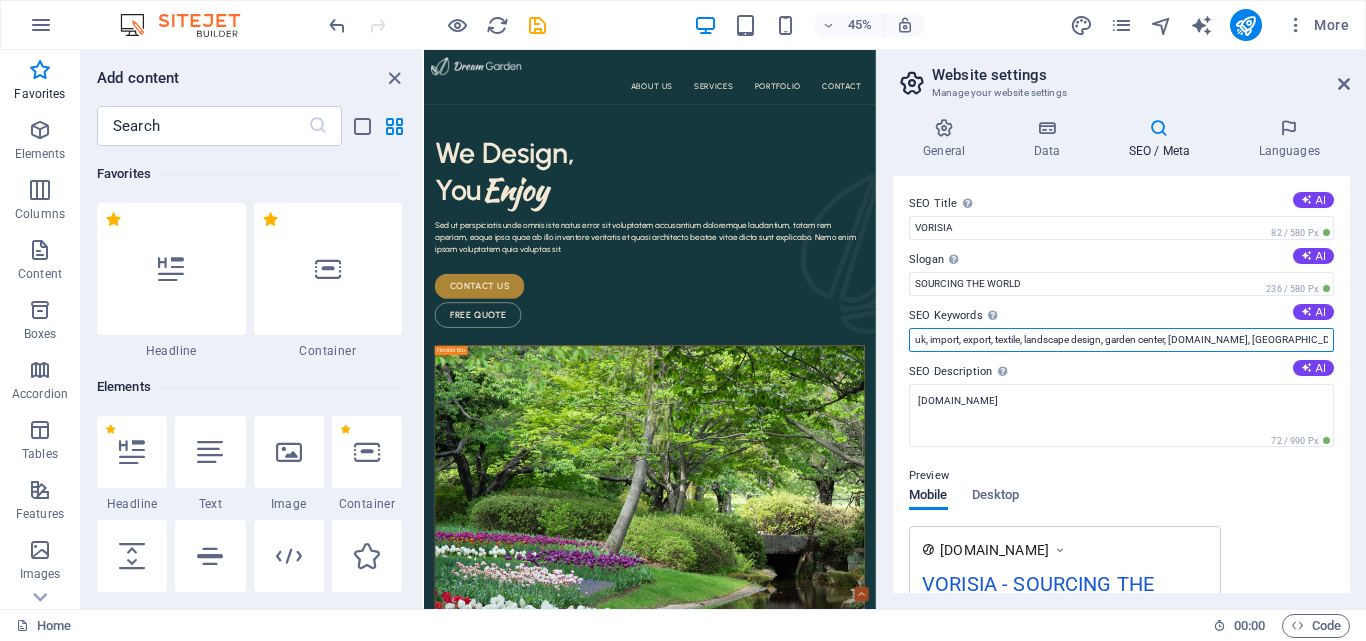 click on "uk, import, export, textile, landscape design, garden center, vorisia.com, Berlin" at bounding box center [1121, 340] 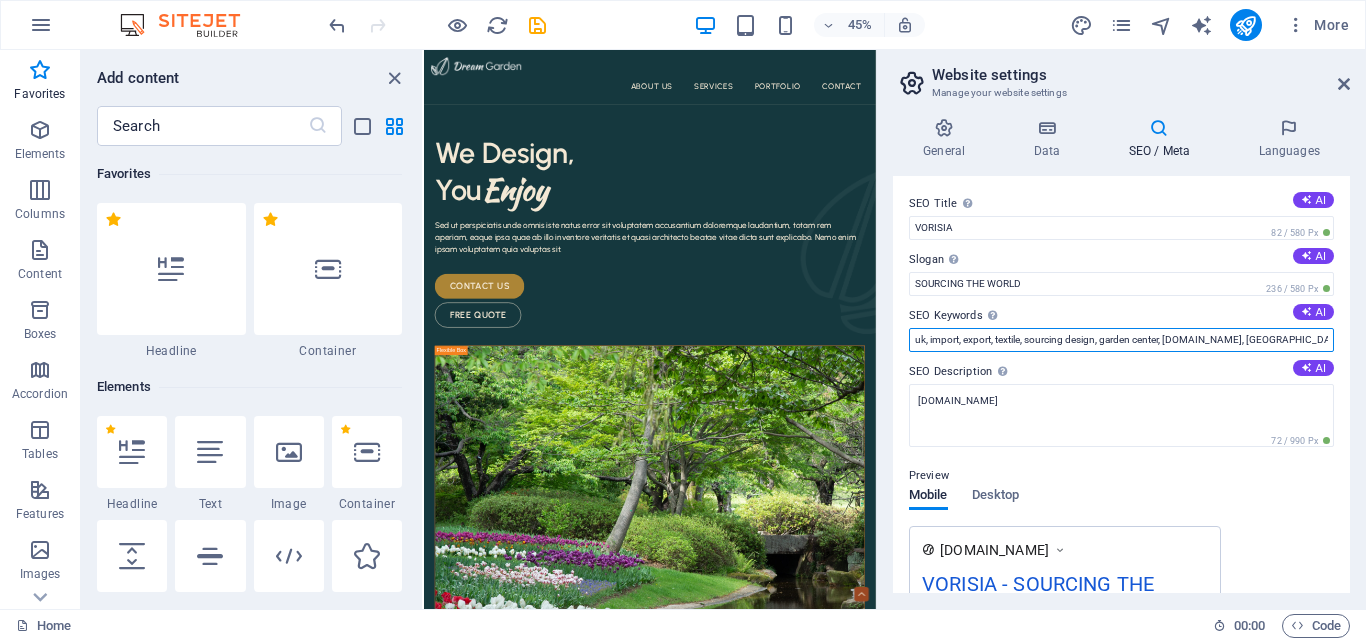 click on "uk, import, export, textile, sourcing design, garden center, vorisia.com, Berlin" at bounding box center [1121, 340] 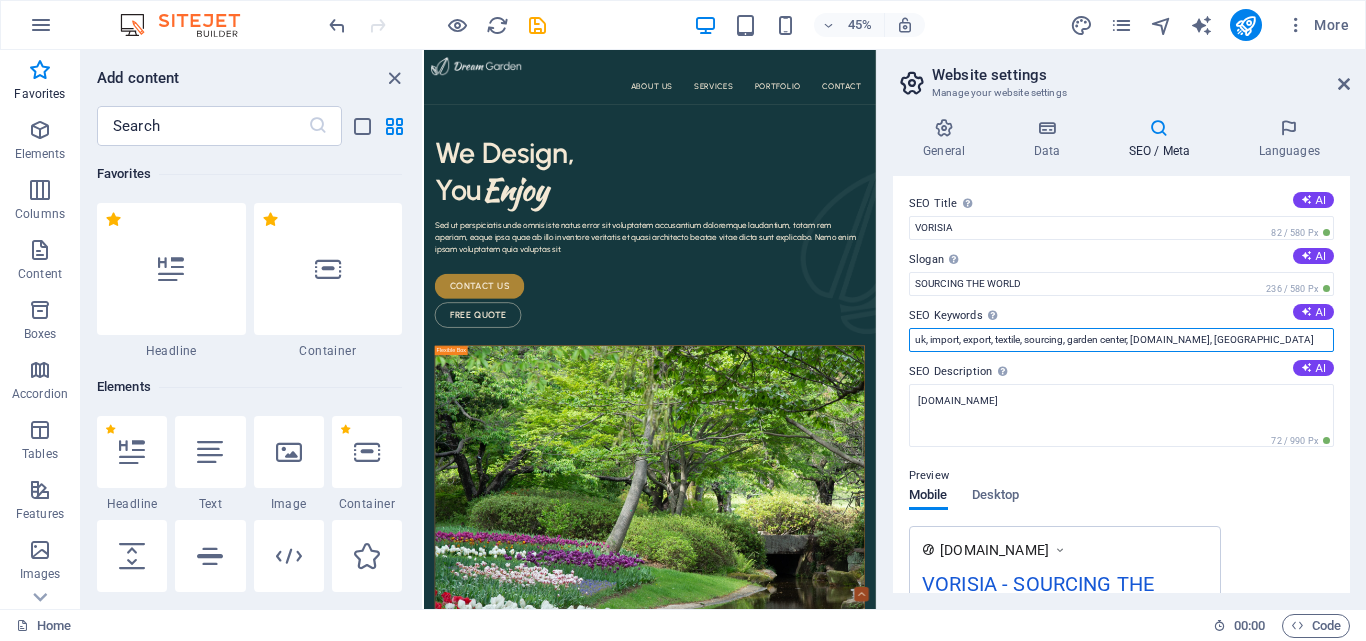 click on "uk, import, export, textile, sourcing, garden center, vorisia.com, Berlin" at bounding box center [1121, 340] 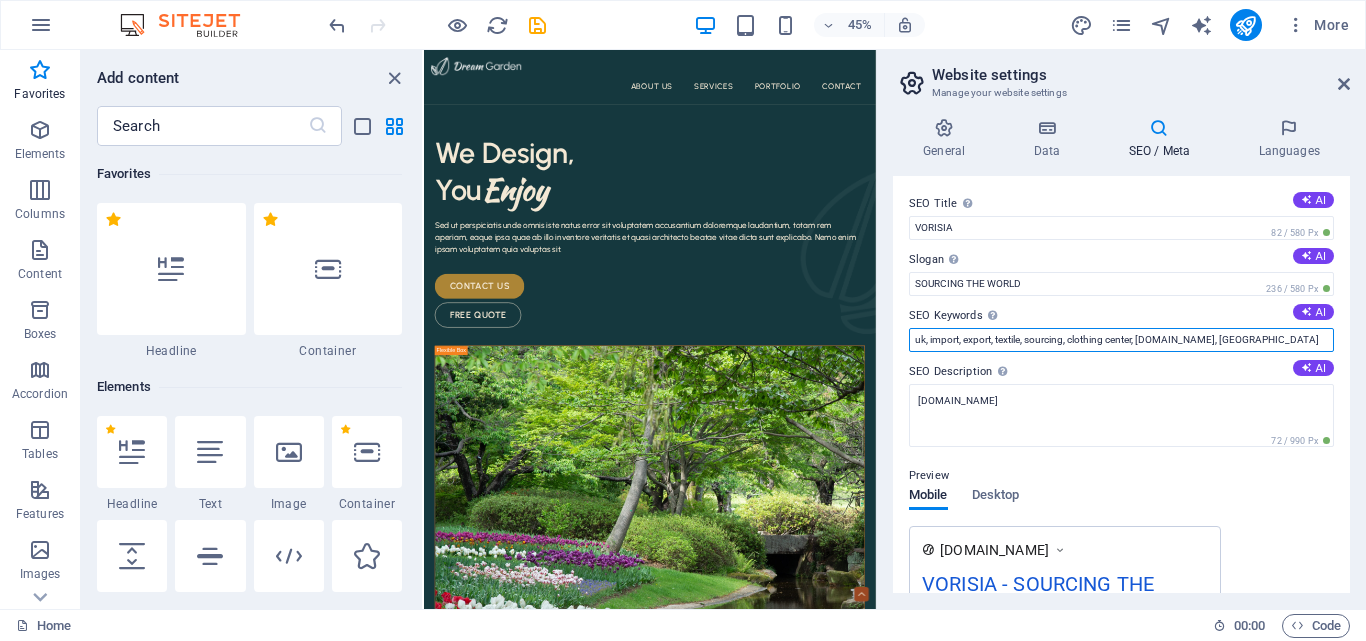 click on "uk, import, export, textile, sourcing, clothing center, vorisia.com, Berlin" at bounding box center (1121, 340) 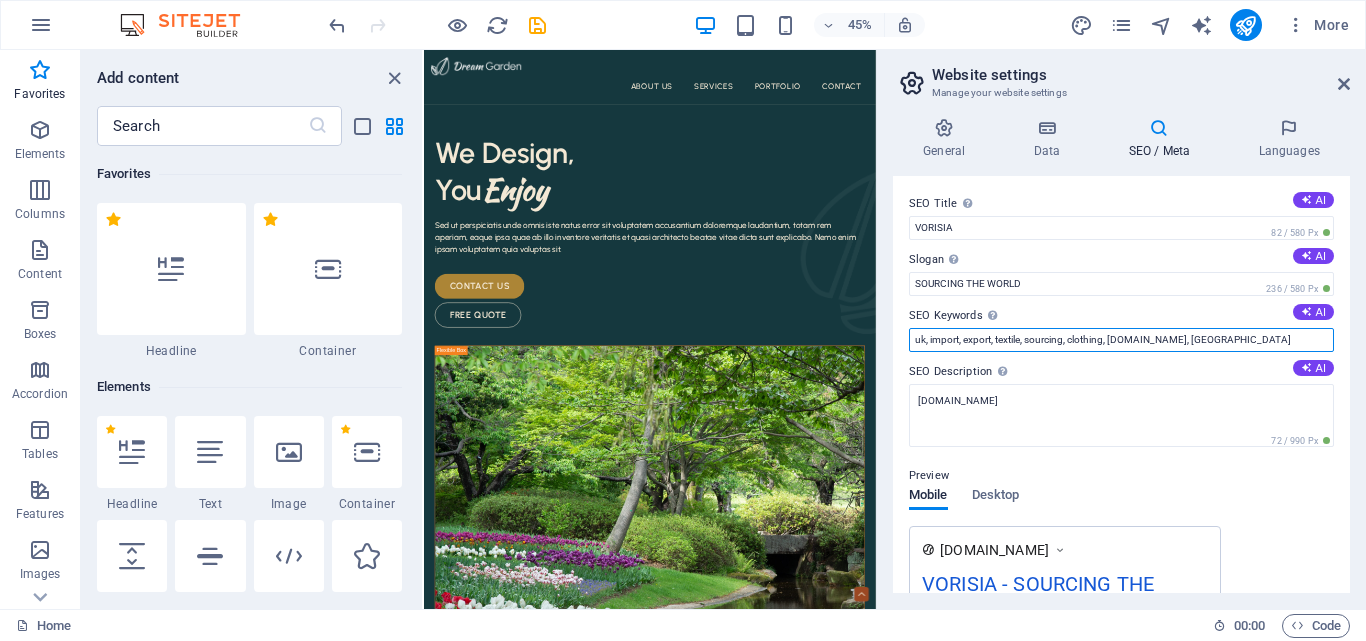click on "uk, import, export, textile, sourcing, clothing, vorisia.com, Berlin" at bounding box center [1121, 340] 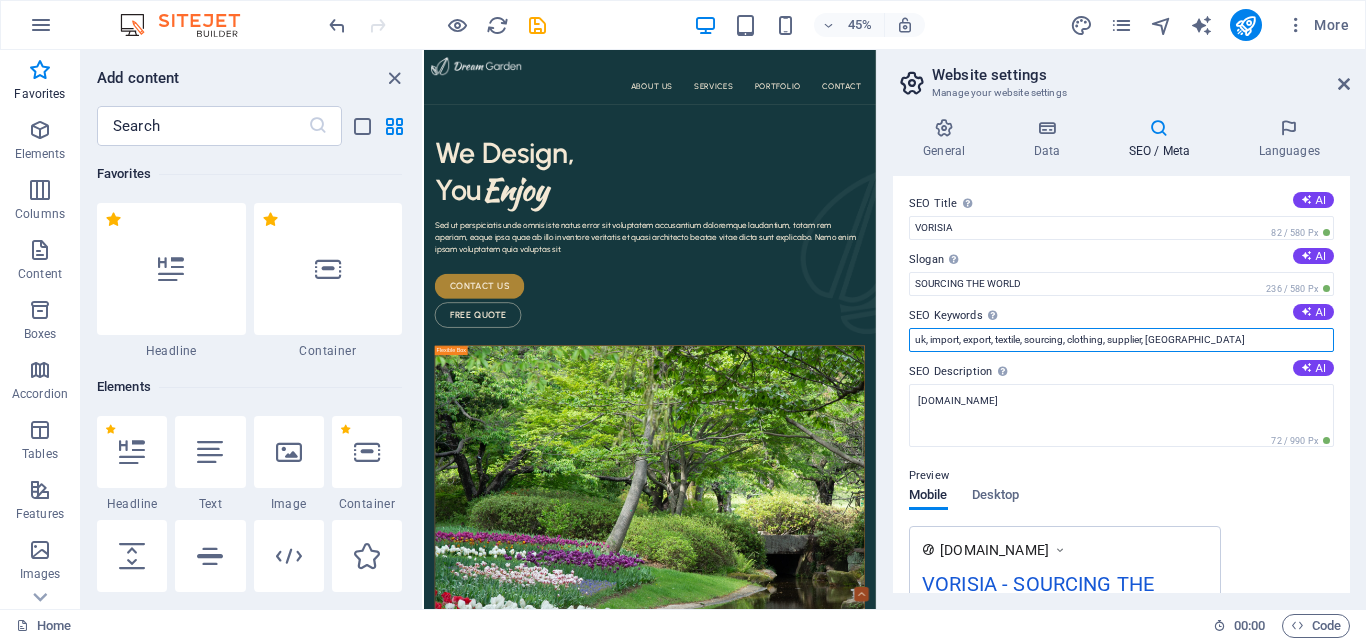 click on "uk, import, export, textile, sourcing, clothing, supplier, Berlin" at bounding box center [1121, 340] 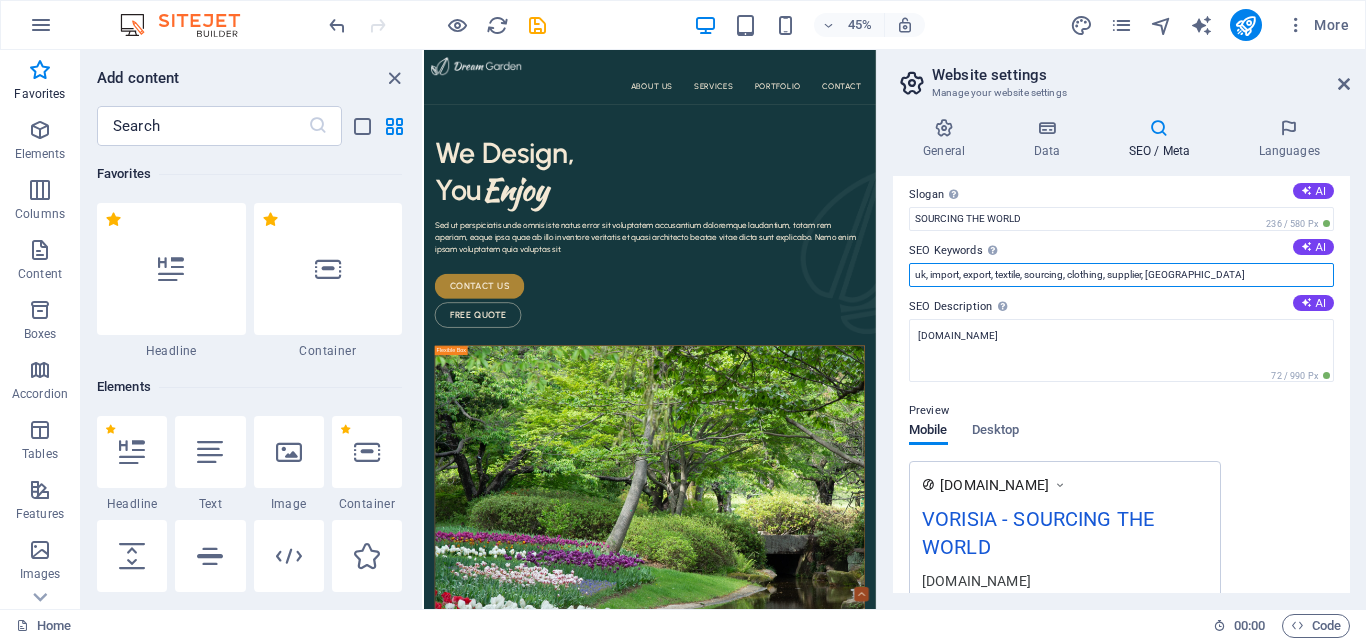 scroll, scrollTop: 60, scrollLeft: 0, axis: vertical 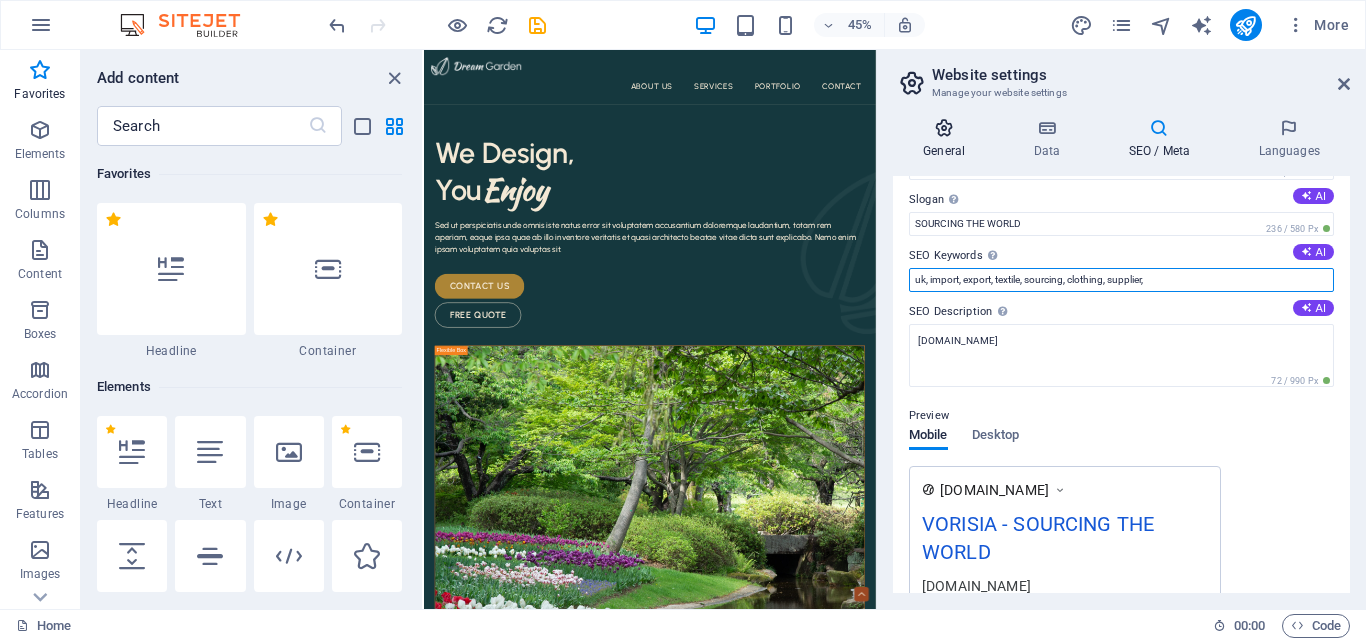 type on "uk, import, export, textile, sourcing, clothing, supplier," 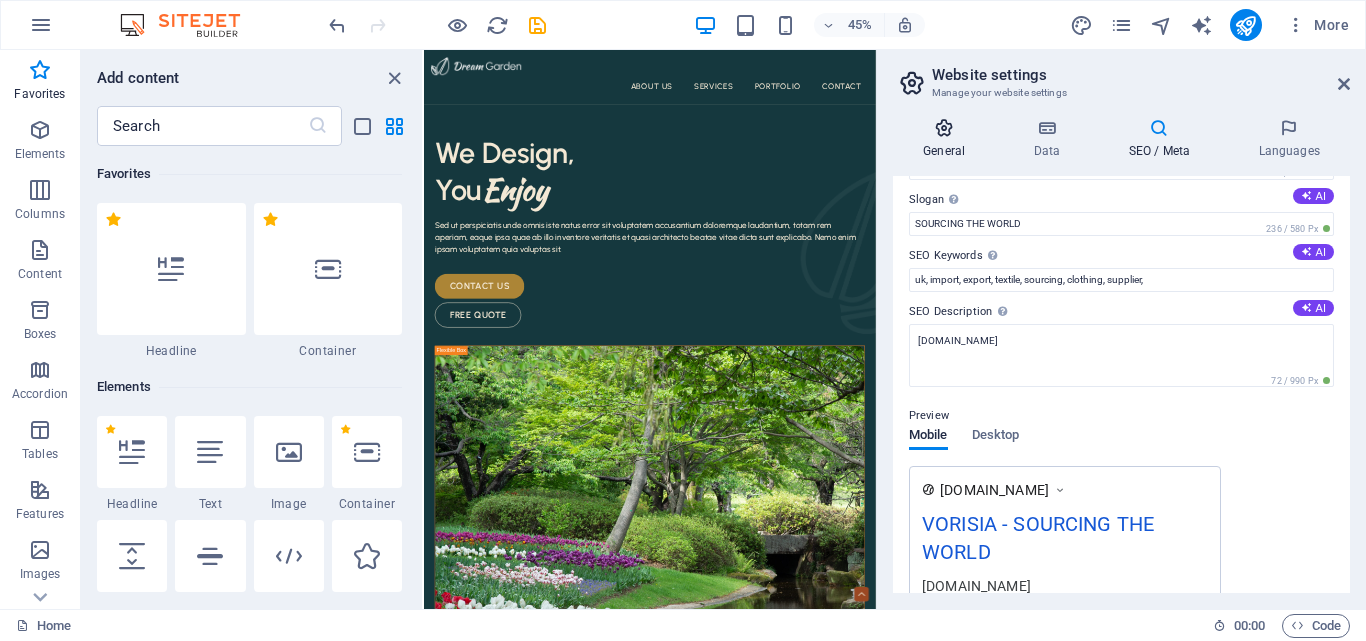 click at bounding box center [944, 128] 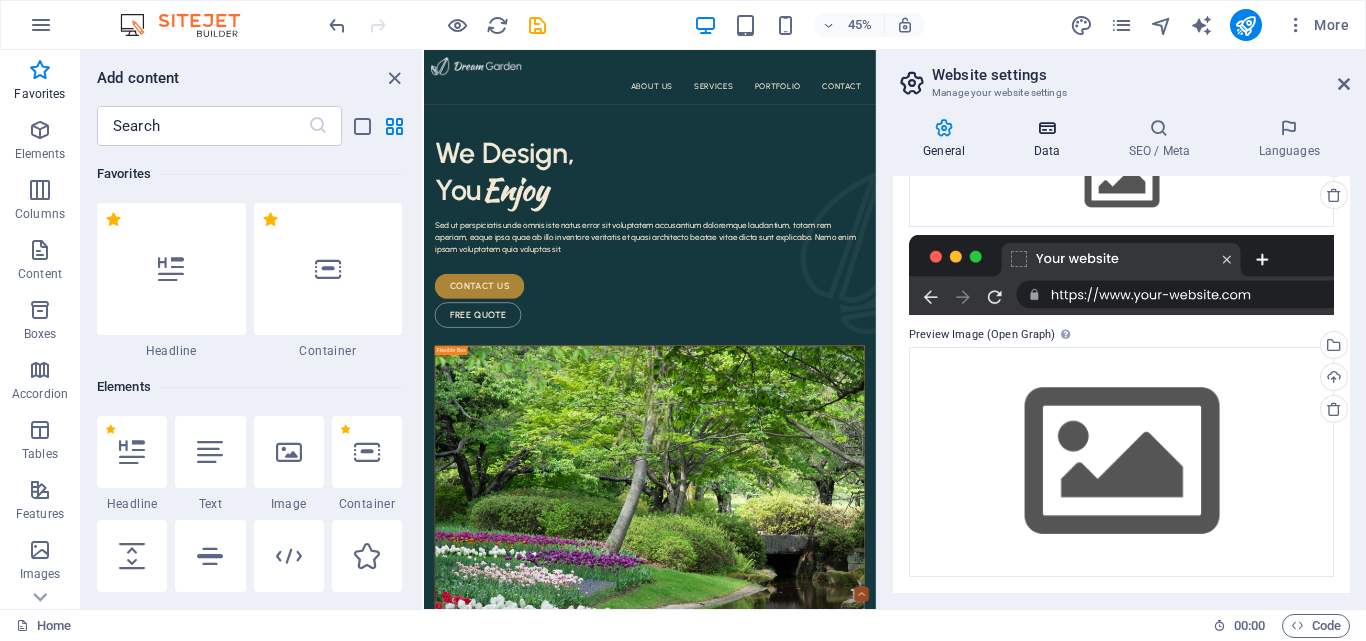 click at bounding box center (1046, 128) 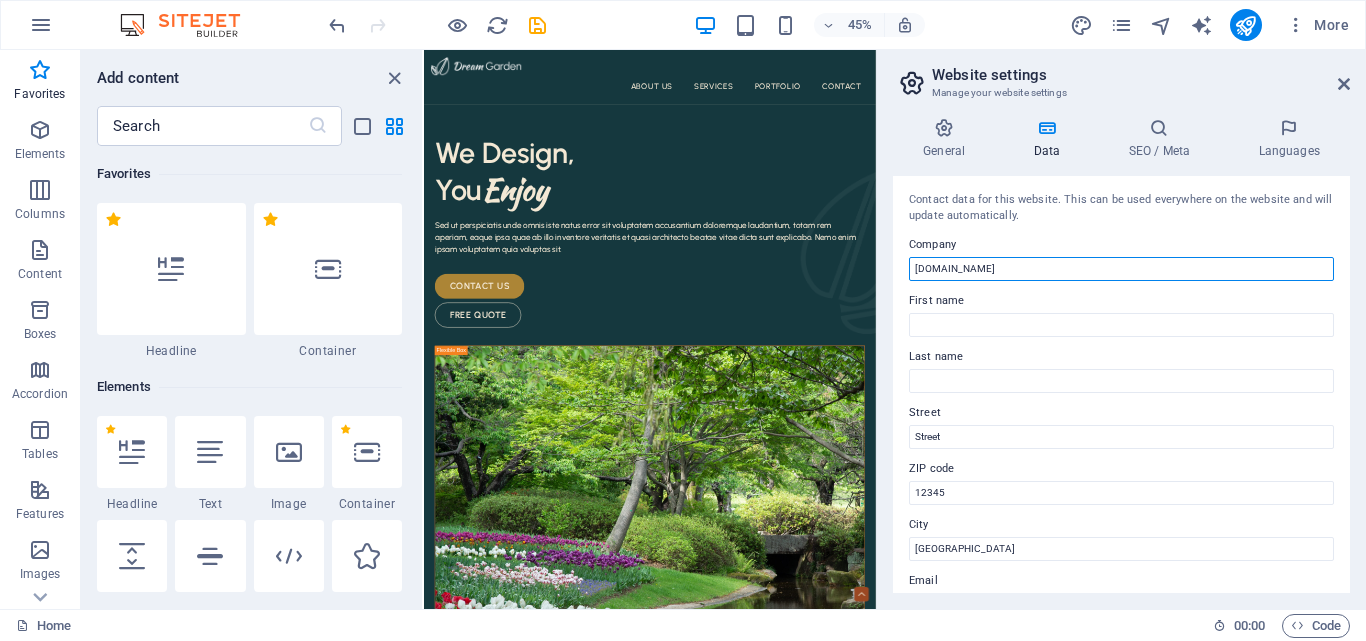 drag, startPoint x: 1451, startPoint y: 317, endPoint x: 1008, endPoint y: 618, distance: 535.5838 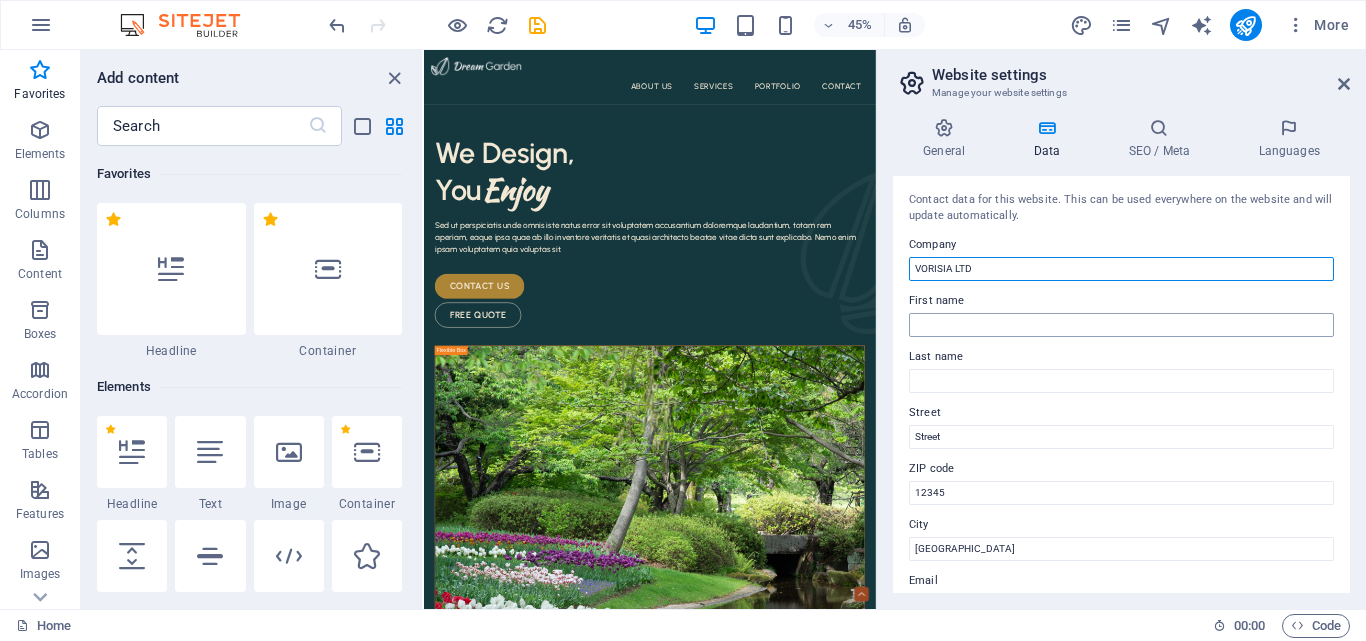 type on "VORISIA LTD" 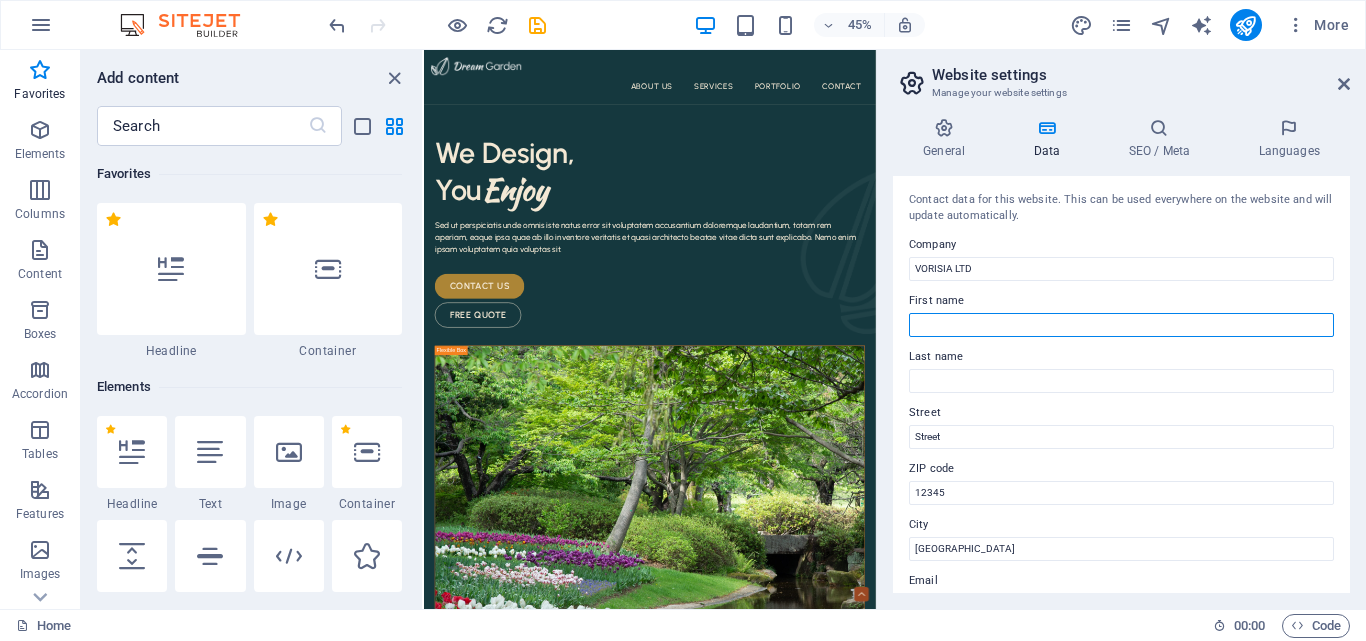 click on "First name" at bounding box center [1121, 325] 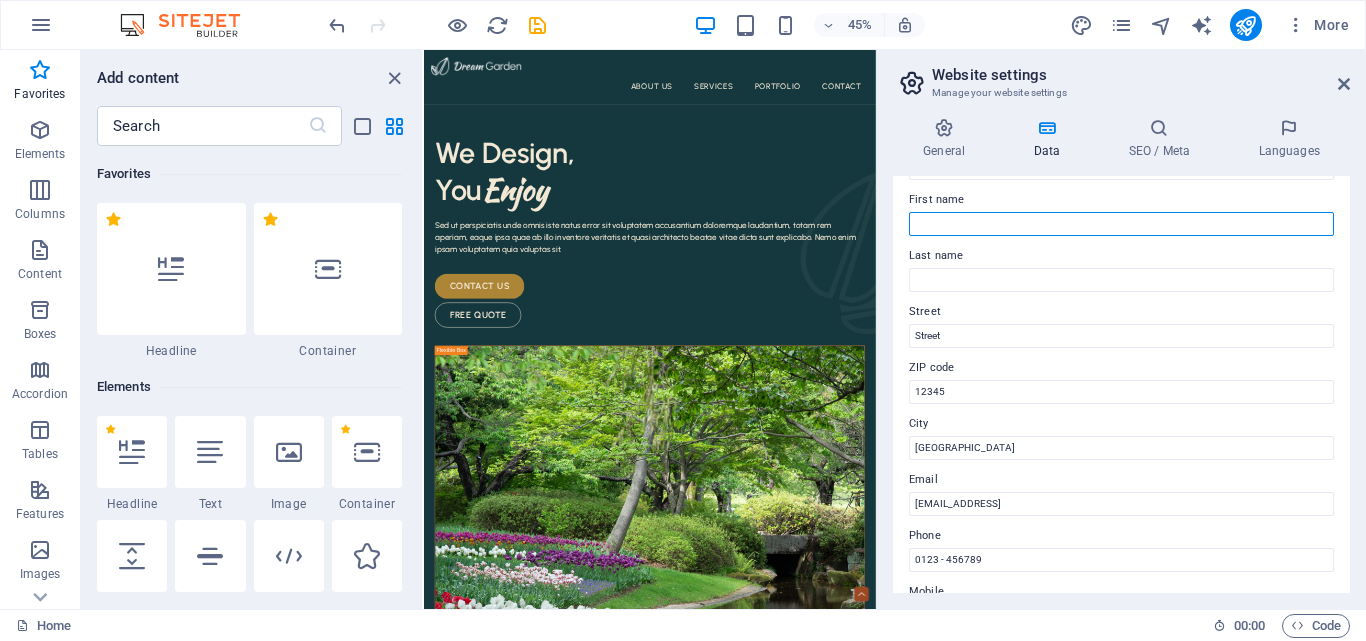 scroll, scrollTop: 102, scrollLeft: 0, axis: vertical 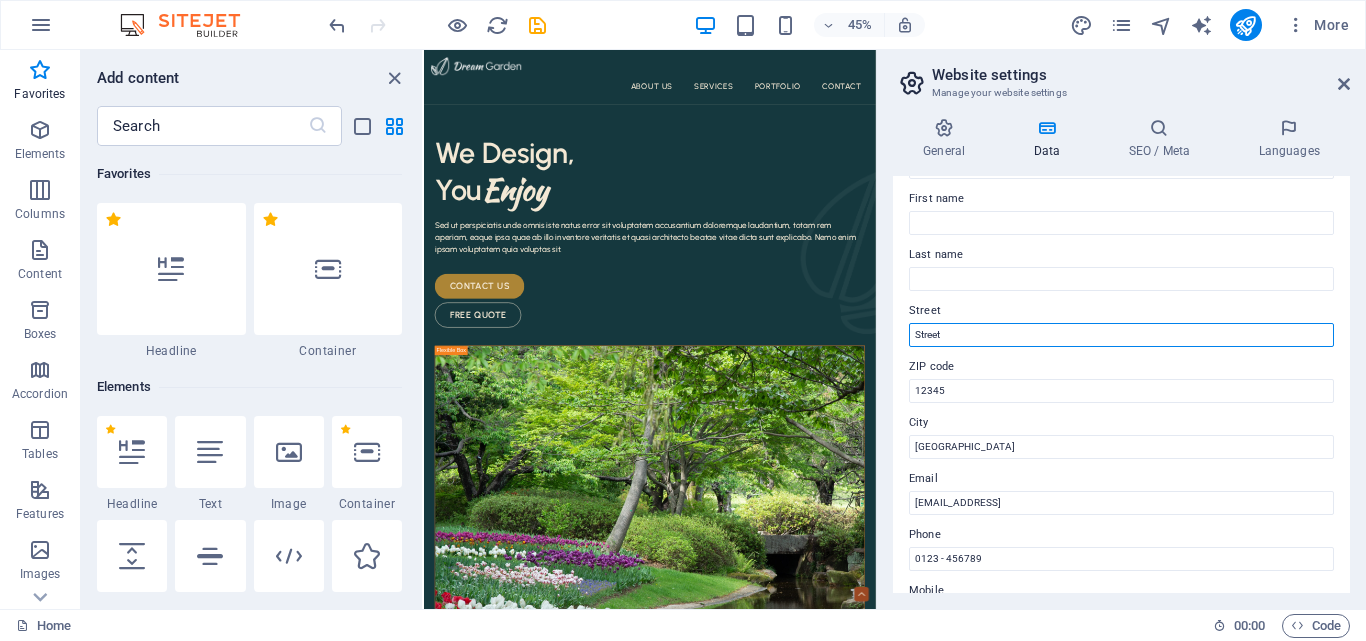 click on "Street" at bounding box center [1121, 335] 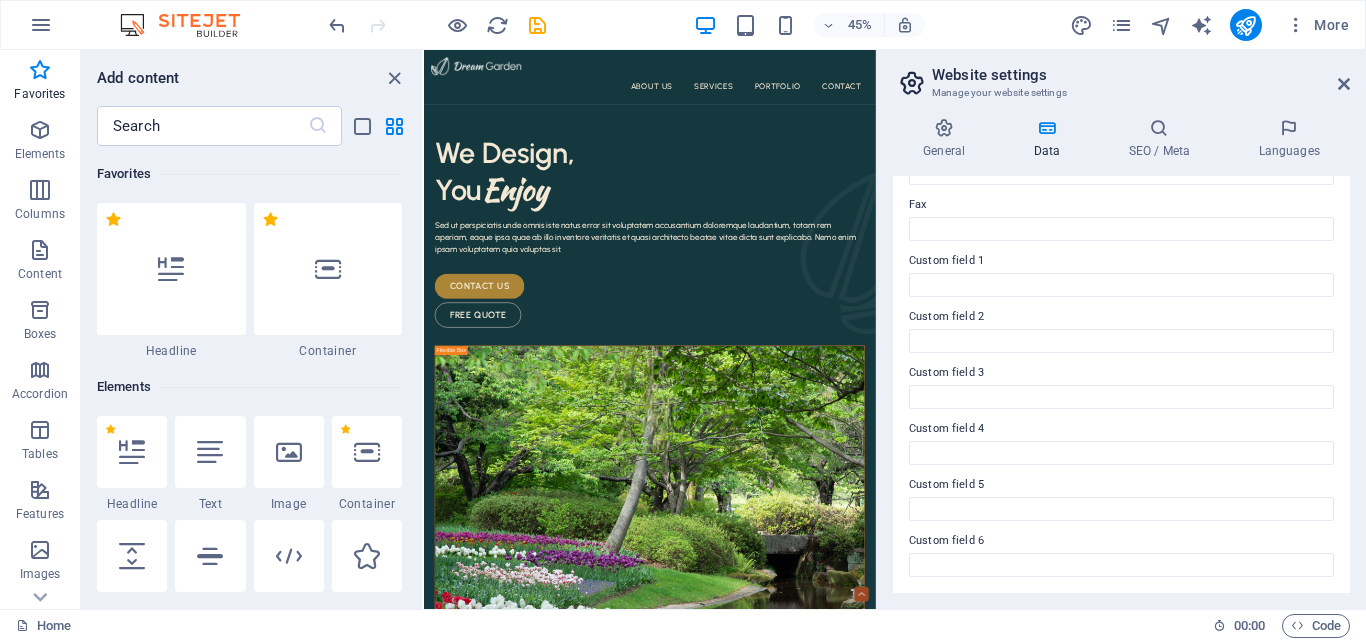 scroll, scrollTop: 0, scrollLeft: 0, axis: both 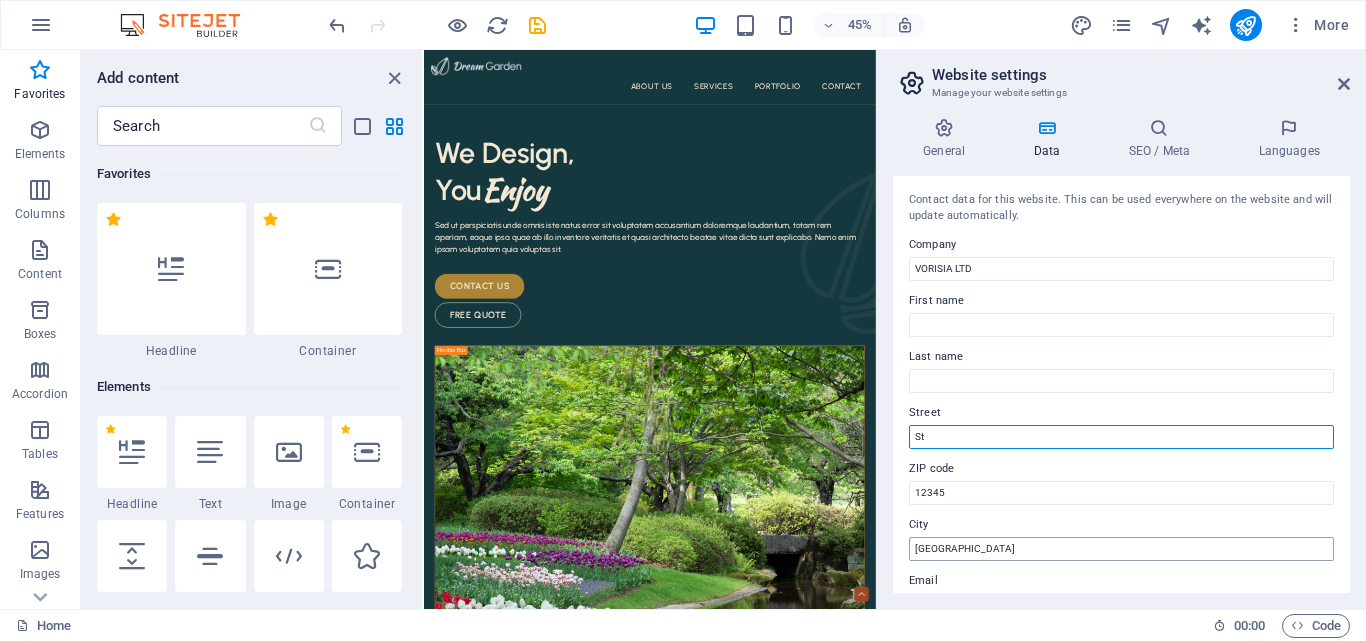 type on "S" 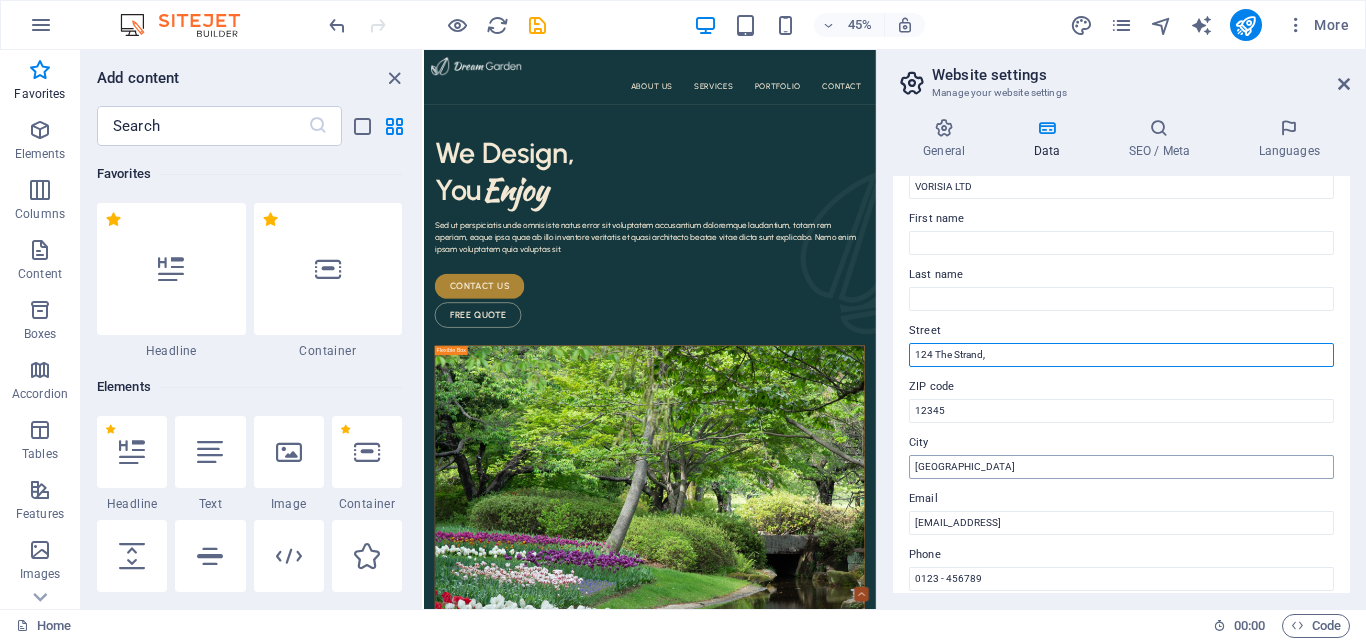 scroll, scrollTop: 40, scrollLeft: 0, axis: vertical 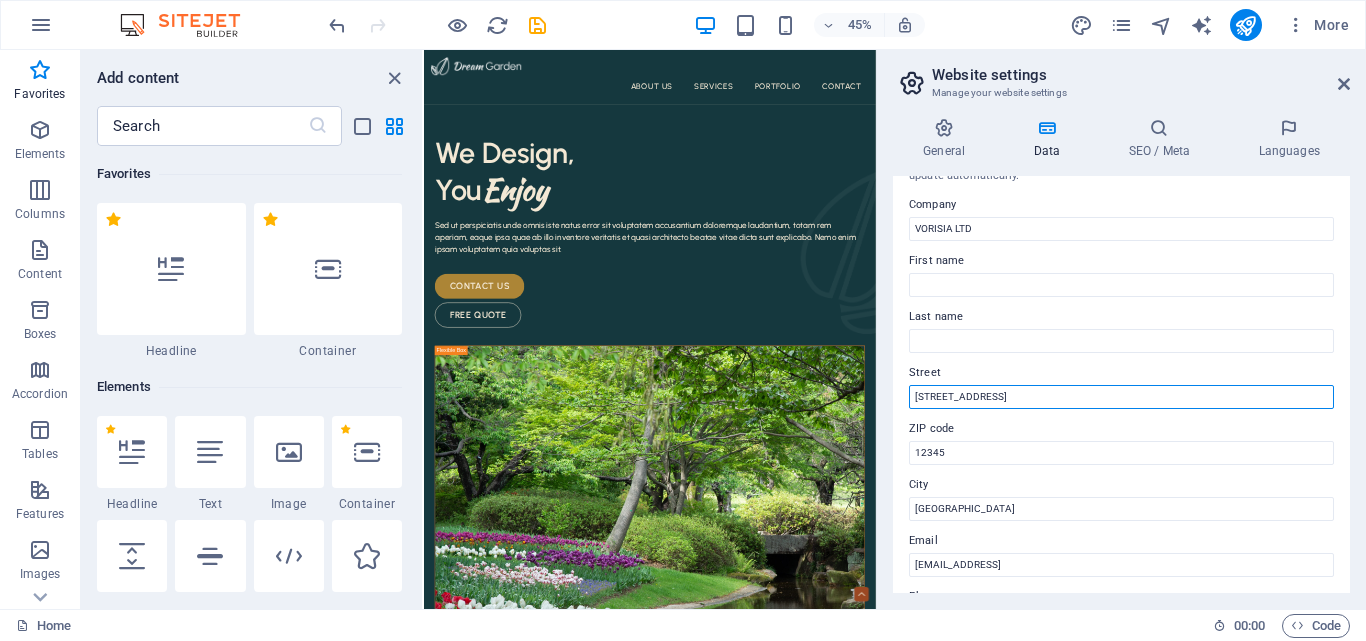 click on "124 The Strand, Goring By Sea,Worthing, BN126DS" at bounding box center (1121, 397) 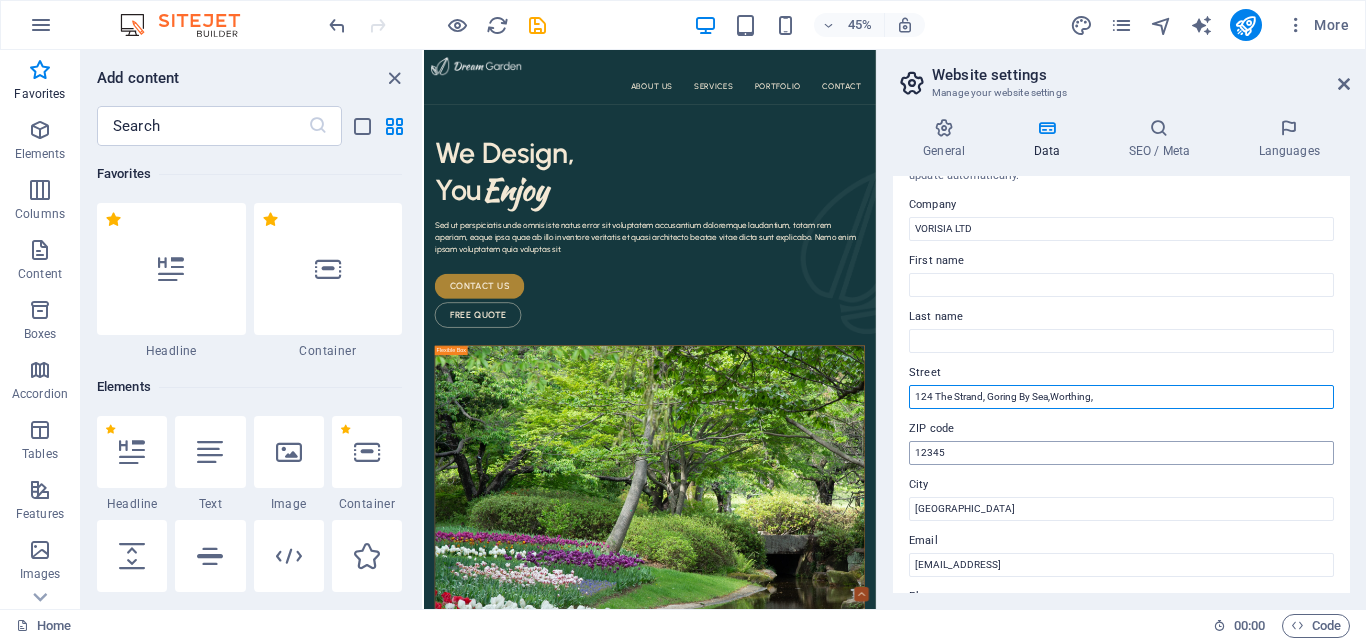 type on "124 The Strand, Goring By Sea,Worthing," 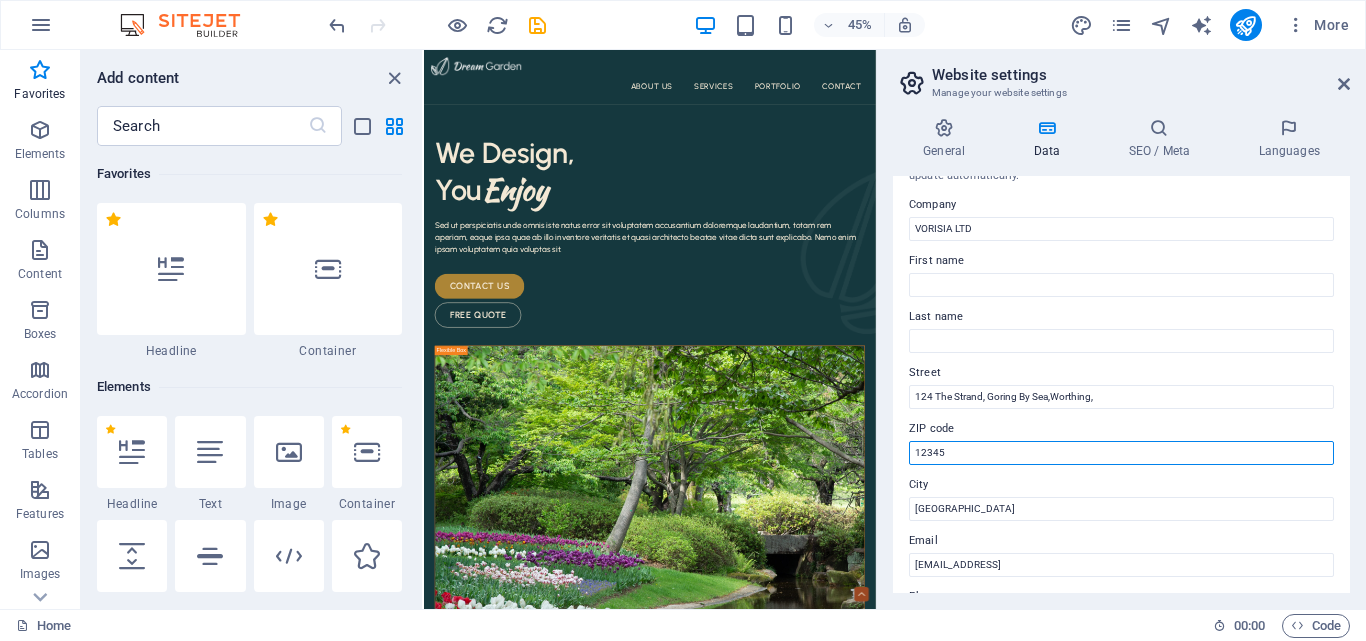 drag, startPoint x: 1506, startPoint y: 497, endPoint x: 561, endPoint y: 474, distance: 945.27985 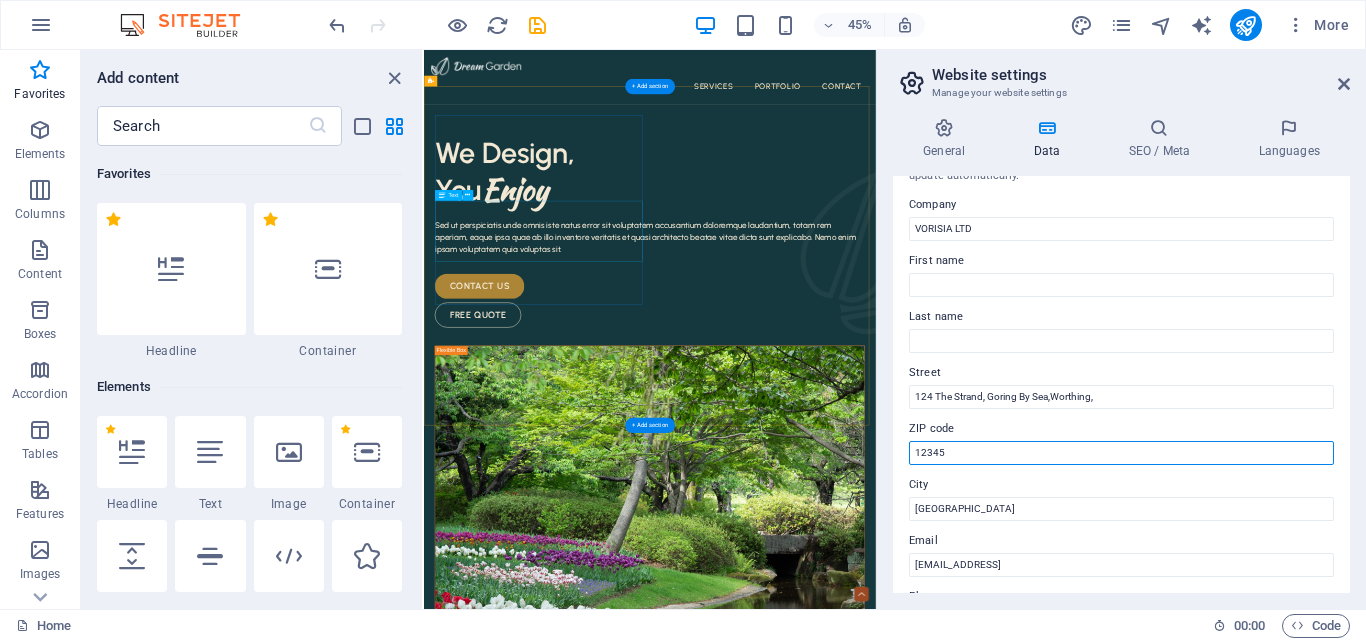 paste on "BN126DS" 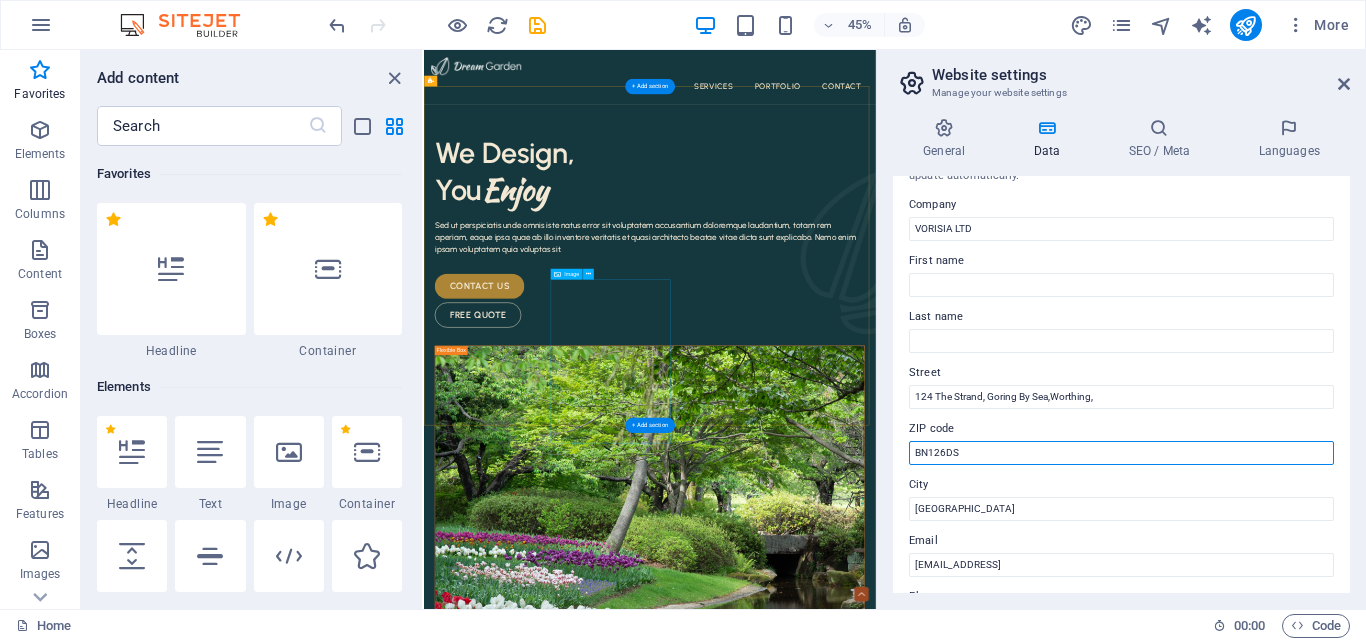 type on "BN126DS" 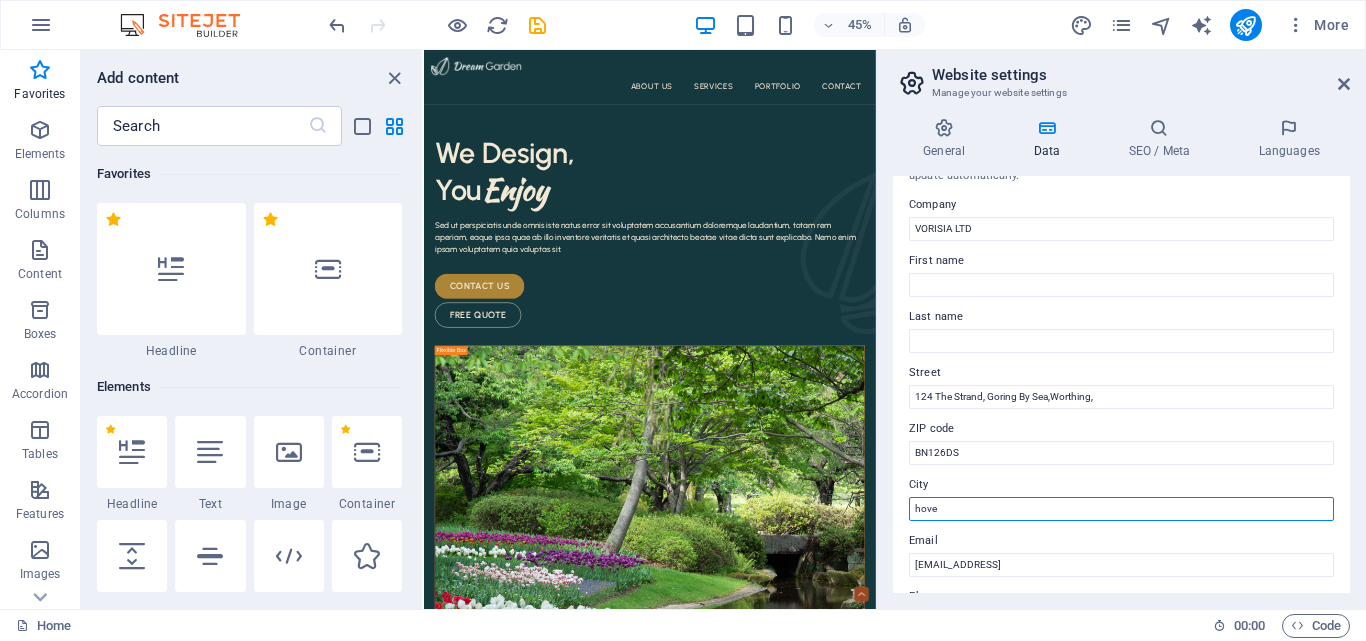 type on "hove" 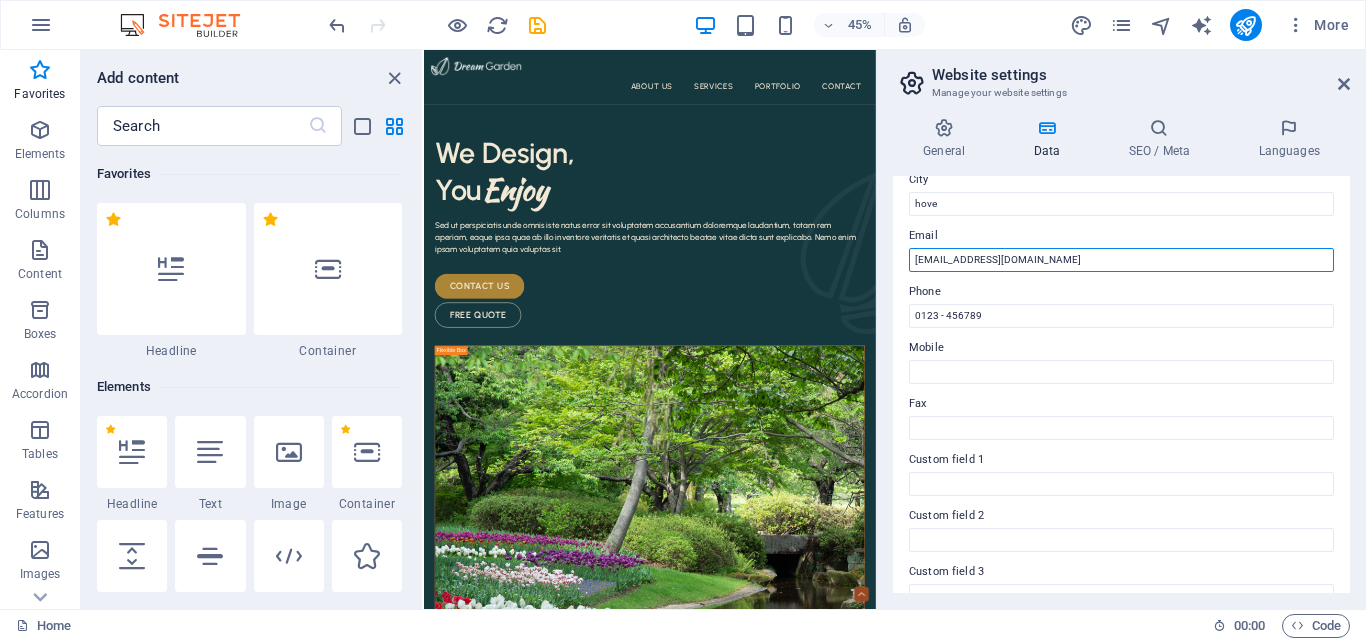 scroll, scrollTop: 362, scrollLeft: 0, axis: vertical 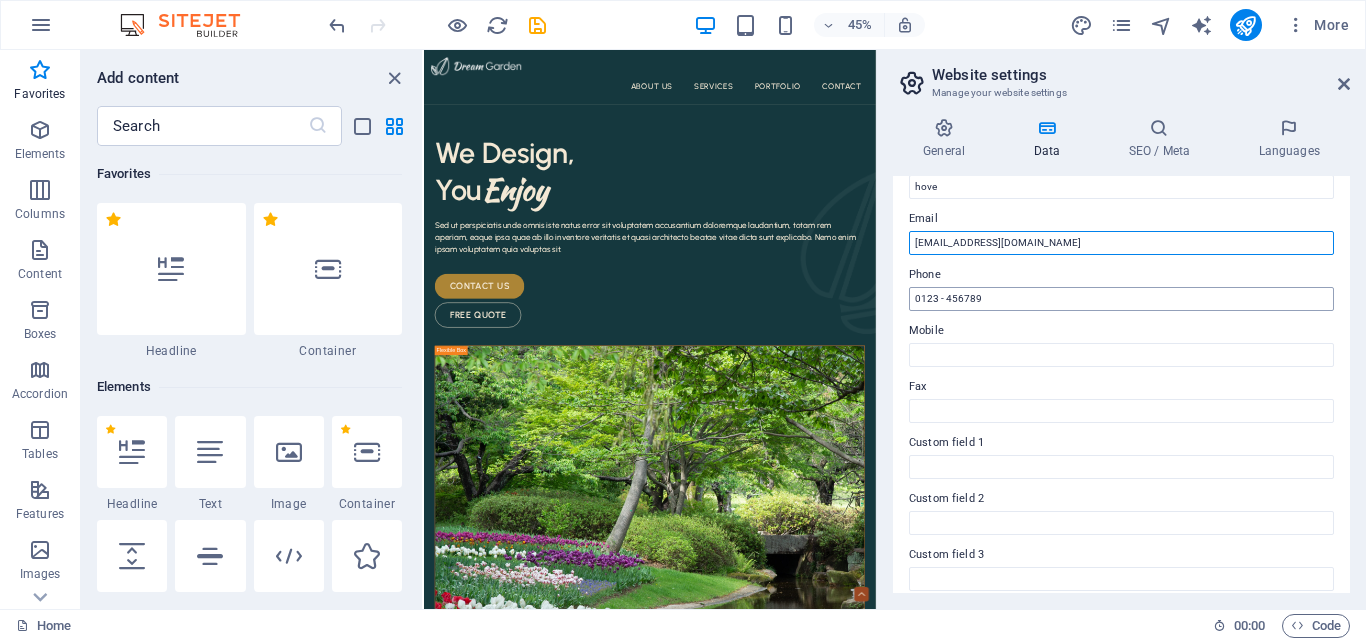 type on "shazaibkapadia@gmail.com" 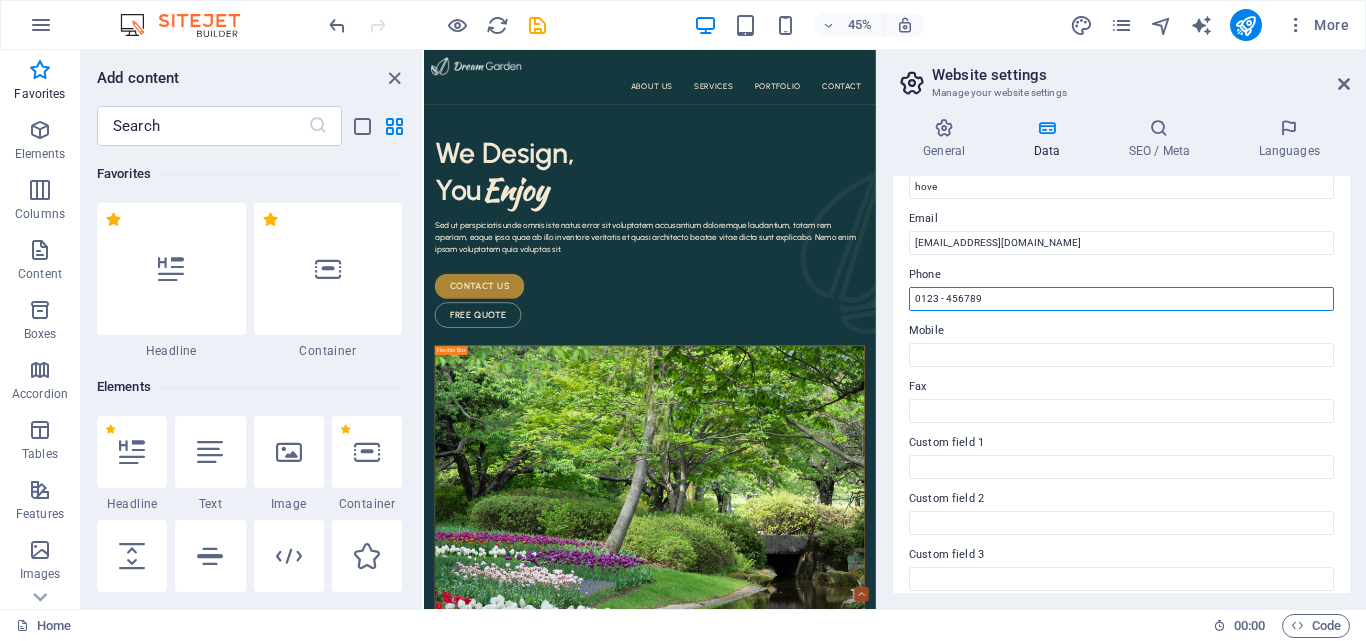 drag, startPoint x: 1455, startPoint y: 351, endPoint x: 1328, endPoint y: 638, distance: 313.8439 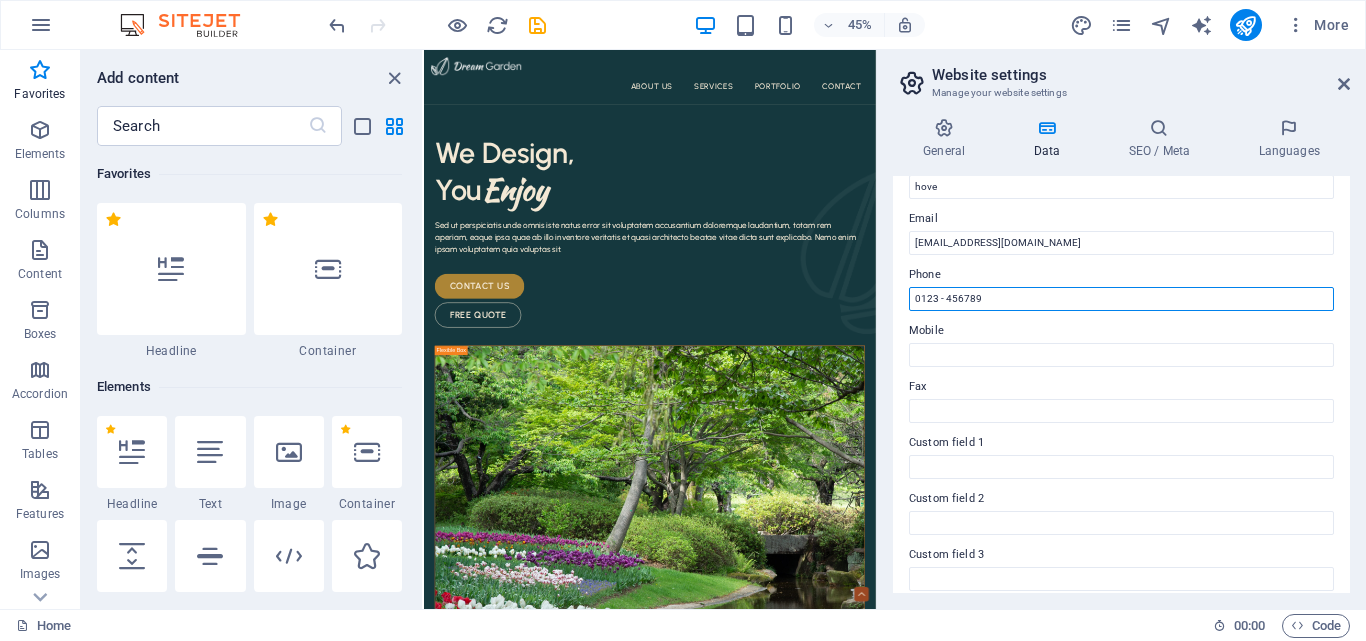 drag, startPoint x: 1012, startPoint y: 303, endPoint x: 904, endPoint y: 298, distance: 108.11568 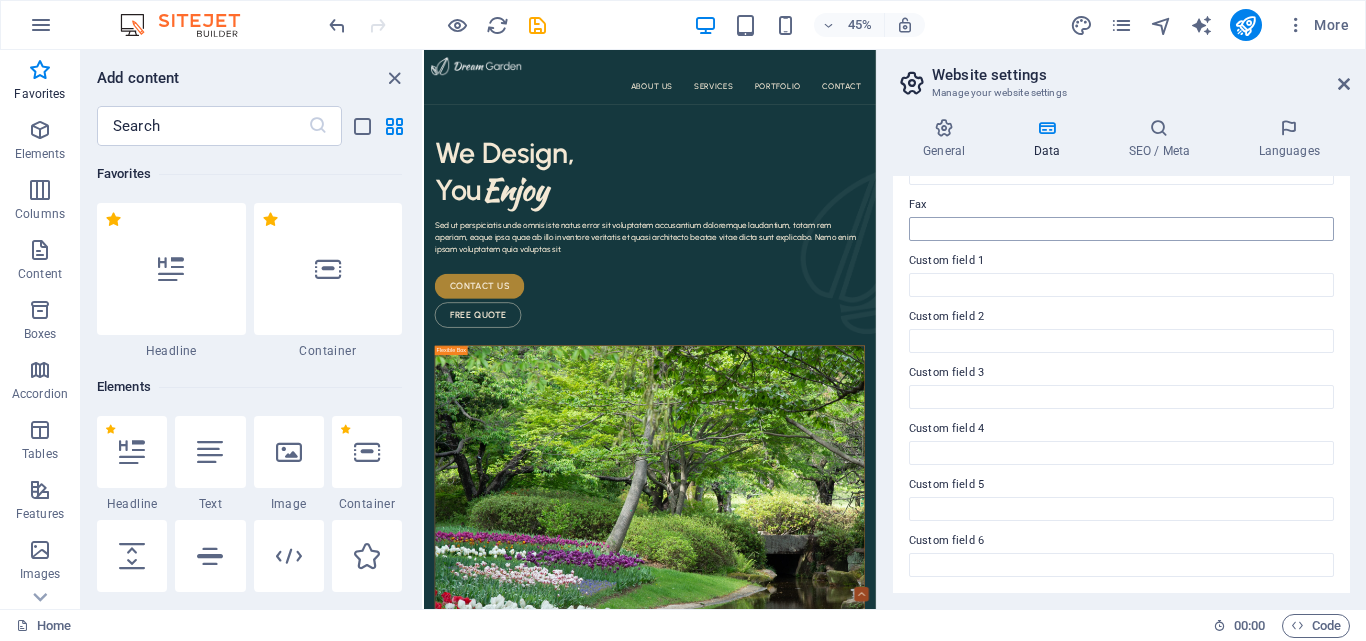 scroll, scrollTop: 0, scrollLeft: 0, axis: both 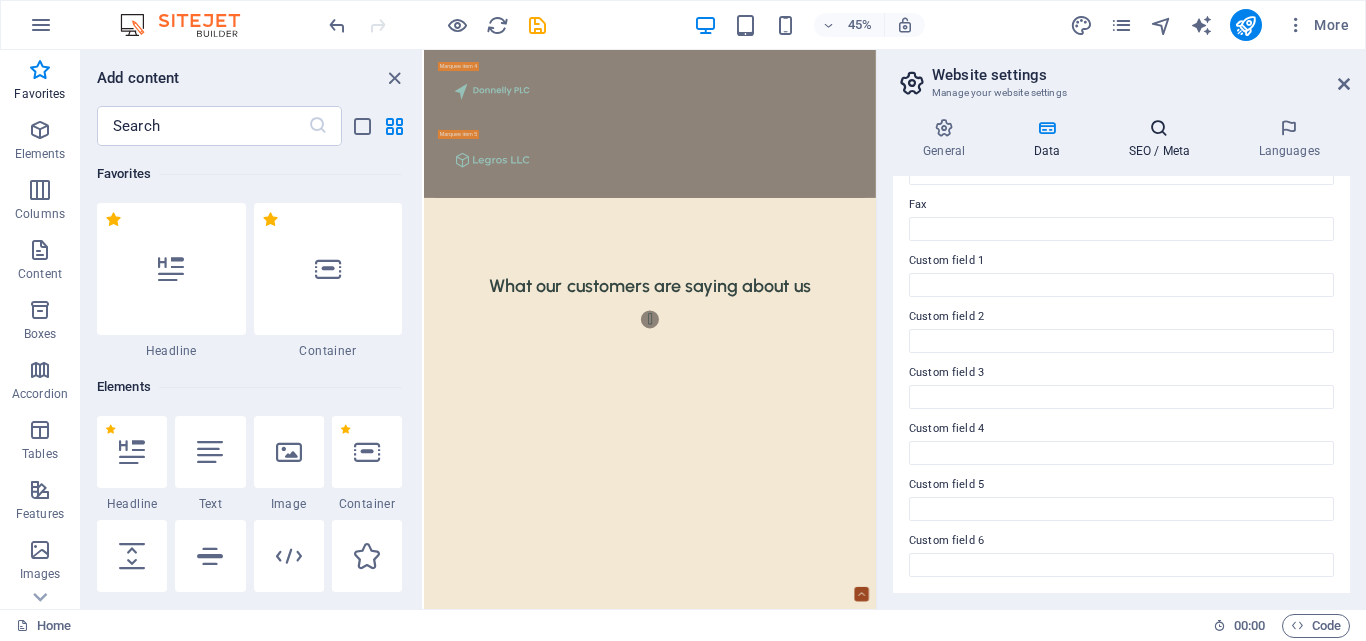 type on "+44 7983 779016" 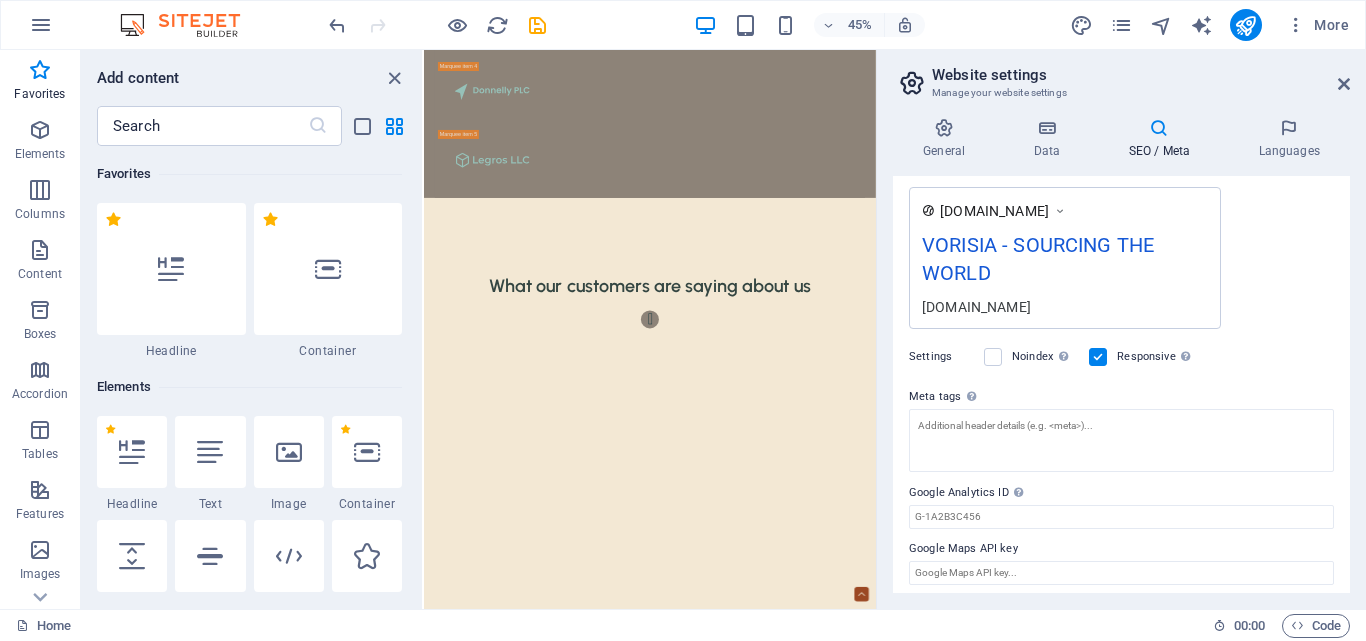 scroll, scrollTop: 347, scrollLeft: 0, axis: vertical 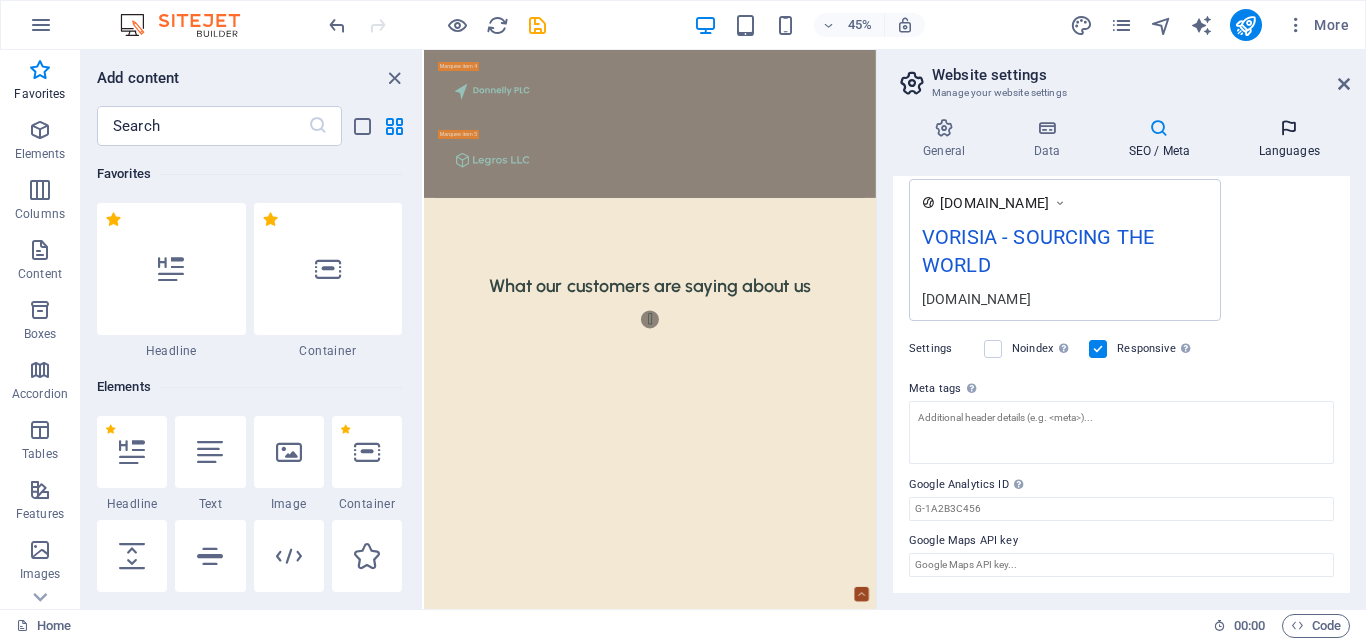 click at bounding box center [1289, 128] 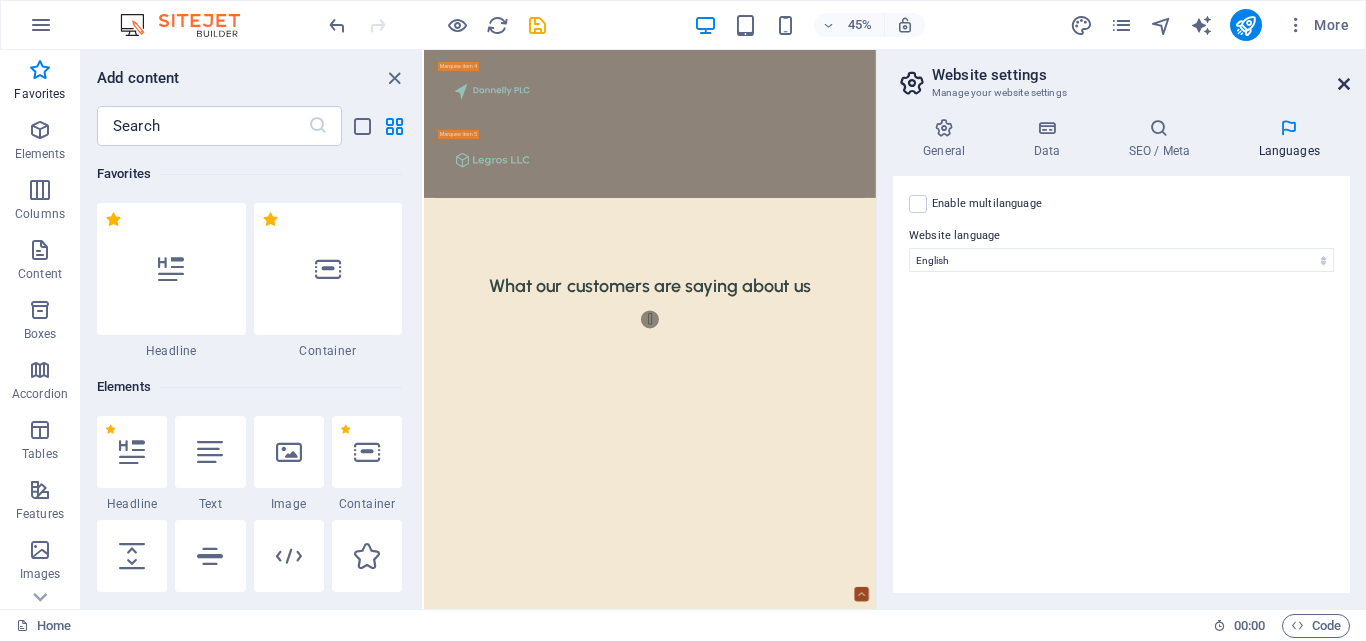 click at bounding box center [1344, 84] 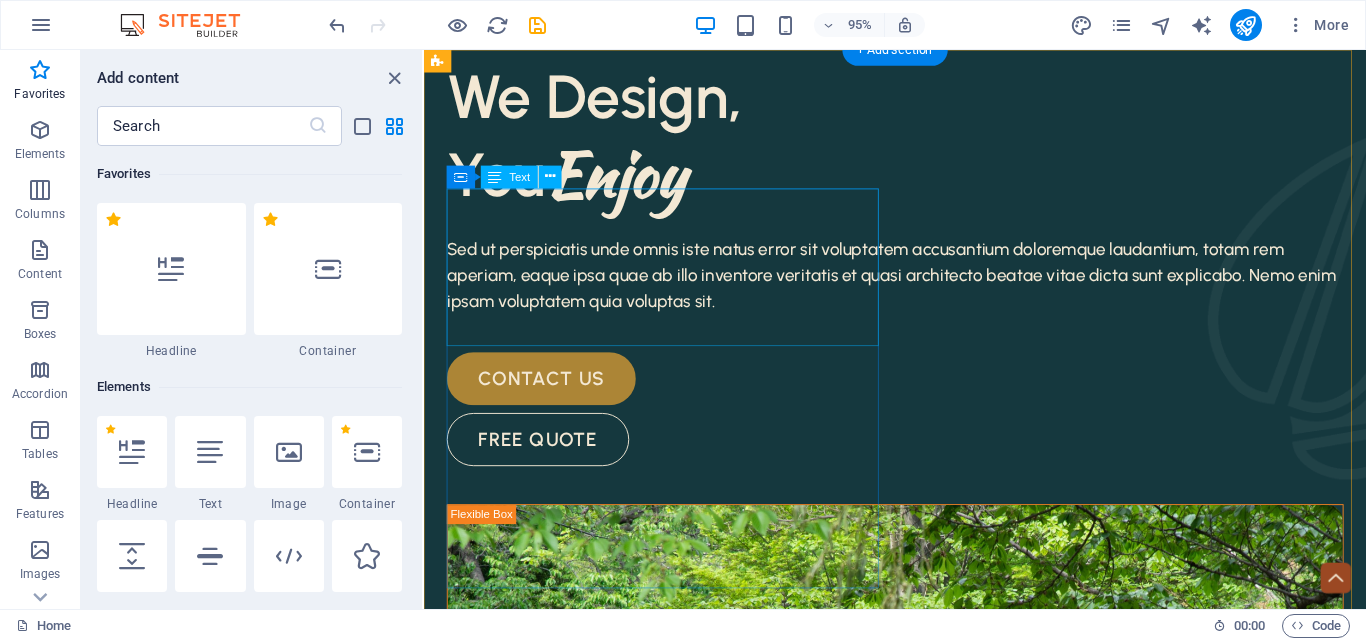 scroll, scrollTop: 0, scrollLeft: 0, axis: both 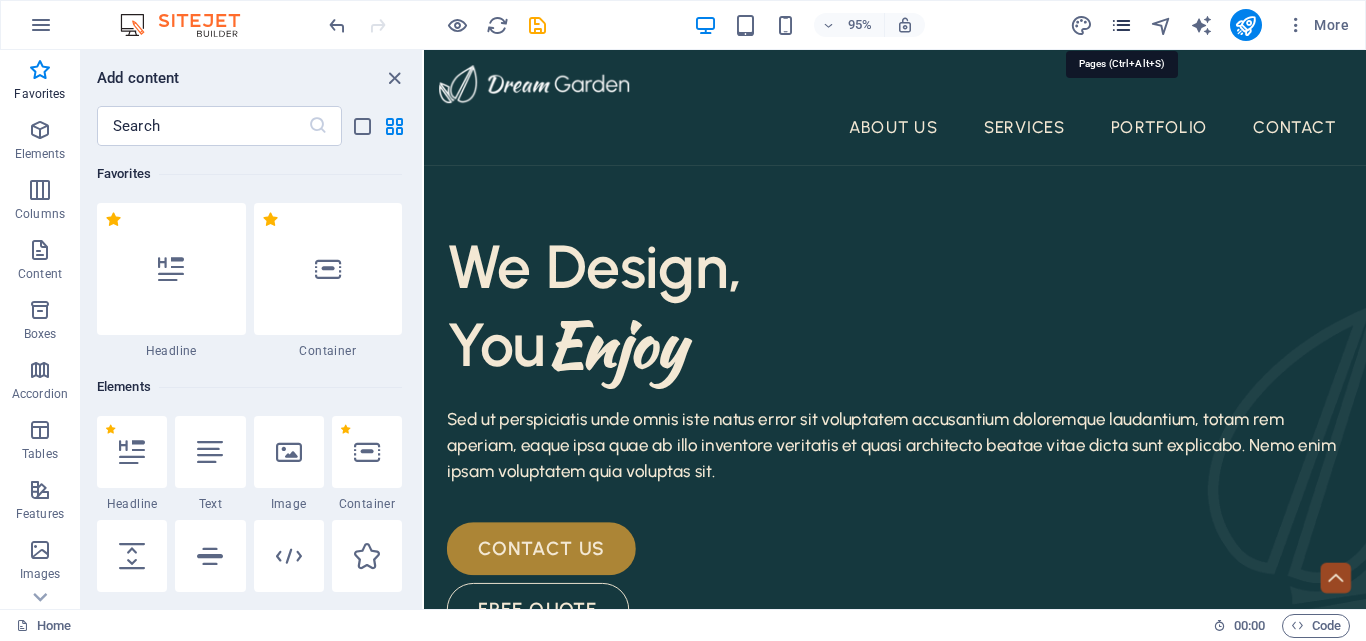 click at bounding box center [1121, 25] 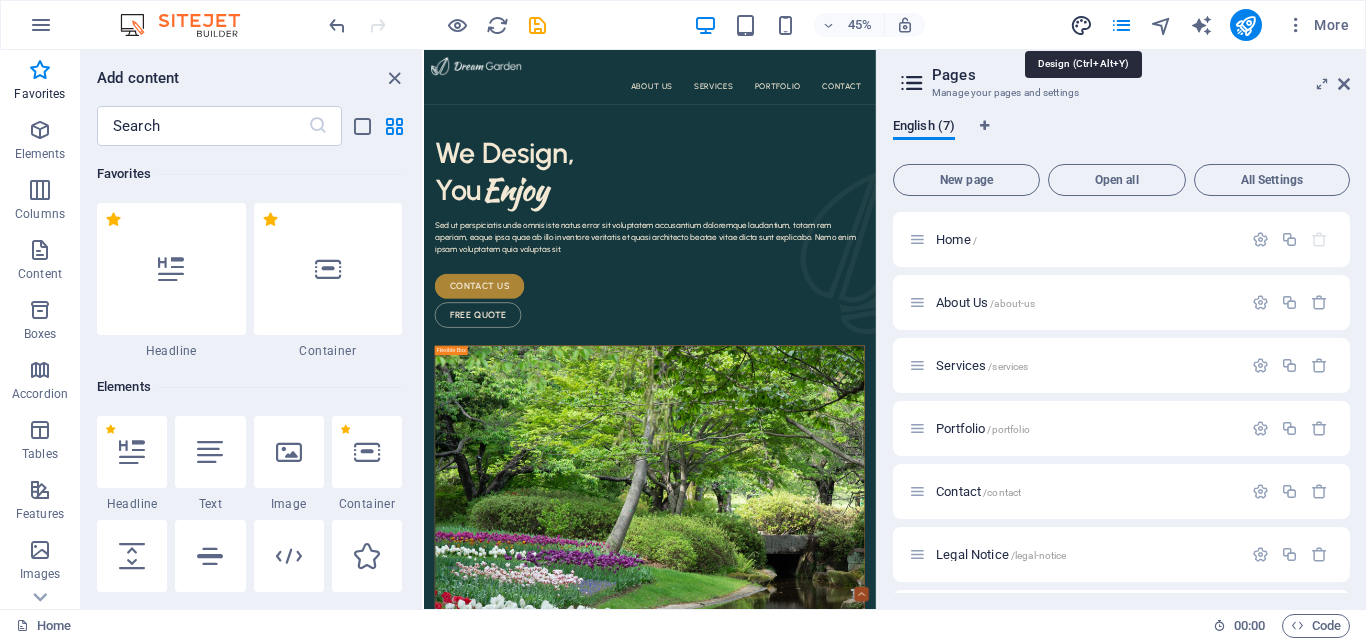 click at bounding box center [1081, 25] 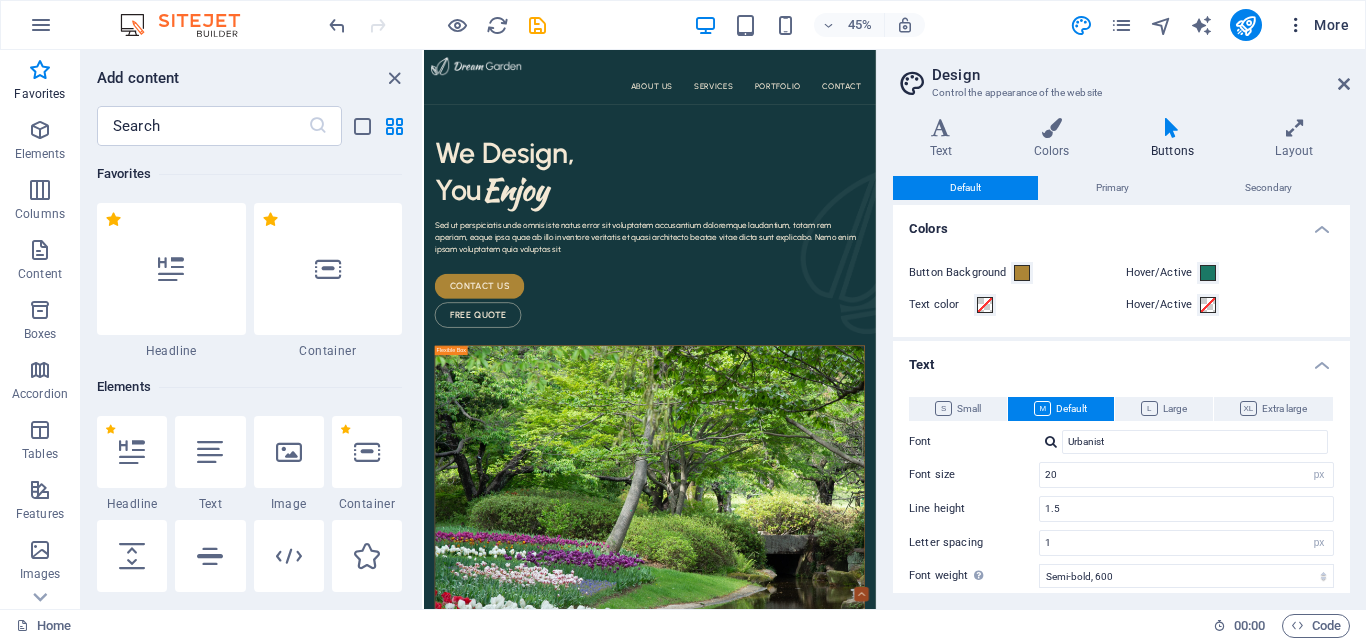 click on "More" at bounding box center [1317, 25] 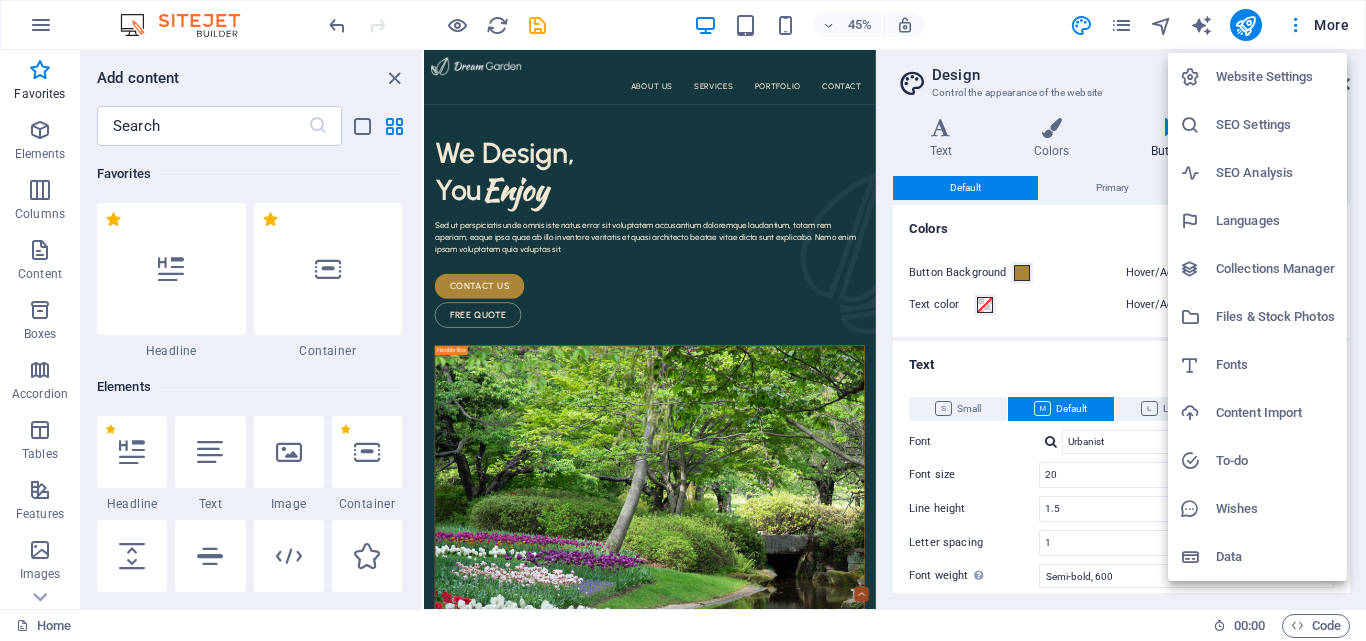 click on "Website Settings" at bounding box center [1275, 77] 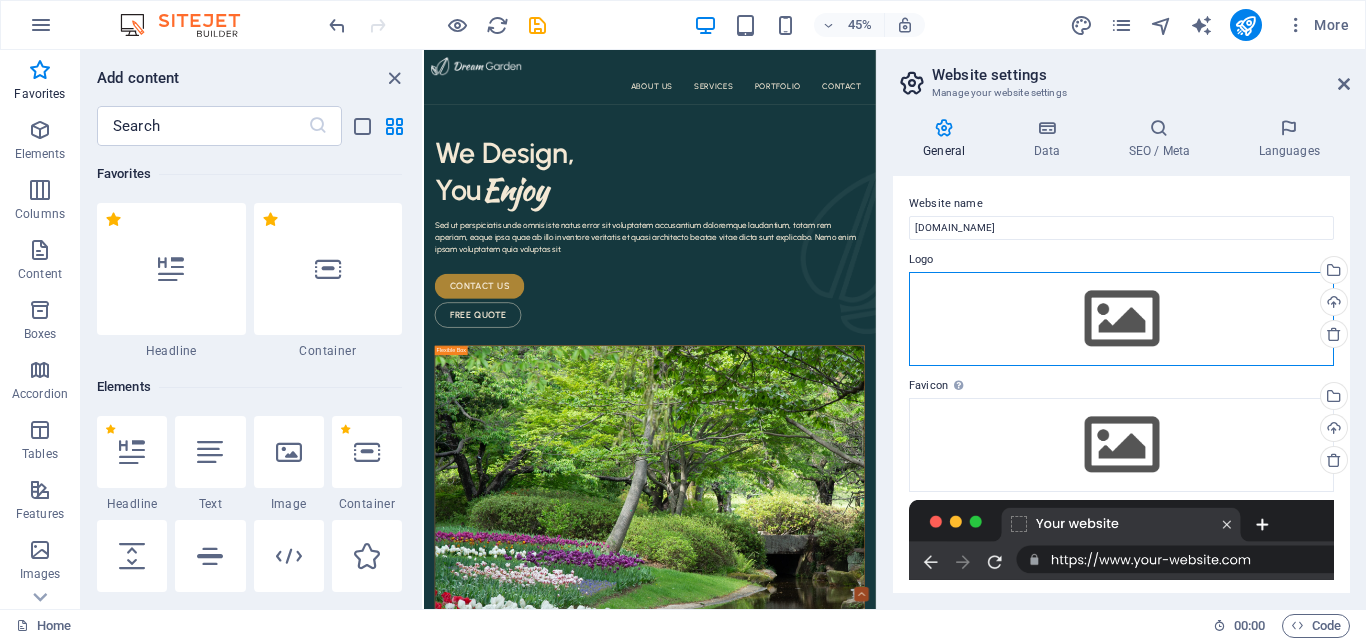 click on "Drag files here, click to choose files or select files from Files or our free stock photos & videos" at bounding box center (1121, 319) 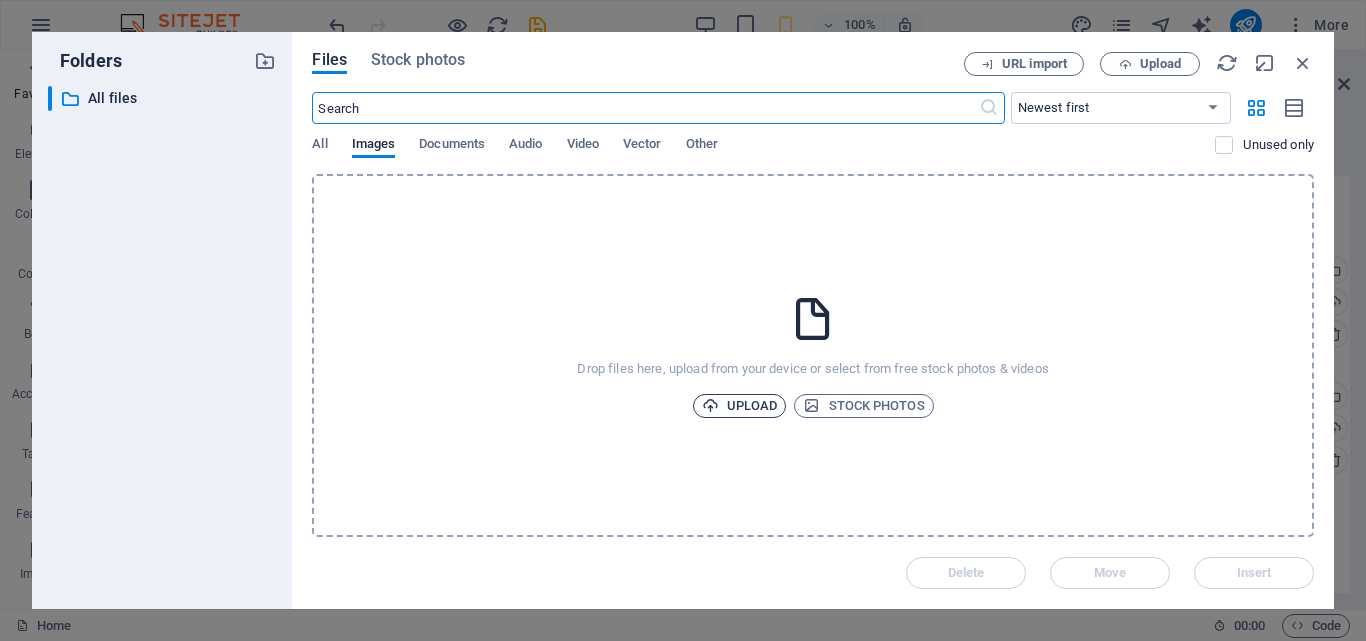 click at bounding box center [710, 405] 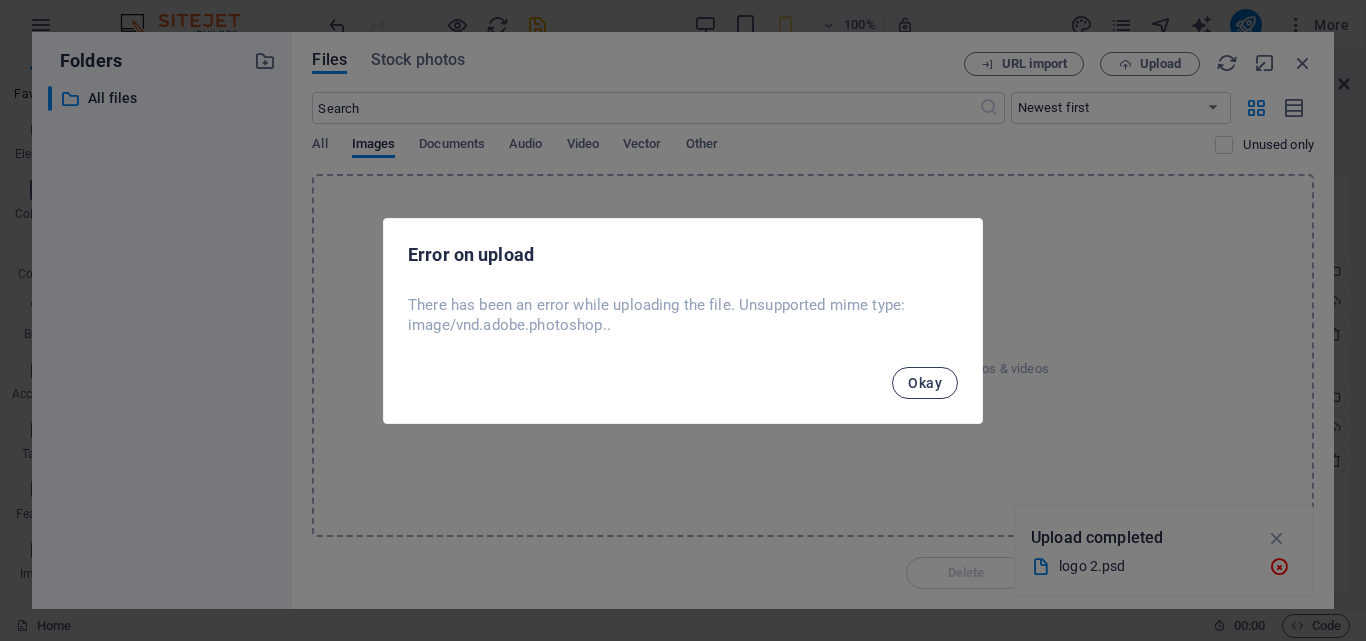 click on "Okay" at bounding box center (925, 383) 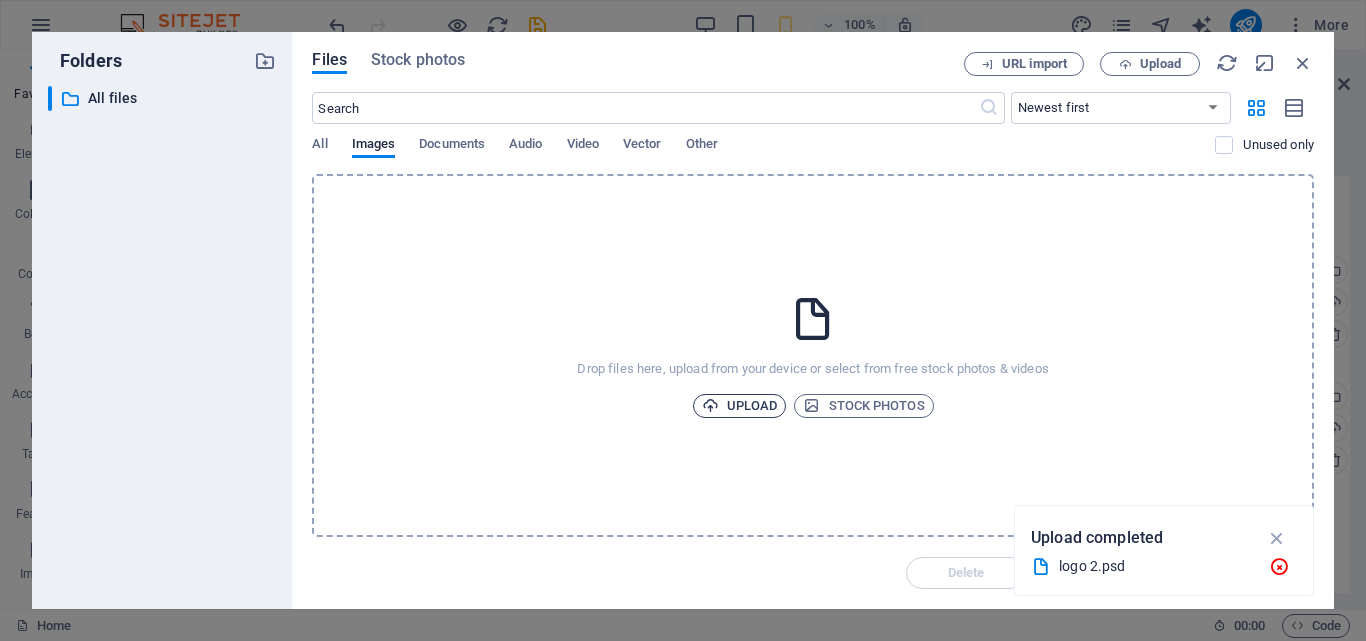click on "Upload" at bounding box center (740, 406) 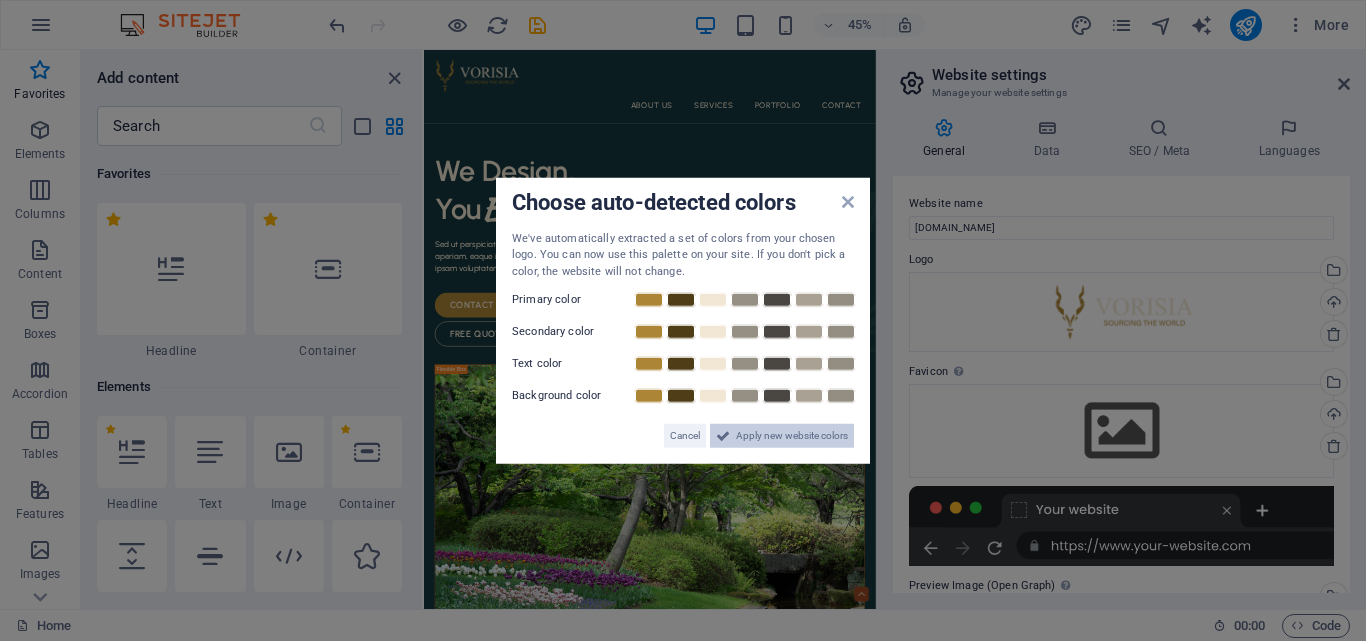 click on "Apply new website colors" at bounding box center [792, 436] 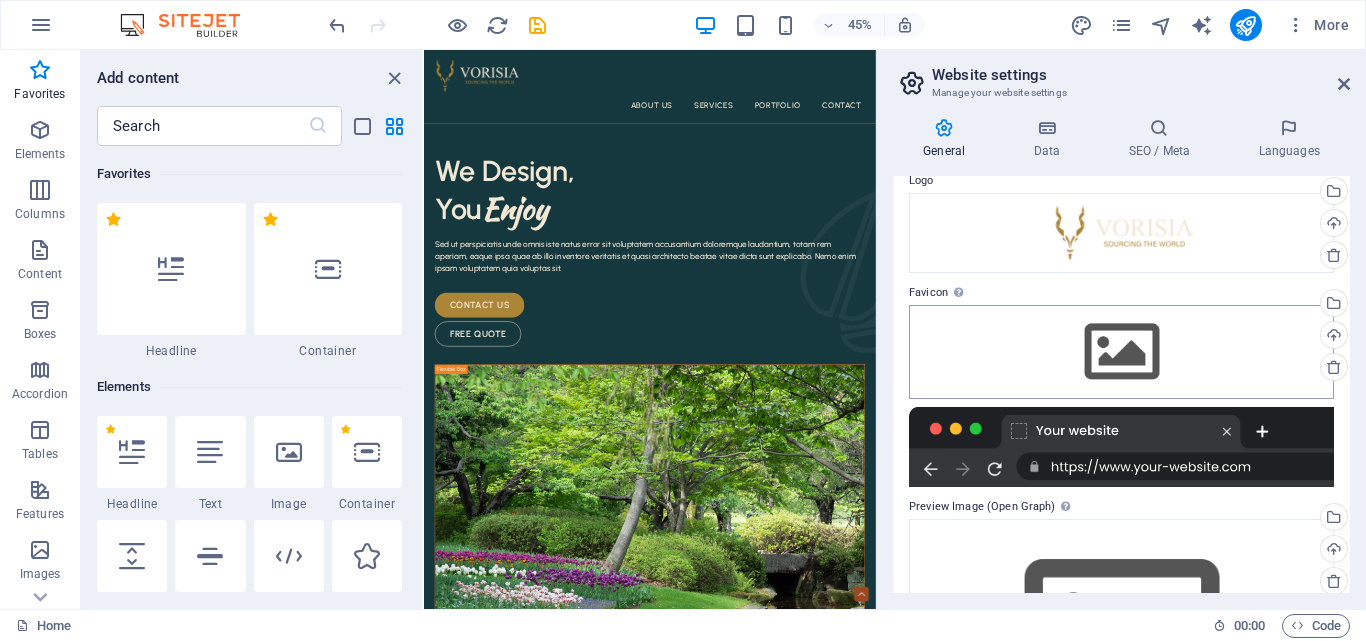 scroll, scrollTop: 74, scrollLeft: 0, axis: vertical 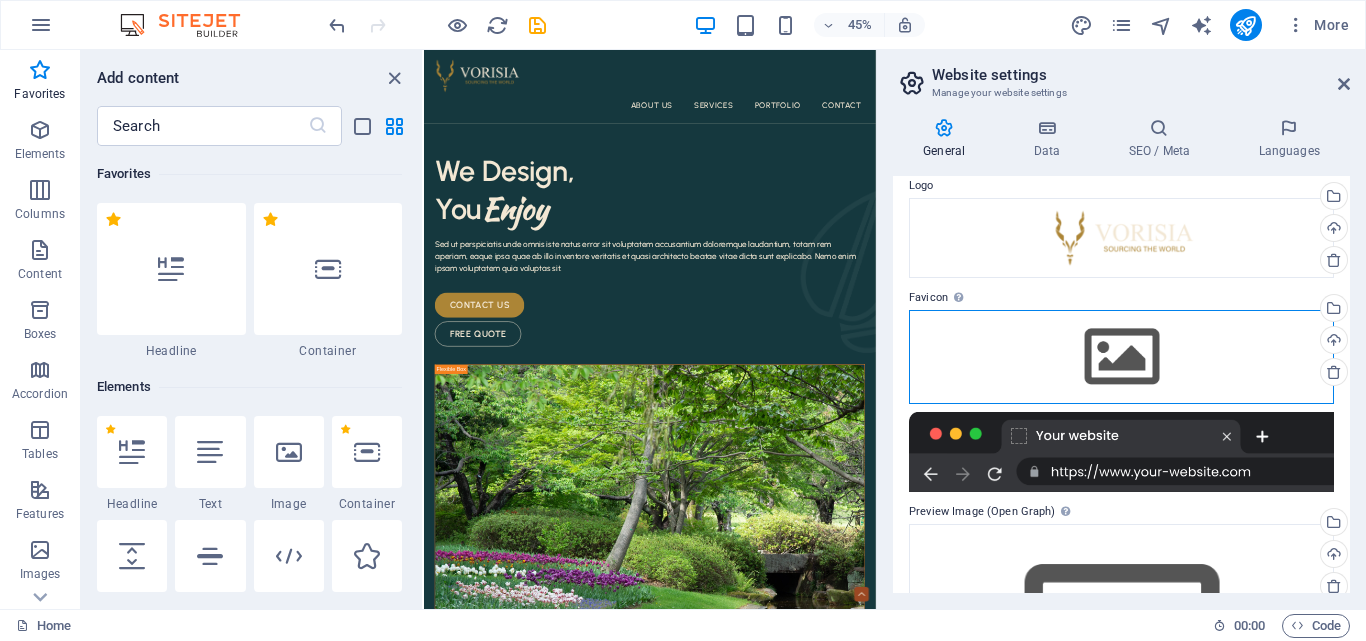 click on "Drag files here, click to choose files or select files from Files or our free stock photos & videos" at bounding box center (1121, 357) 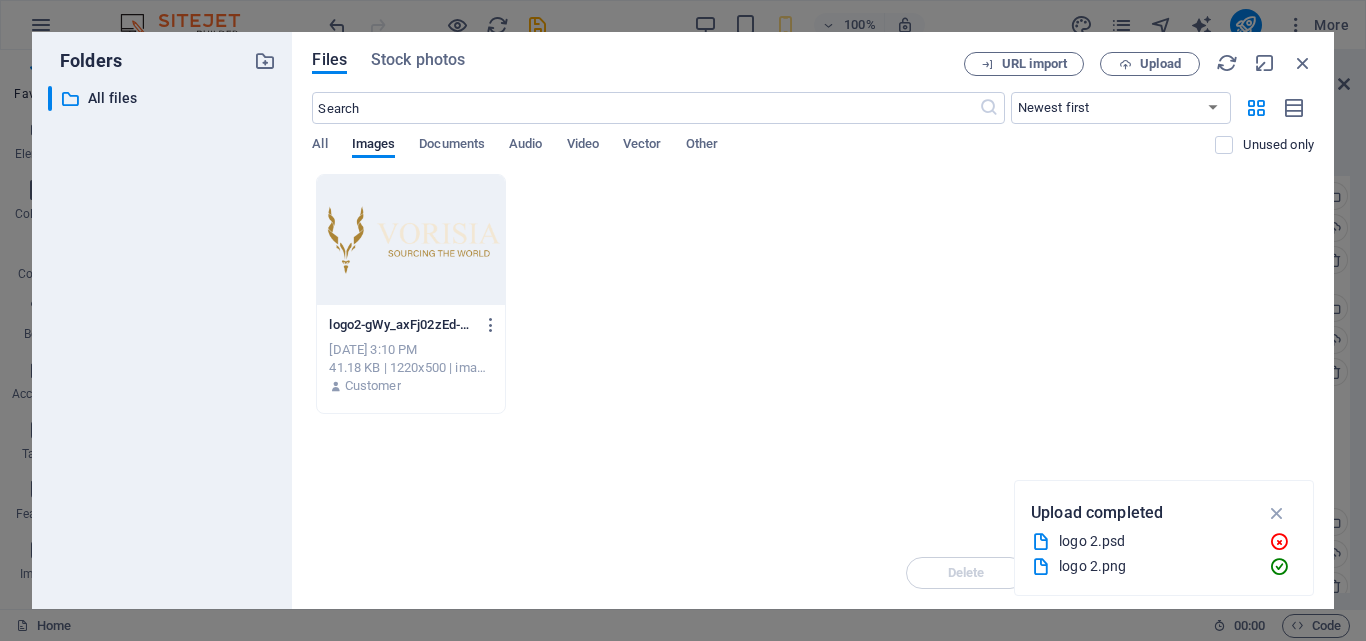 click on "logo2-gWy_axFj02zEd-4D_O4dBg.png logo2-gWy_axFj02zEd-4D_O4dBg.png Jul 14, 2025 3:10 PM 41.18 KB | 1220x500 | image/png Customer" at bounding box center (813, 294) 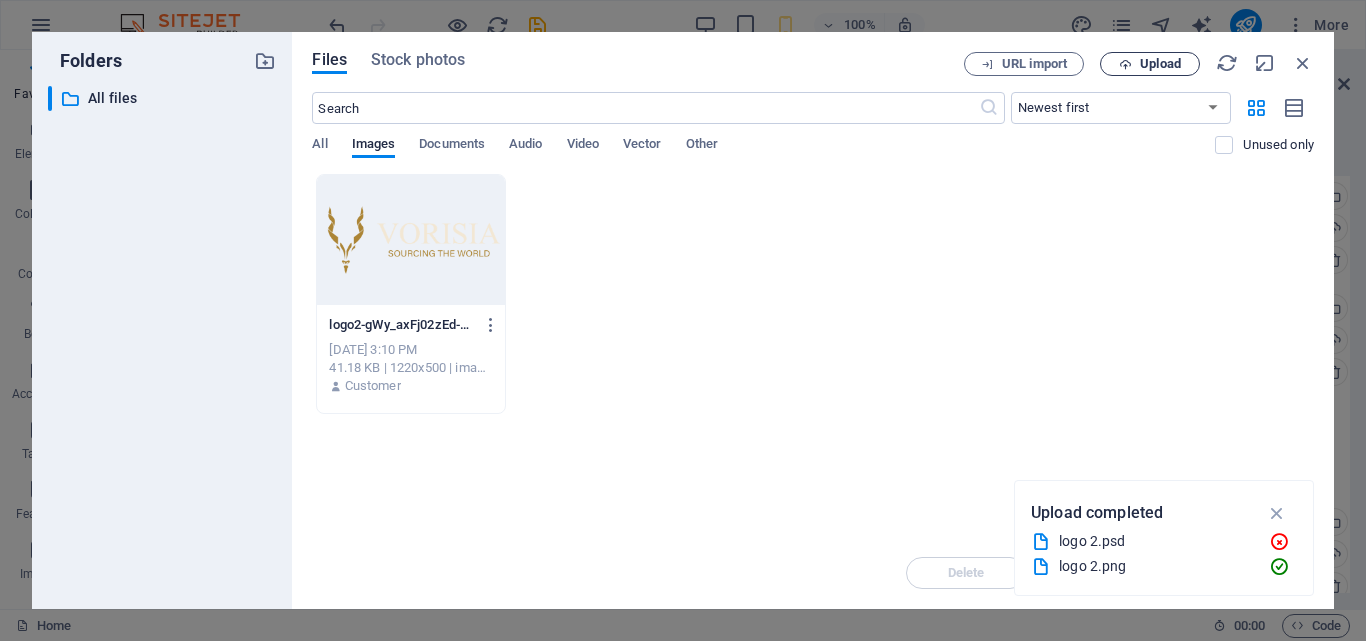click on "Upload" at bounding box center [1160, 64] 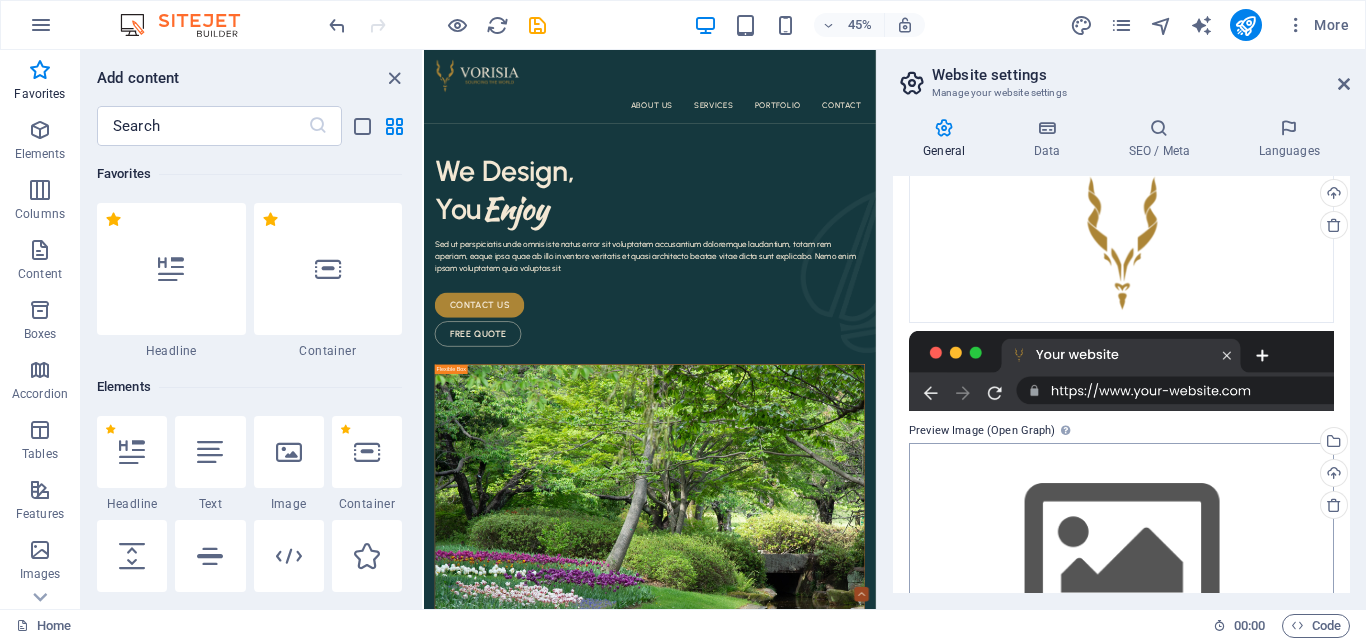 scroll, scrollTop: 316, scrollLeft: 0, axis: vertical 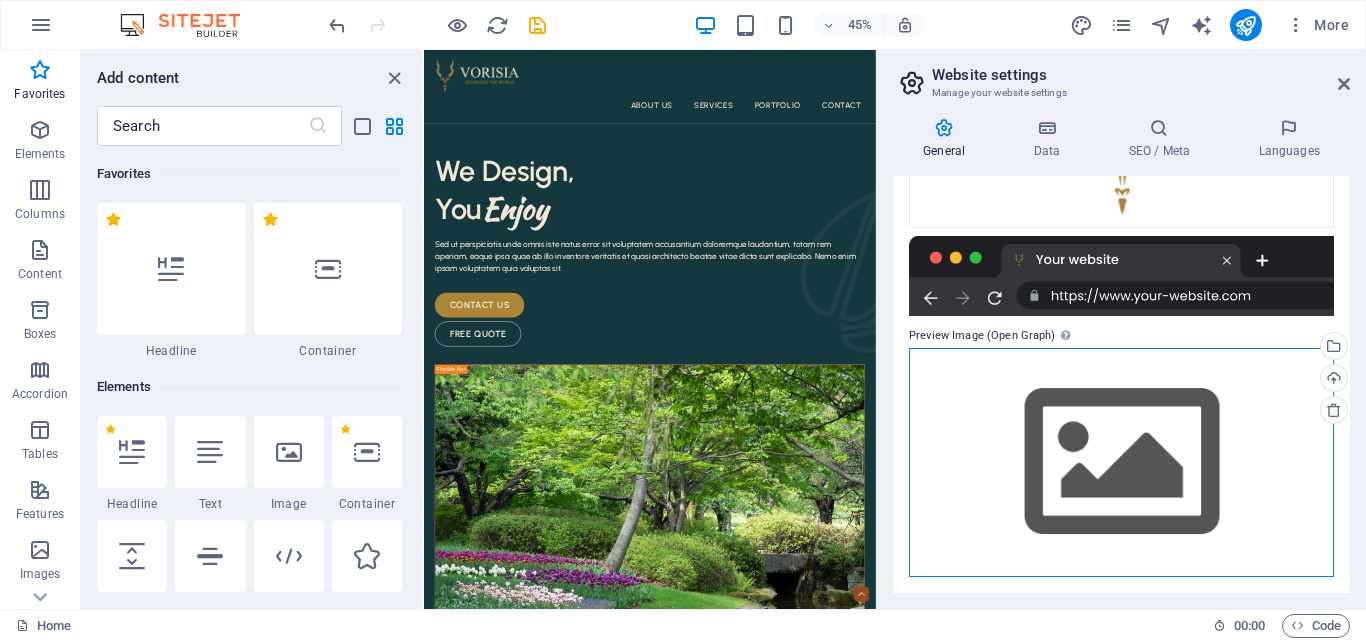 click on "Drag files here, click to choose files or select files from Files or our free stock photos & videos" at bounding box center (1121, 462) 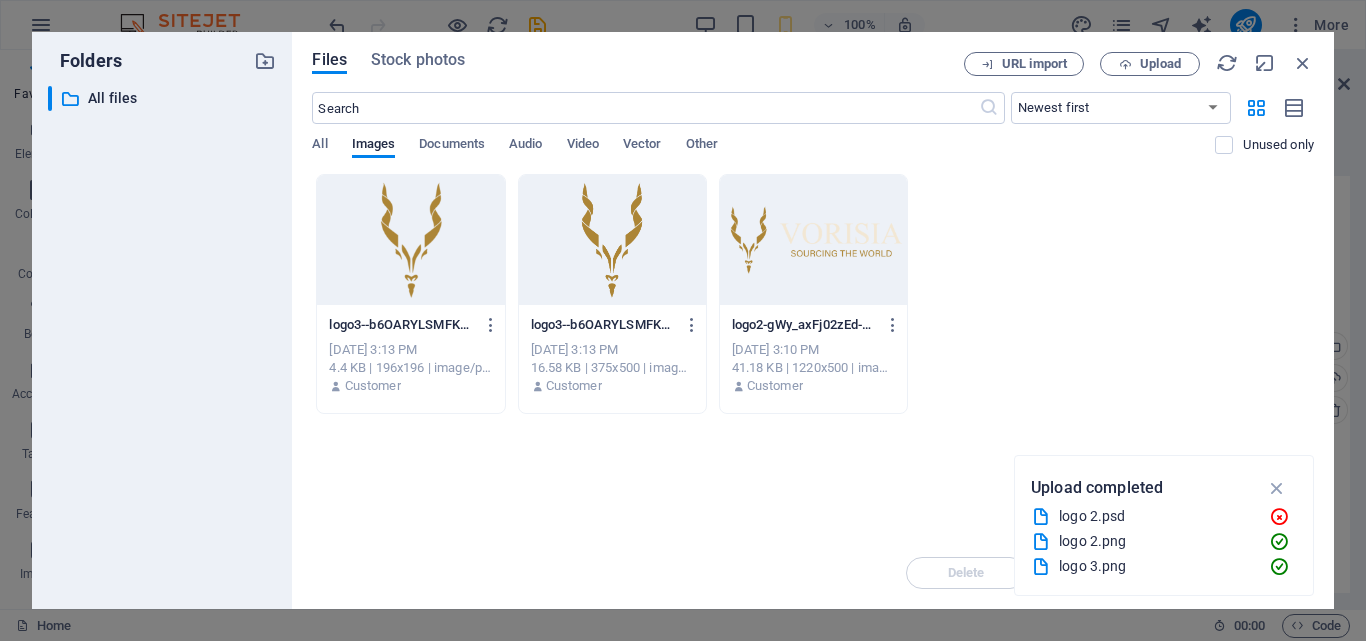 click at bounding box center [612, 240] 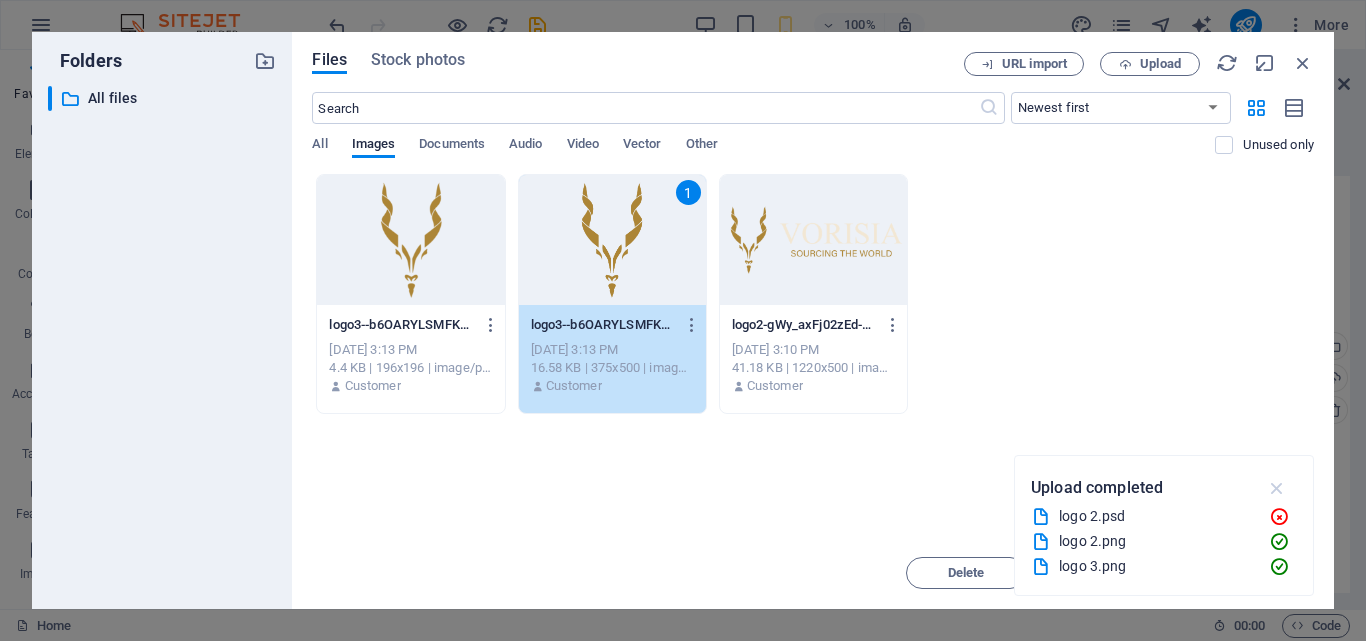 click at bounding box center (1277, 488) 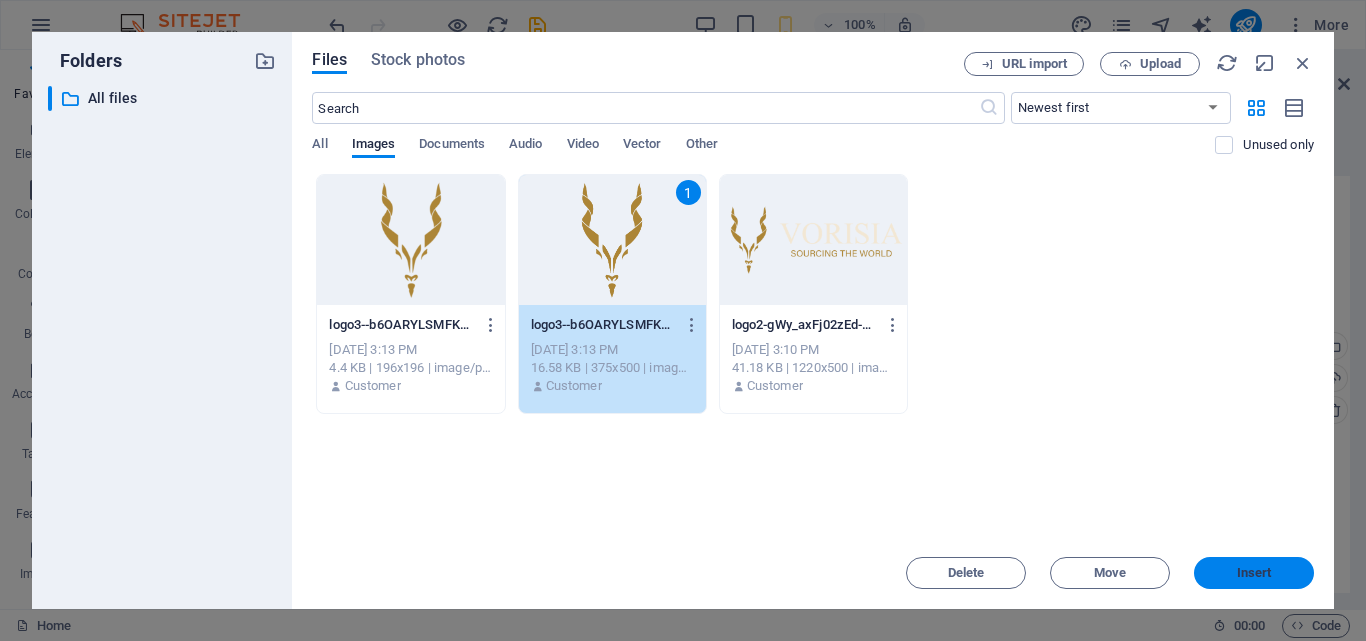 click on "Insert" at bounding box center (1254, 573) 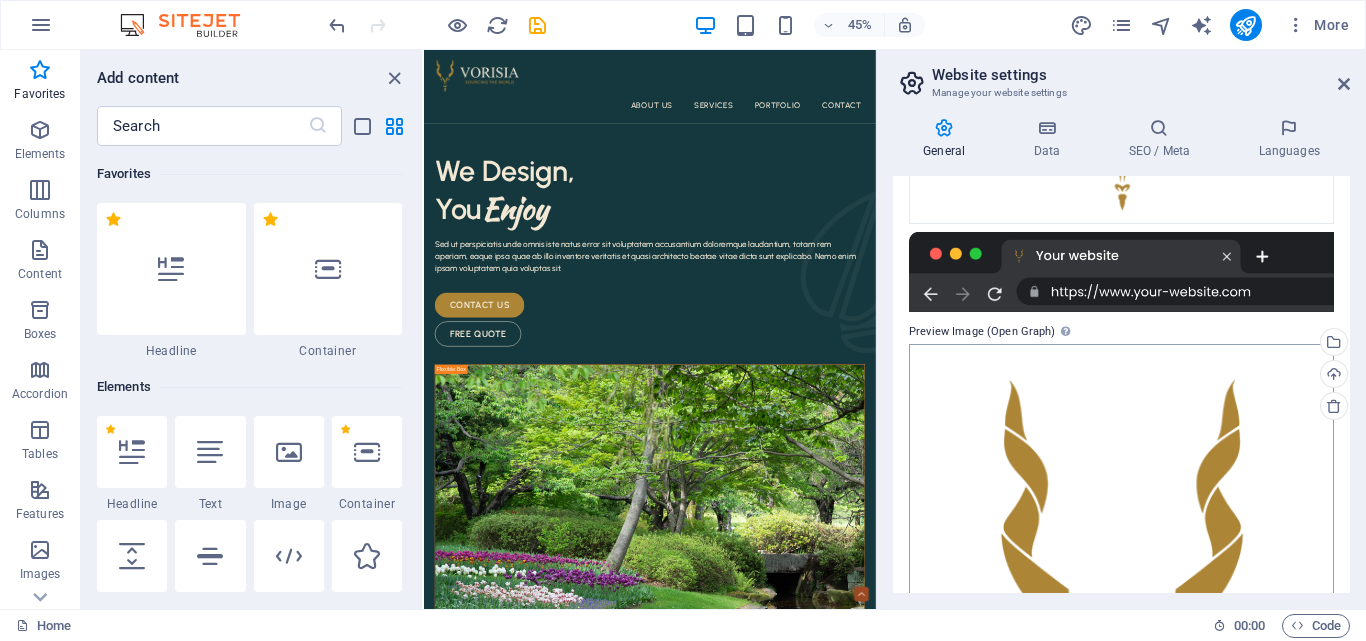 scroll, scrollTop: 0, scrollLeft: 0, axis: both 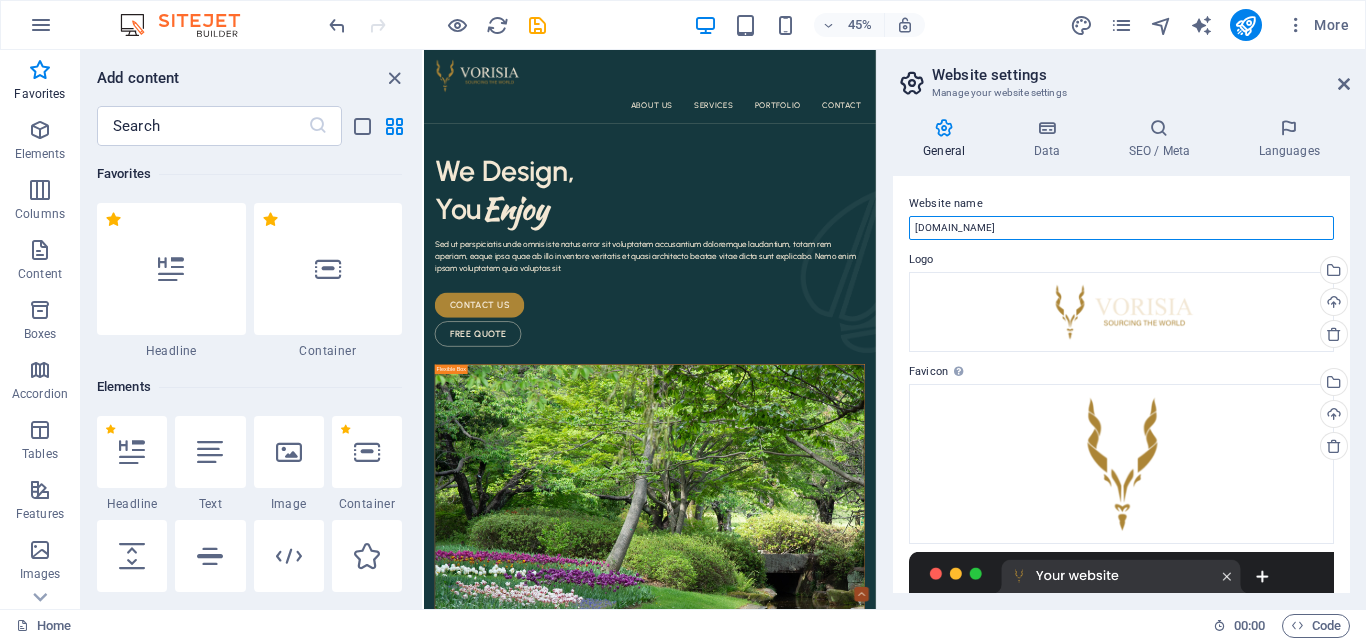 click on "[DOMAIN_NAME]" at bounding box center [1121, 228] 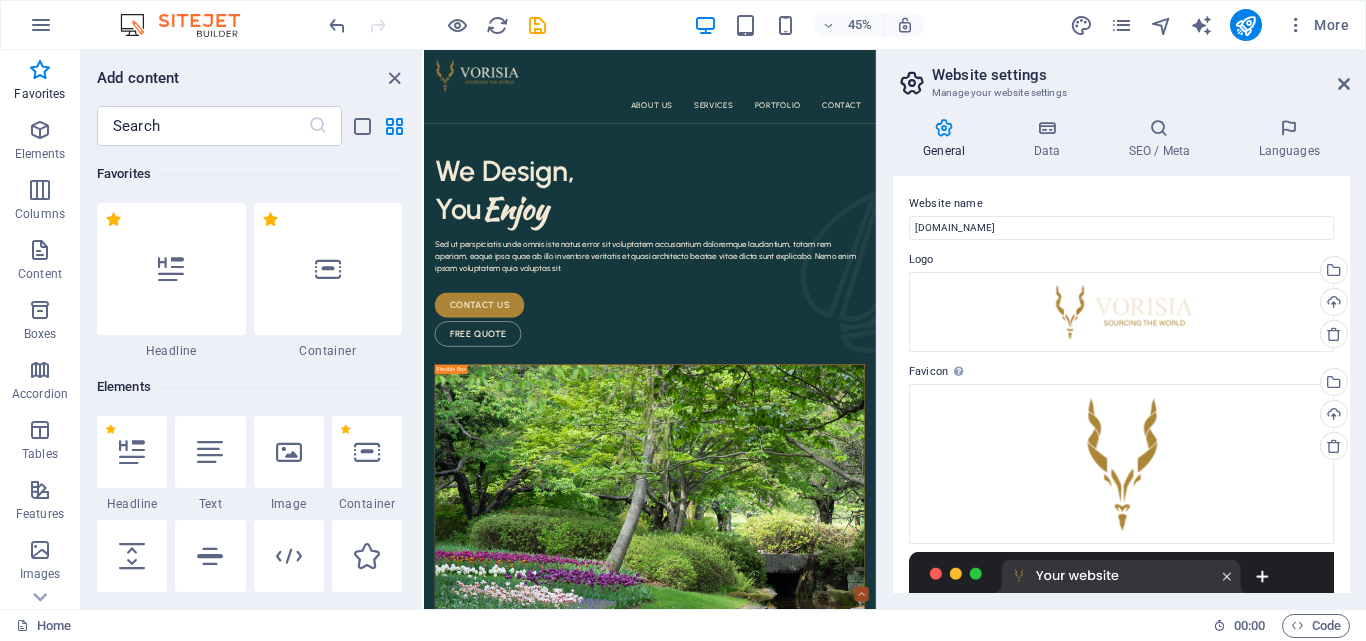 click on "Website name vorisia.com Logo Drag files here, click to choose files or select files from Files or our free stock photos & videos Select files from the file manager, stock photos, or upload file(s) Upload Favicon Set the favicon of your website here. A favicon is a small icon shown in the browser tab next to your website title. It helps visitors identify your website. Drag files here, click to choose files or select files from Files or our free stock photos & videos Select files from the file manager, stock photos, or upload file(s) Upload Preview Image (Open Graph) This image will be shown when the website is shared on social networks Drag files here, click to choose files or select files from Files or our free stock photos & videos Select files from the file manager, stock photos, or upload file(s) Upload" at bounding box center [1121, 384] 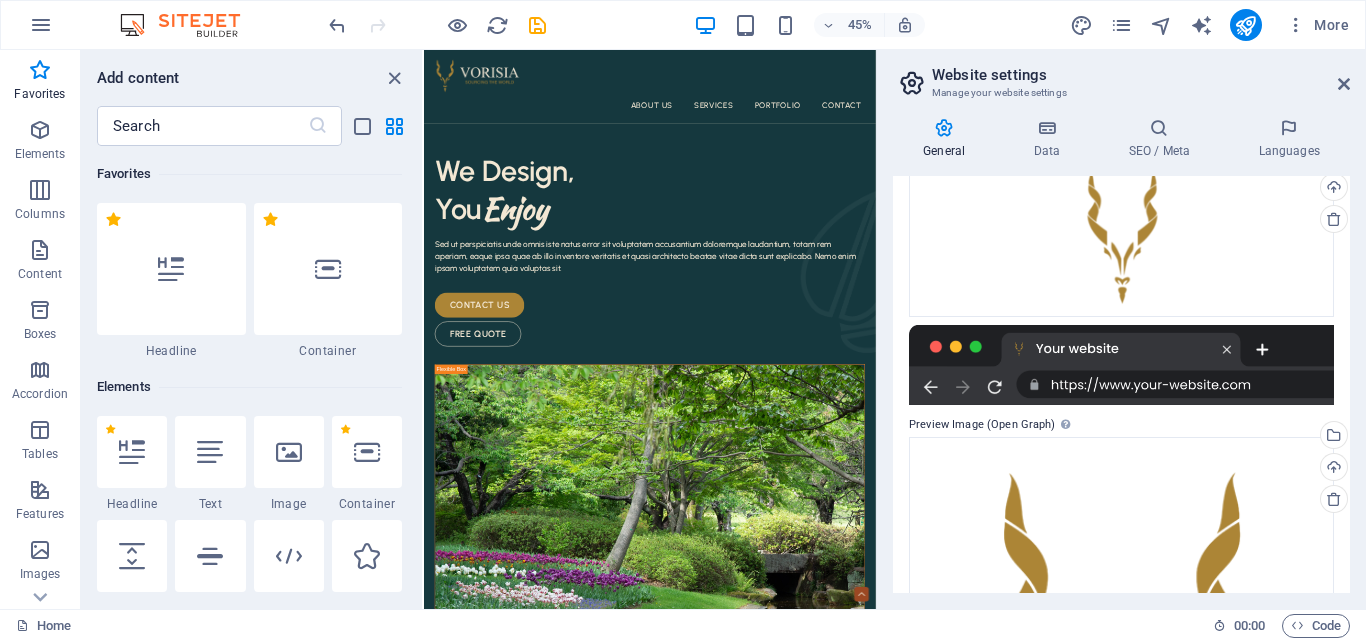 scroll, scrollTop: 0, scrollLeft: 0, axis: both 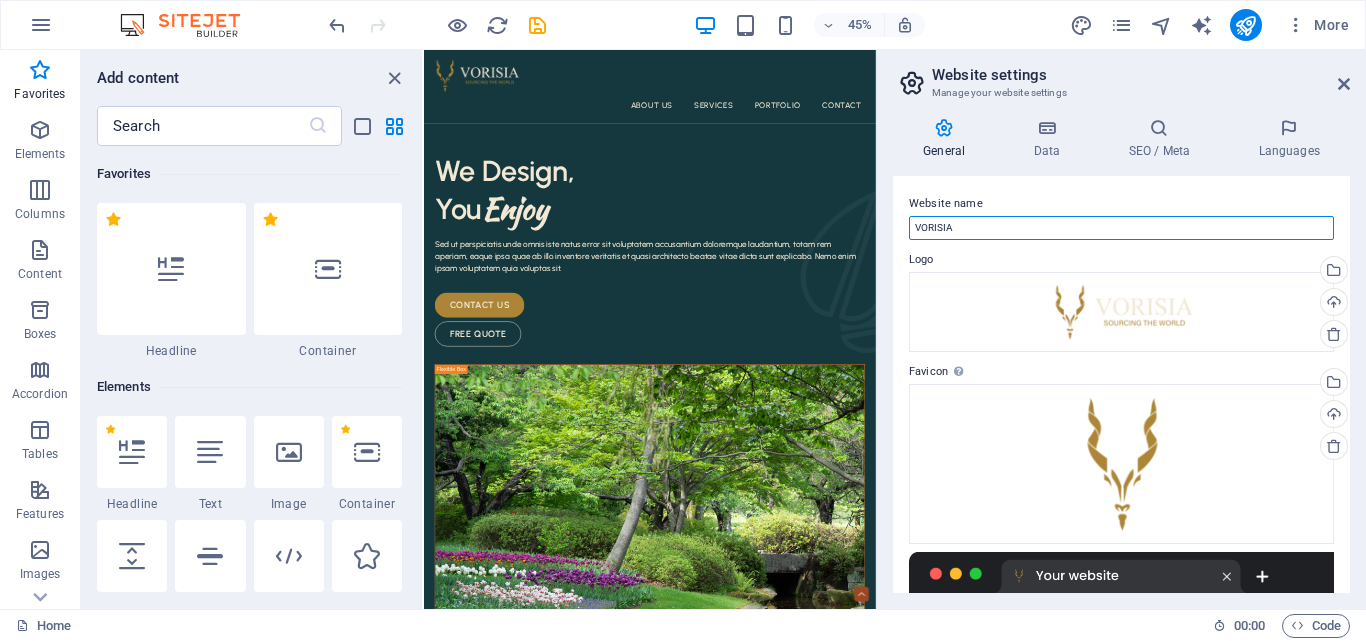 type on "VORISIA" 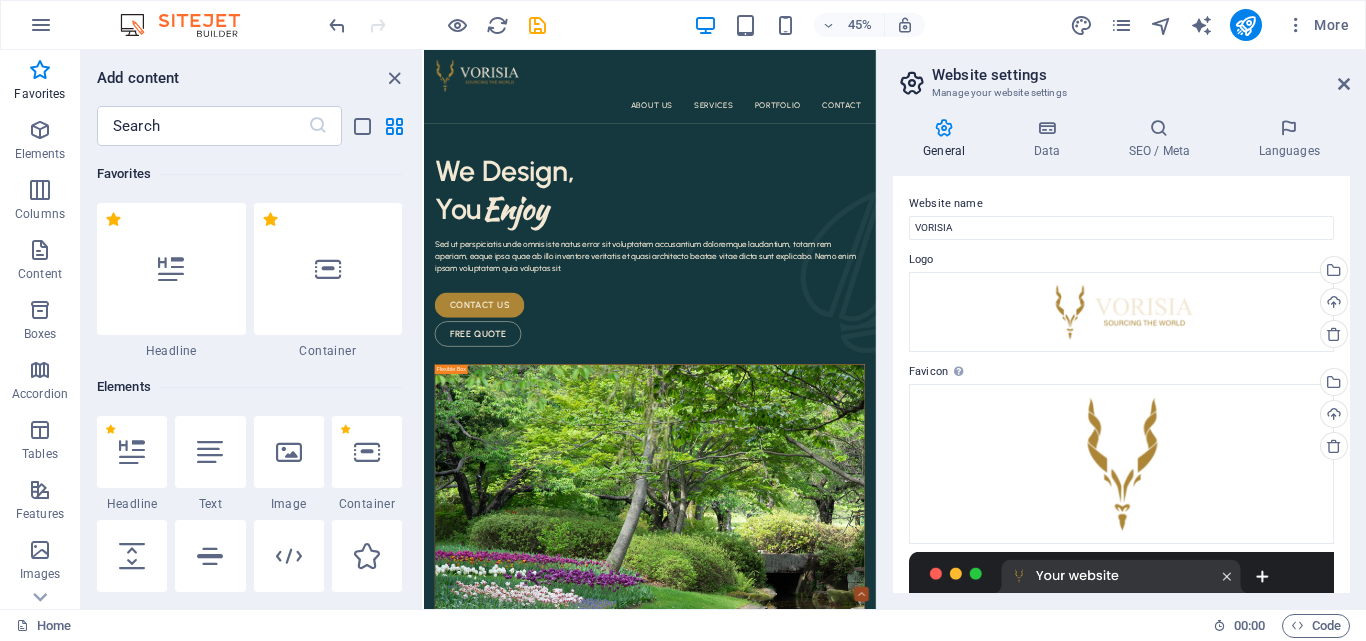 click on "Website name" at bounding box center [1121, 204] 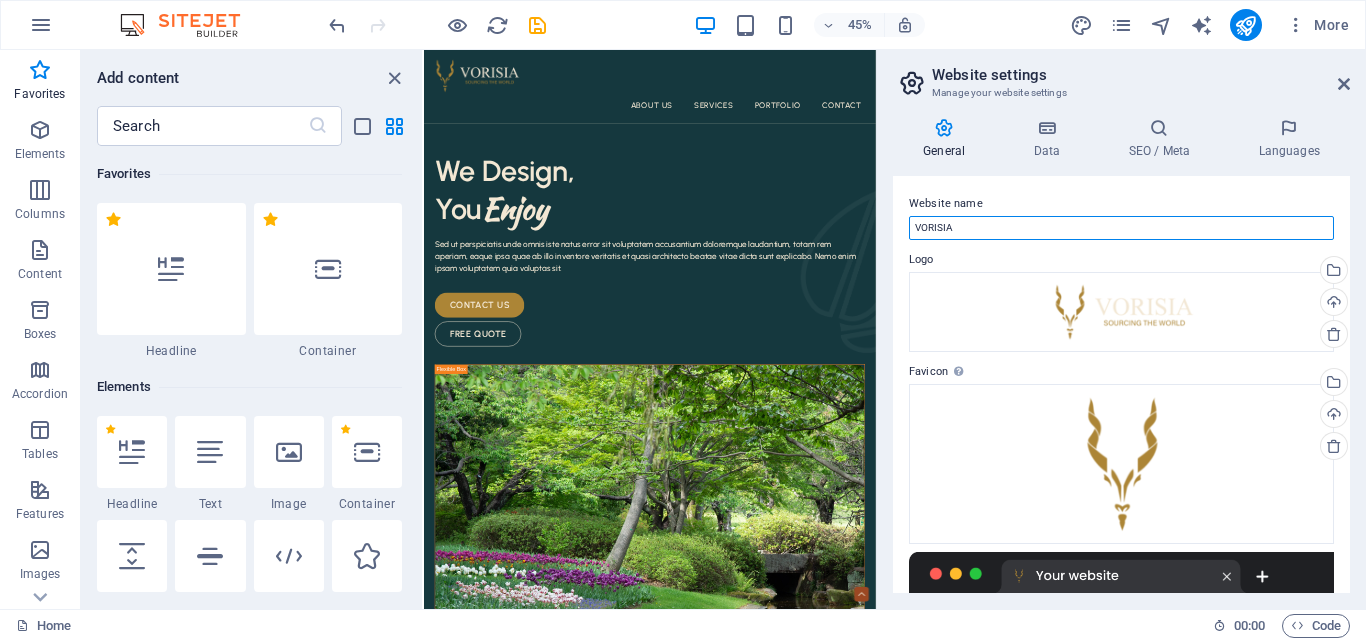click on "VORISIA" at bounding box center [1121, 228] 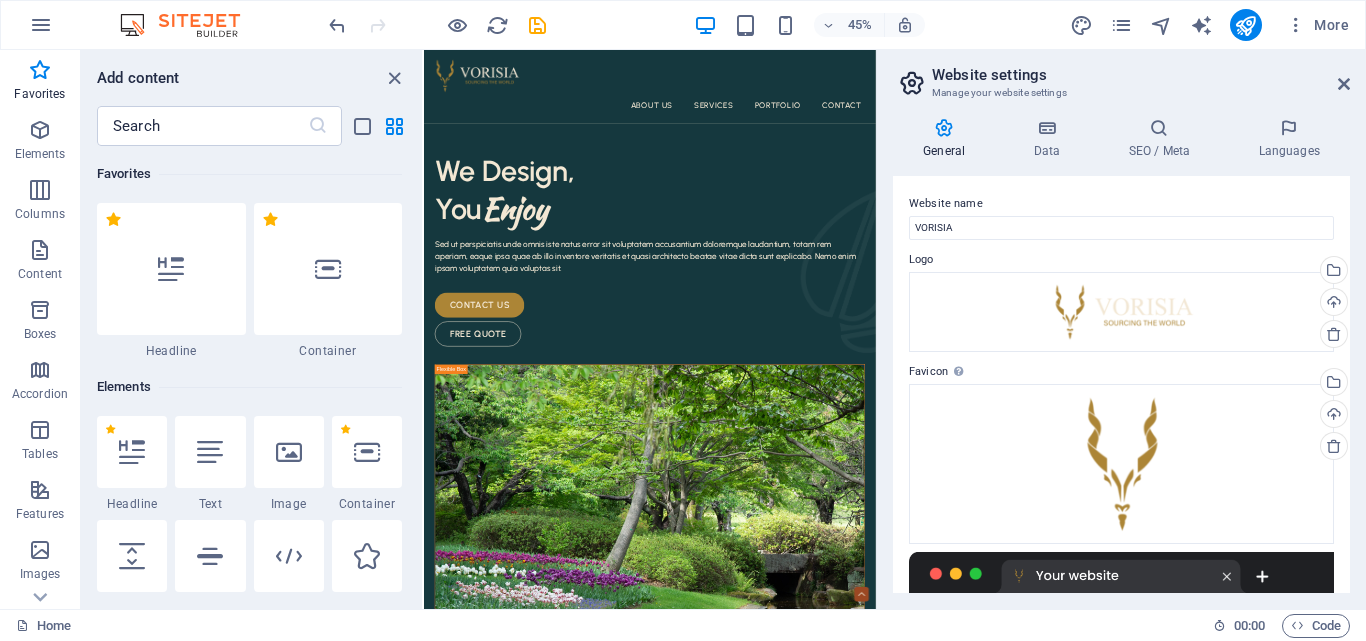 click on "General  Data  SEO / Meta  Languages Website name VORISIA Logo Drag files here, click to choose files or select files from Files or our free stock photos & videos Select files from the file manager, stock photos, or upload file(s) Upload Favicon Set the favicon of your website here. A favicon is a small icon shown in the browser tab next to your website title. It helps visitors identify your website. Drag files here, click to choose files or select files from Files or our free stock photos & videos Select files from the file manager, stock photos, or upload file(s) Upload Preview Image (Open Graph) This image will be shown when the website is shared on social networks Drag files here, click to choose files or select files from Files or our free stock photos & videos Select files from the file manager, stock photos, or upload file(s) Upload Contact data for this website. This can be used everywhere on the website and will update automatically. Company VORISIA LTD First name Last name Street ZIP code BN126DS 1" at bounding box center [1121, 355] 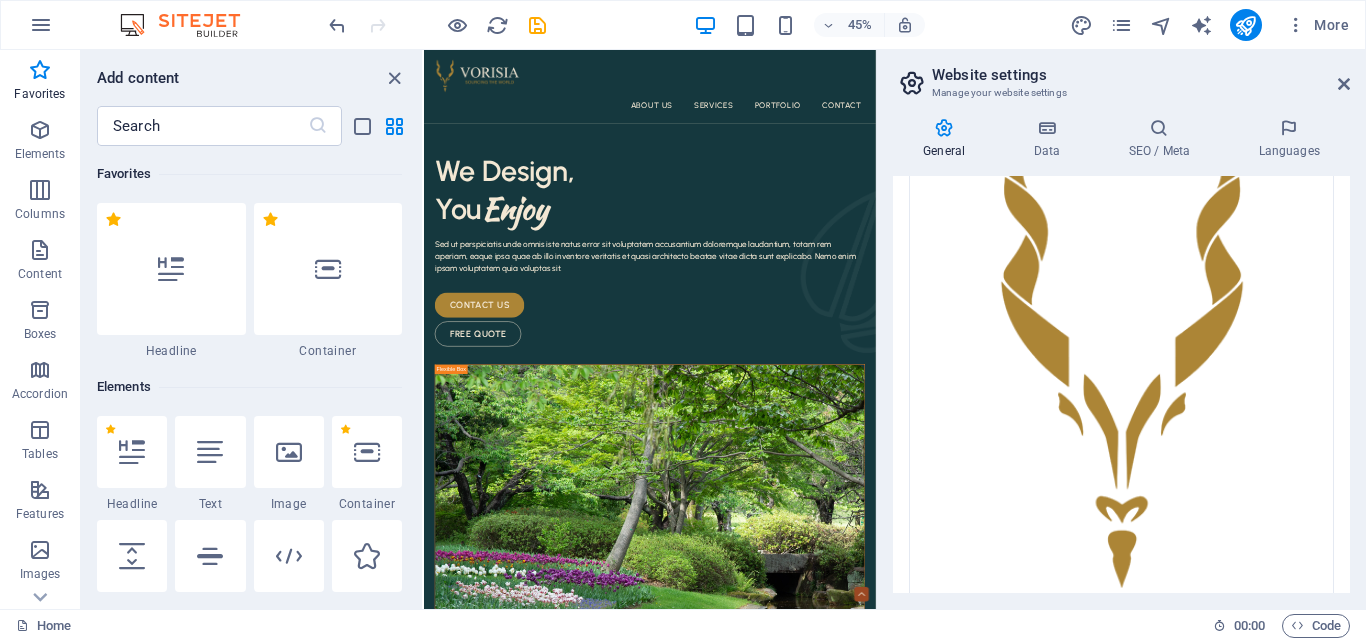 scroll, scrollTop: 617, scrollLeft: 0, axis: vertical 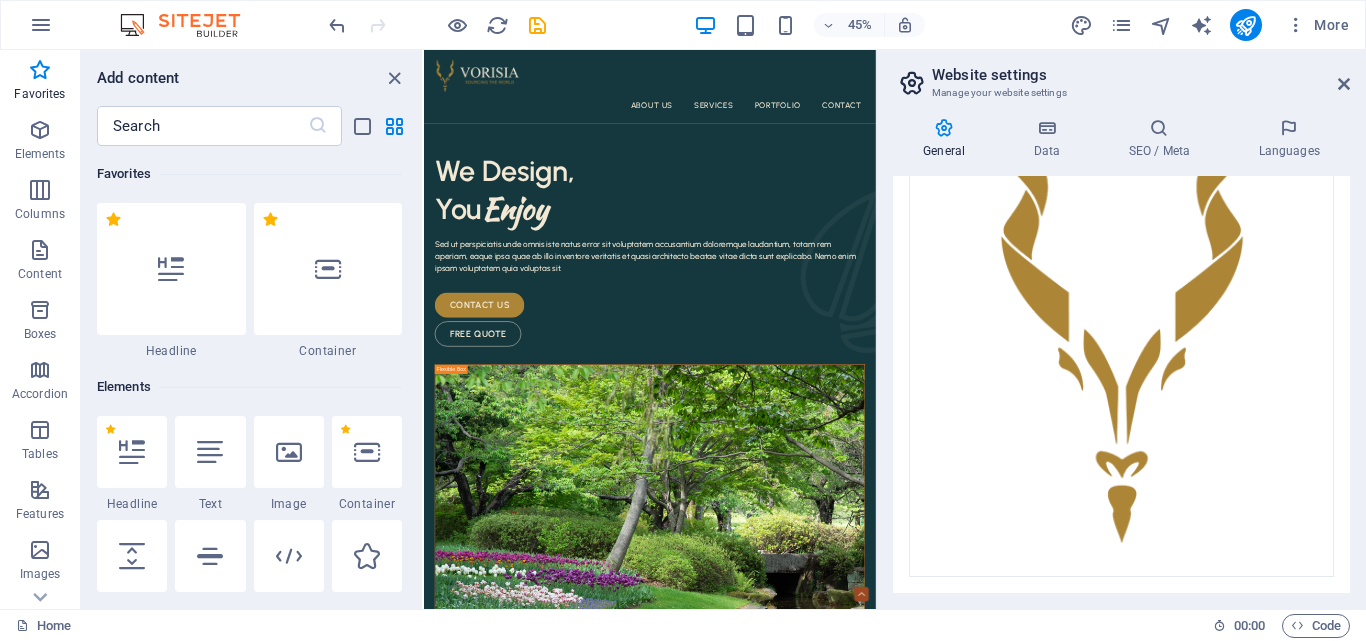 click on "Website settings" at bounding box center (1141, 75) 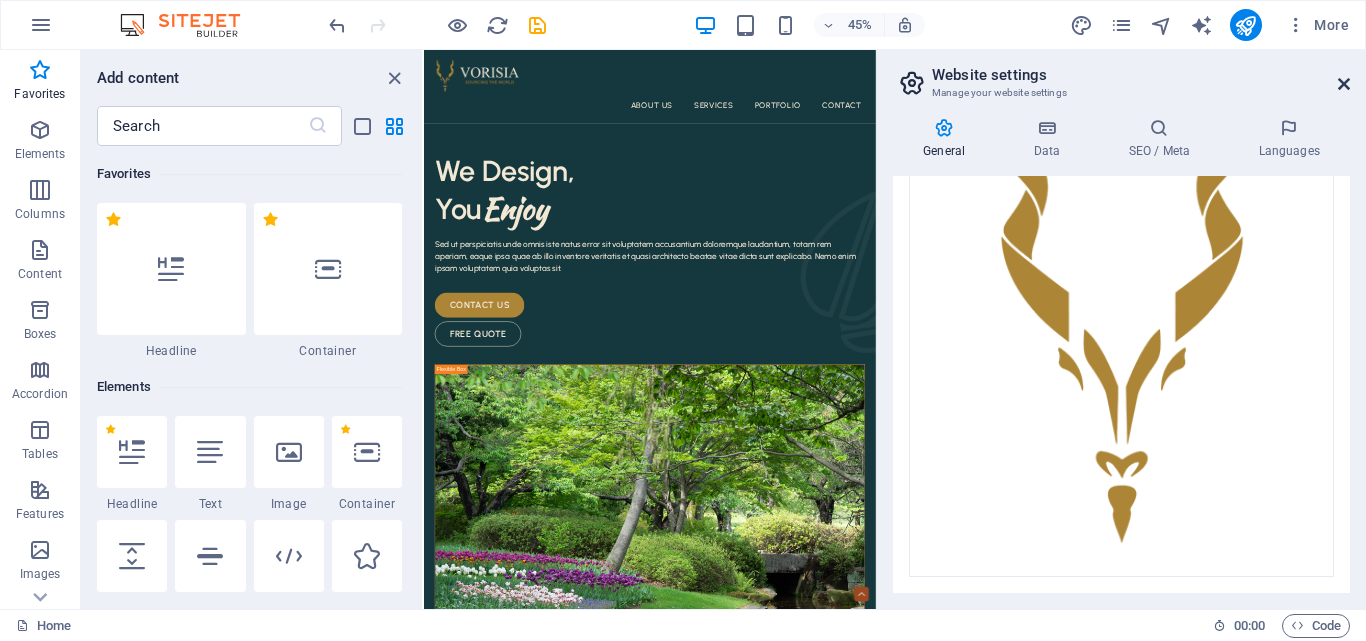 click at bounding box center [1344, 84] 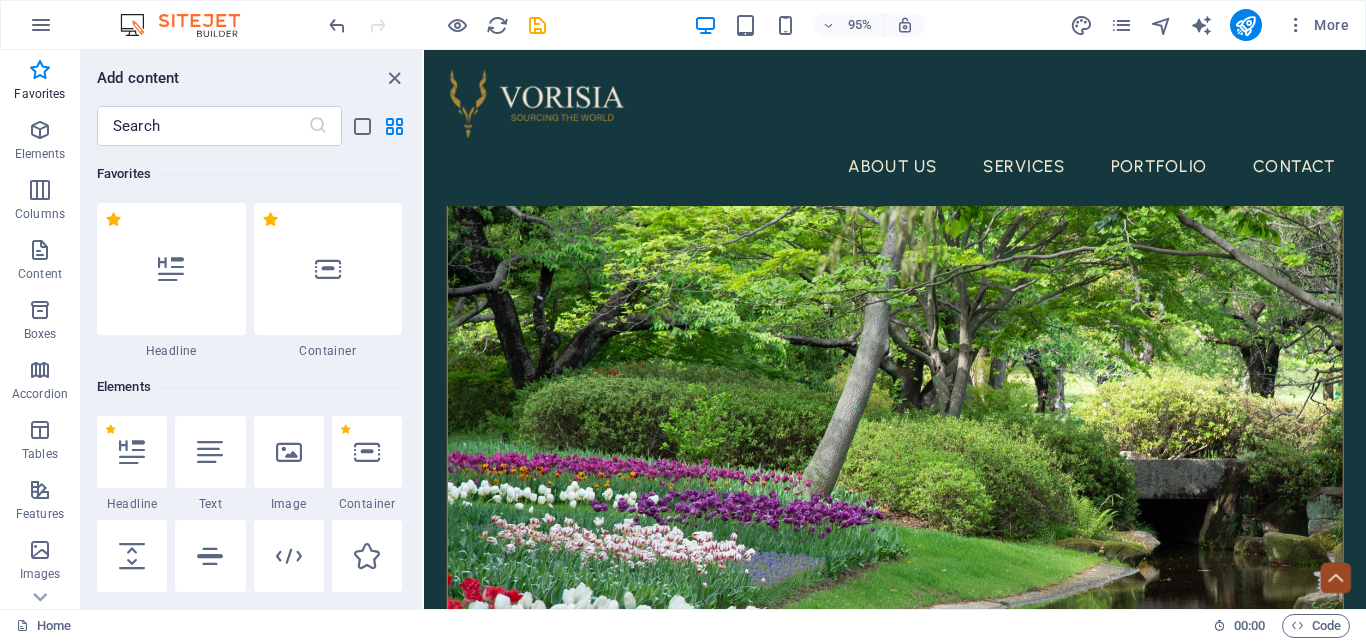 scroll, scrollTop: 587, scrollLeft: 0, axis: vertical 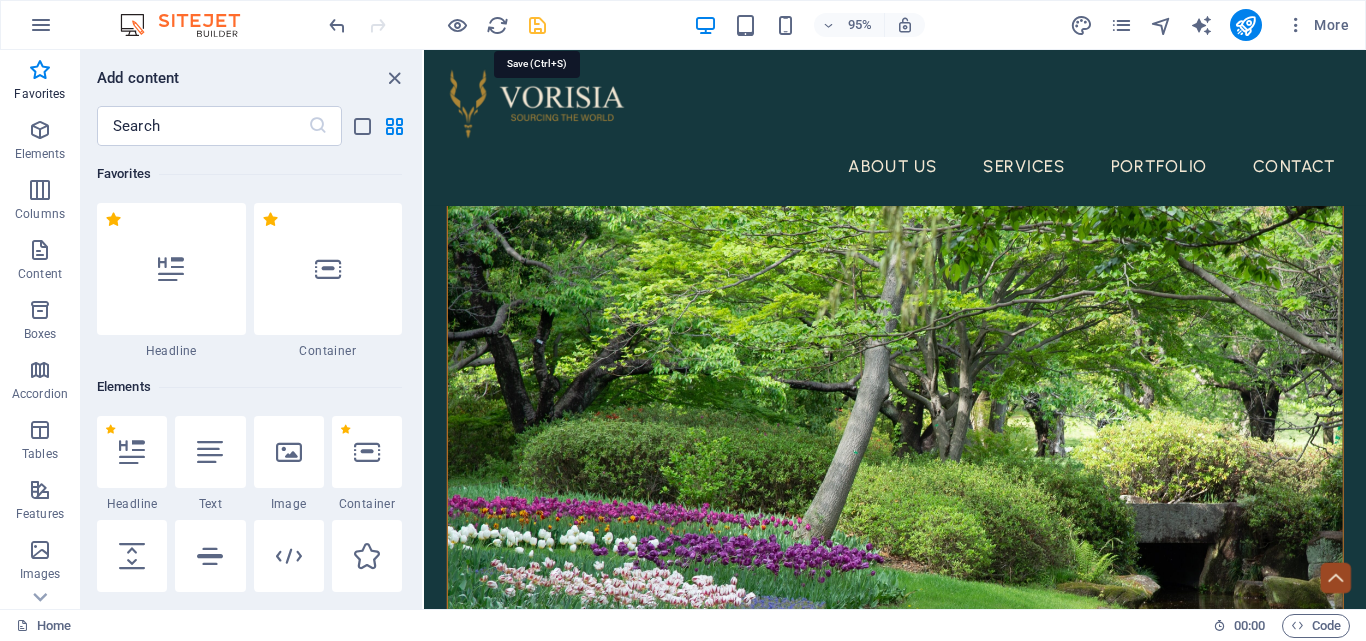click at bounding box center [537, 25] 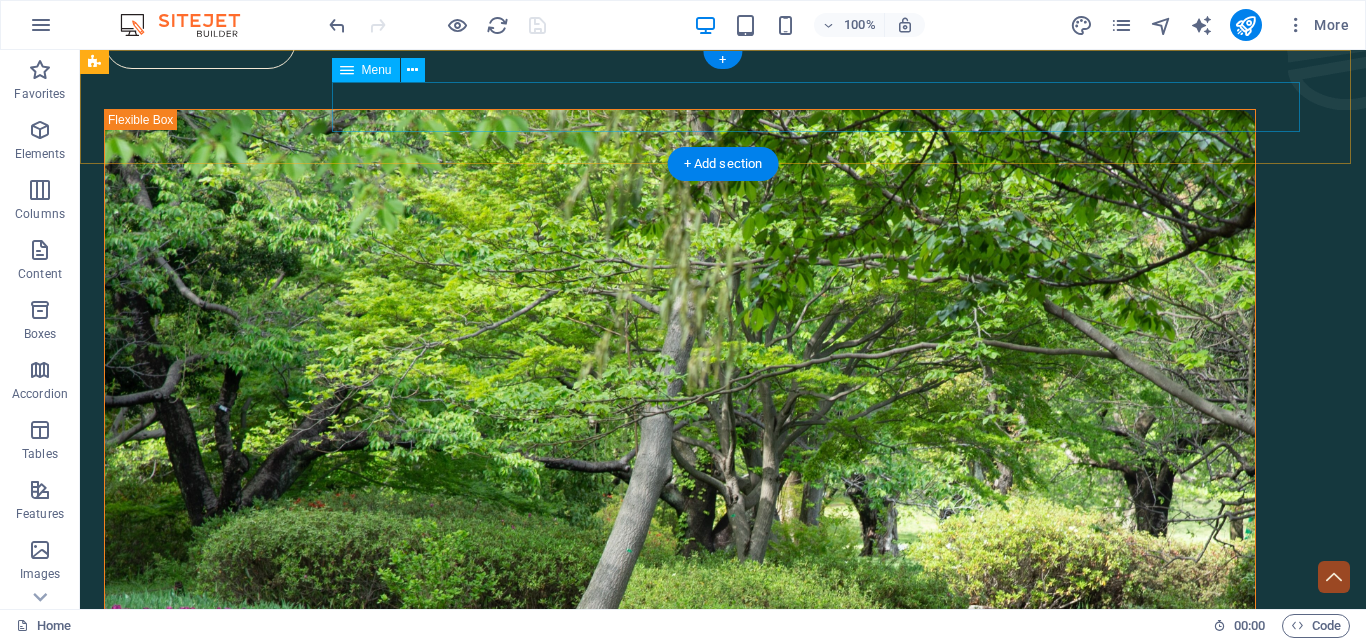 scroll, scrollTop: 0, scrollLeft: 0, axis: both 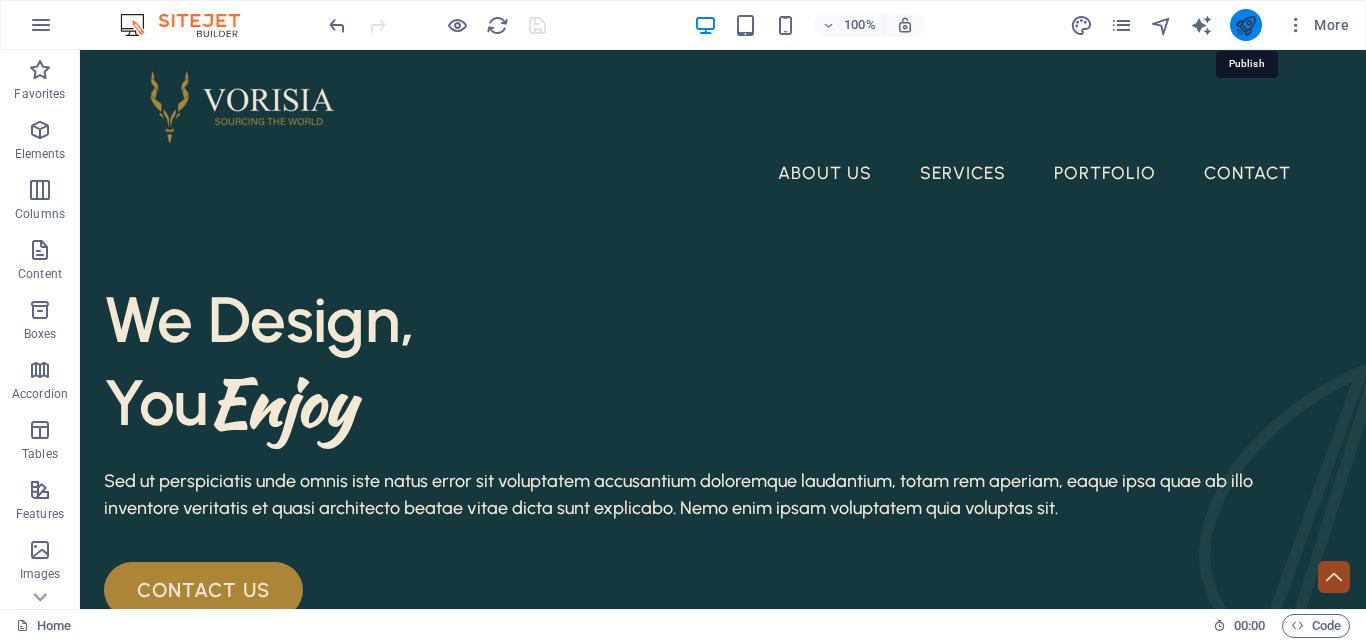 click at bounding box center [1245, 25] 